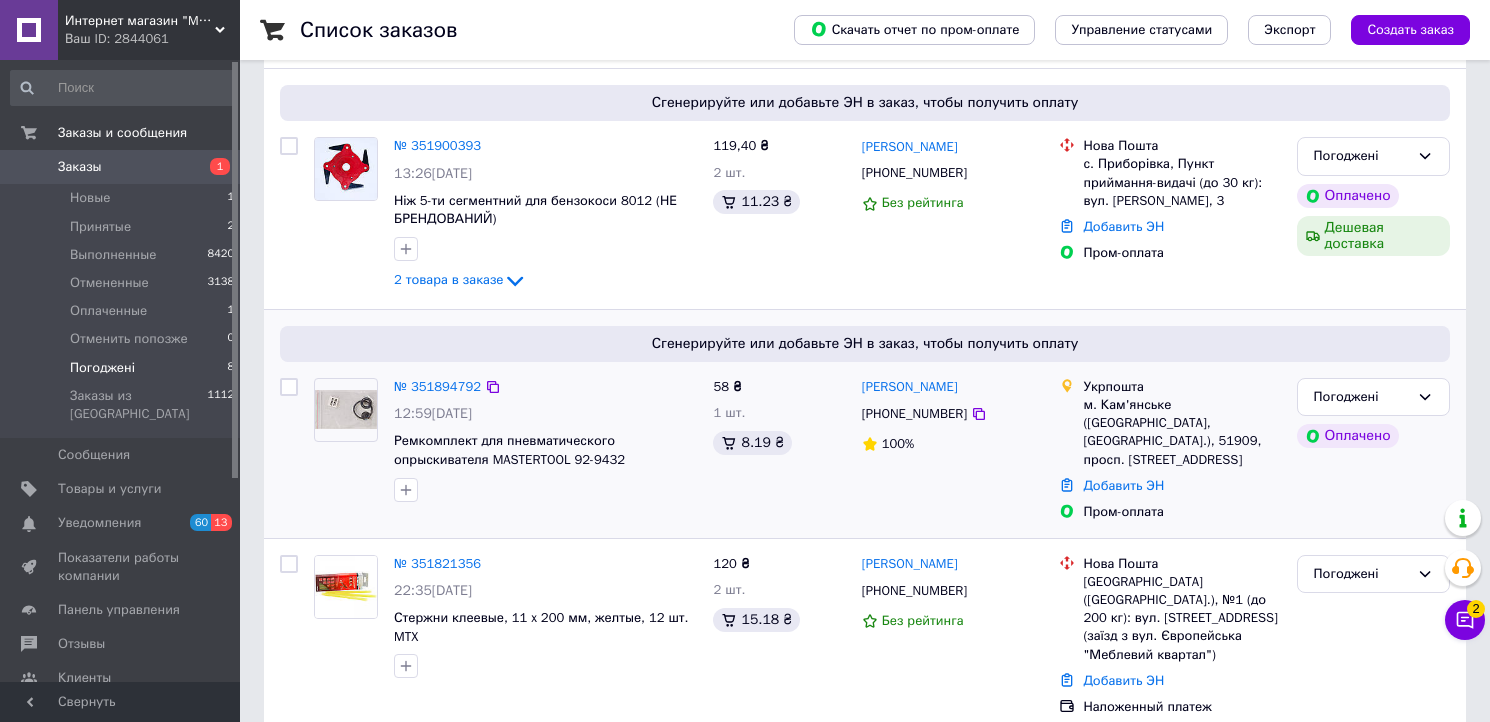 scroll, scrollTop: 222, scrollLeft: 0, axis: vertical 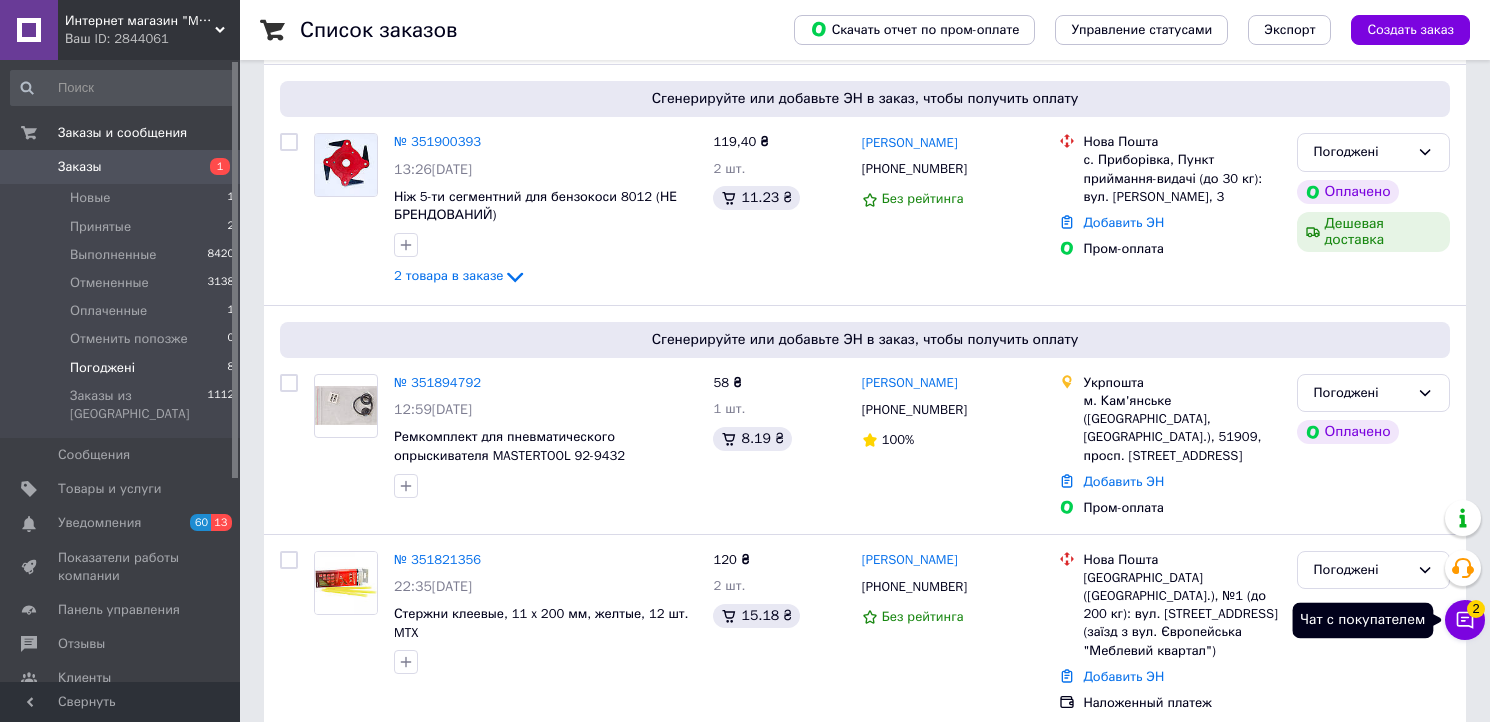 click 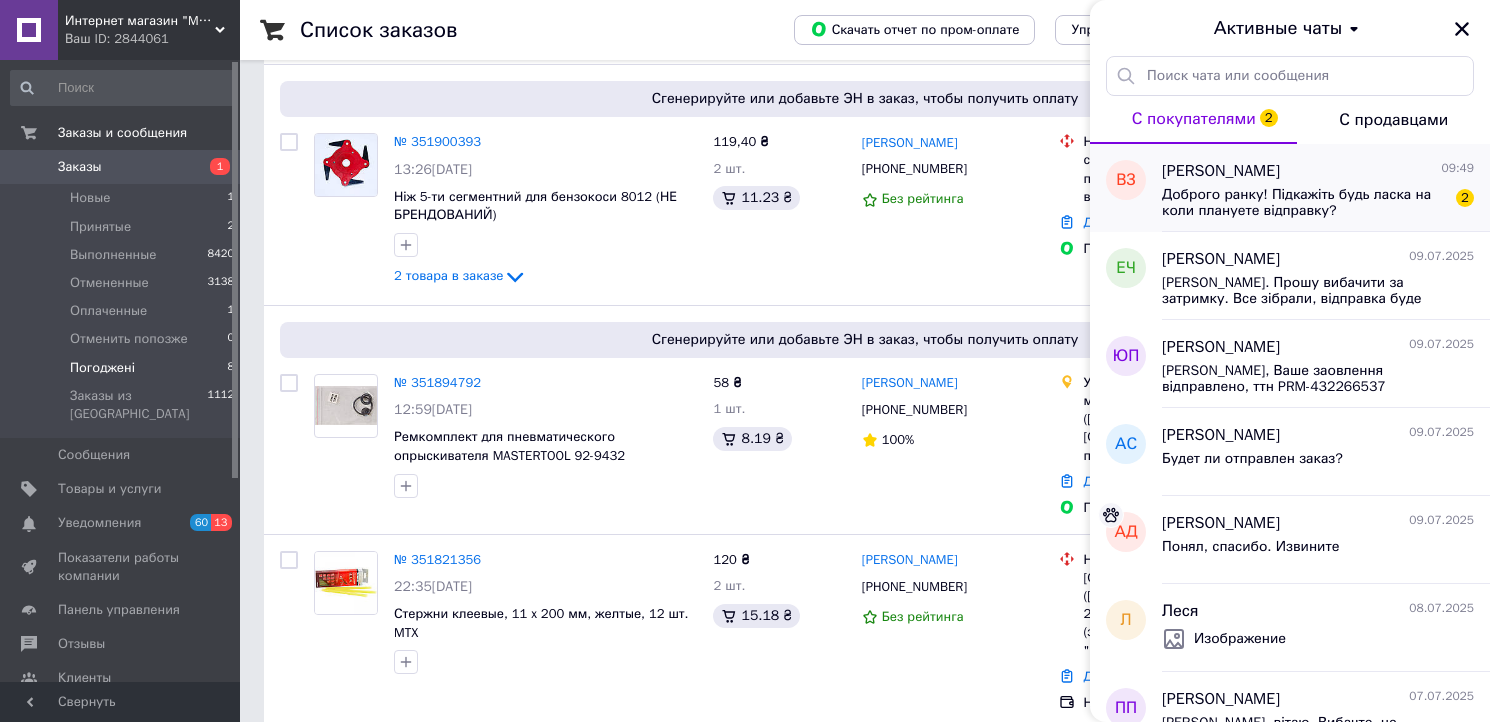 click on "Доброго ранку! Підкажіть будь ласка на коли плануете відправку?" at bounding box center [1304, 203] 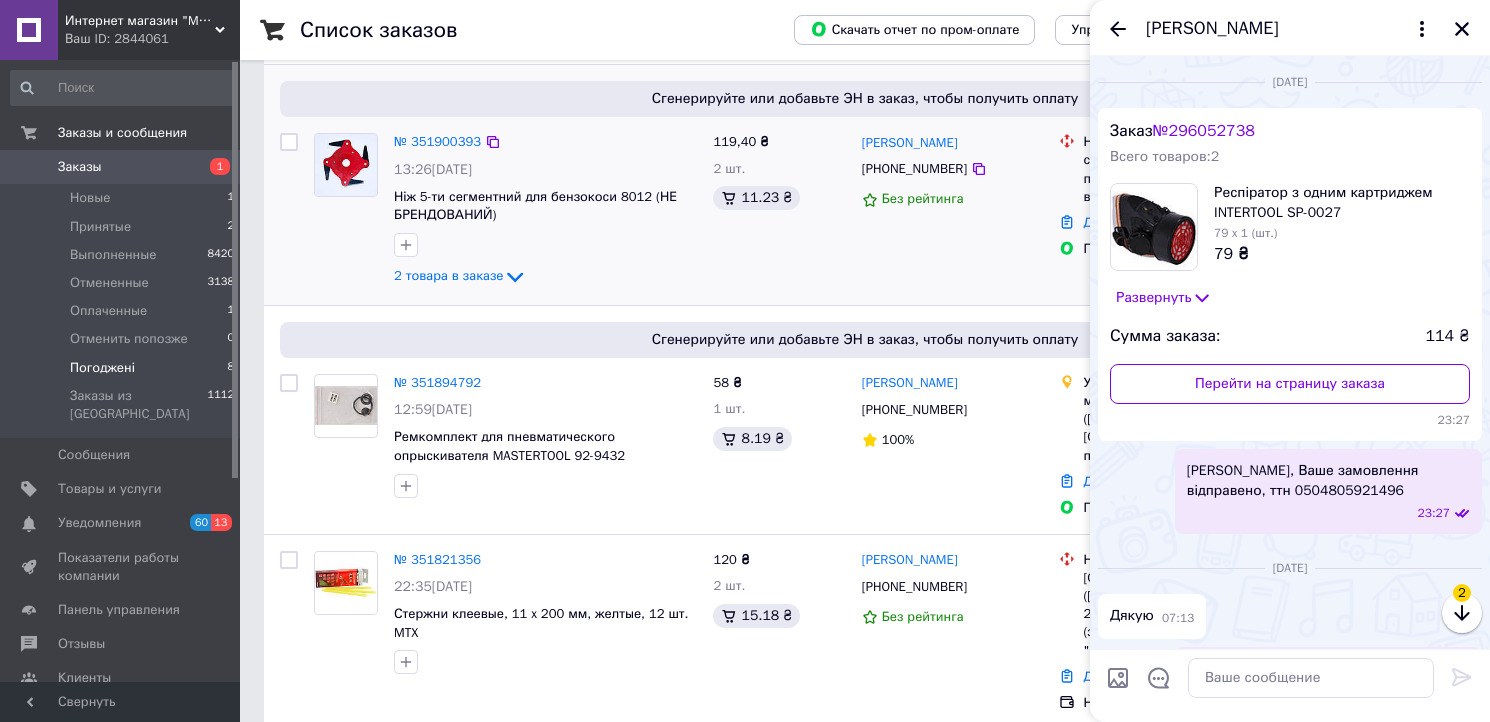 scroll, scrollTop: 653, scrollLeft: 0, axis: vertical 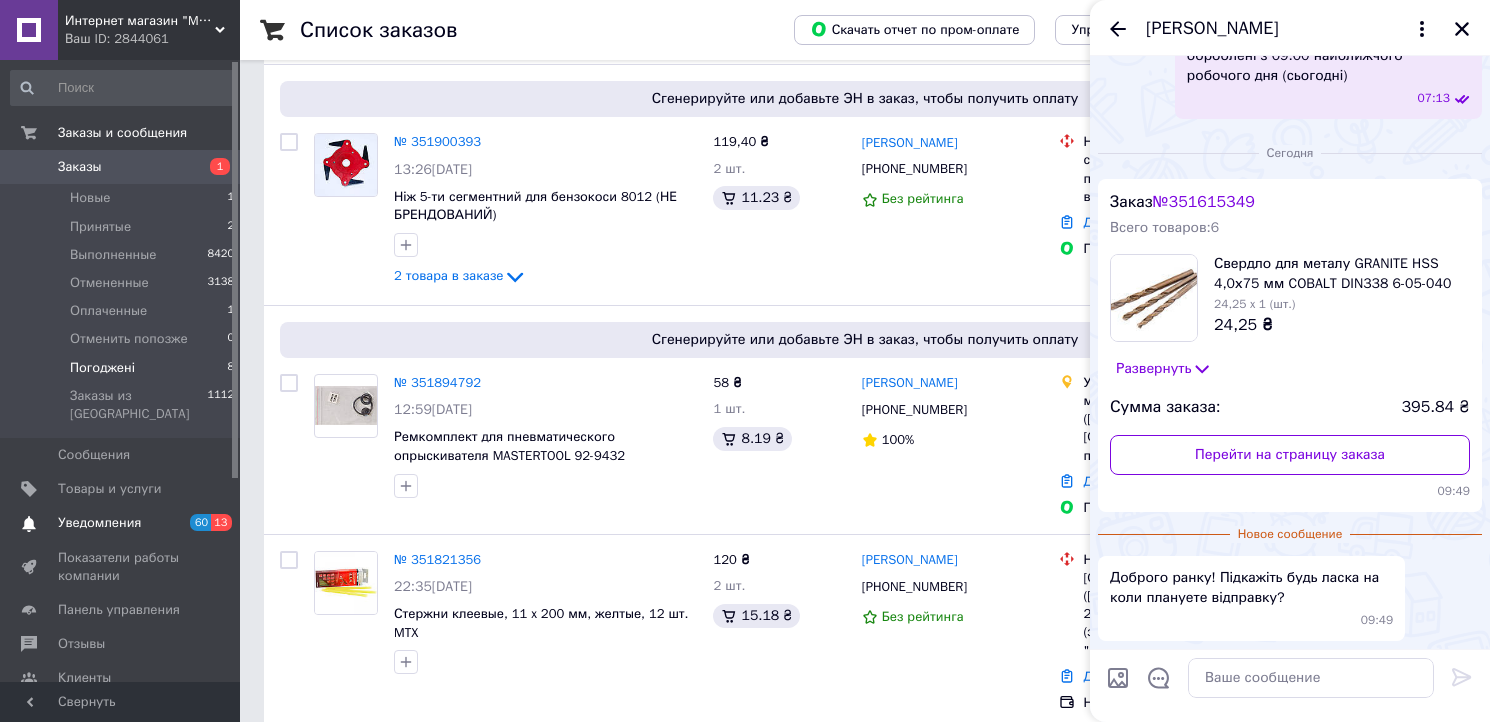 click on "Уведомления" at bounding box center [99, 523] 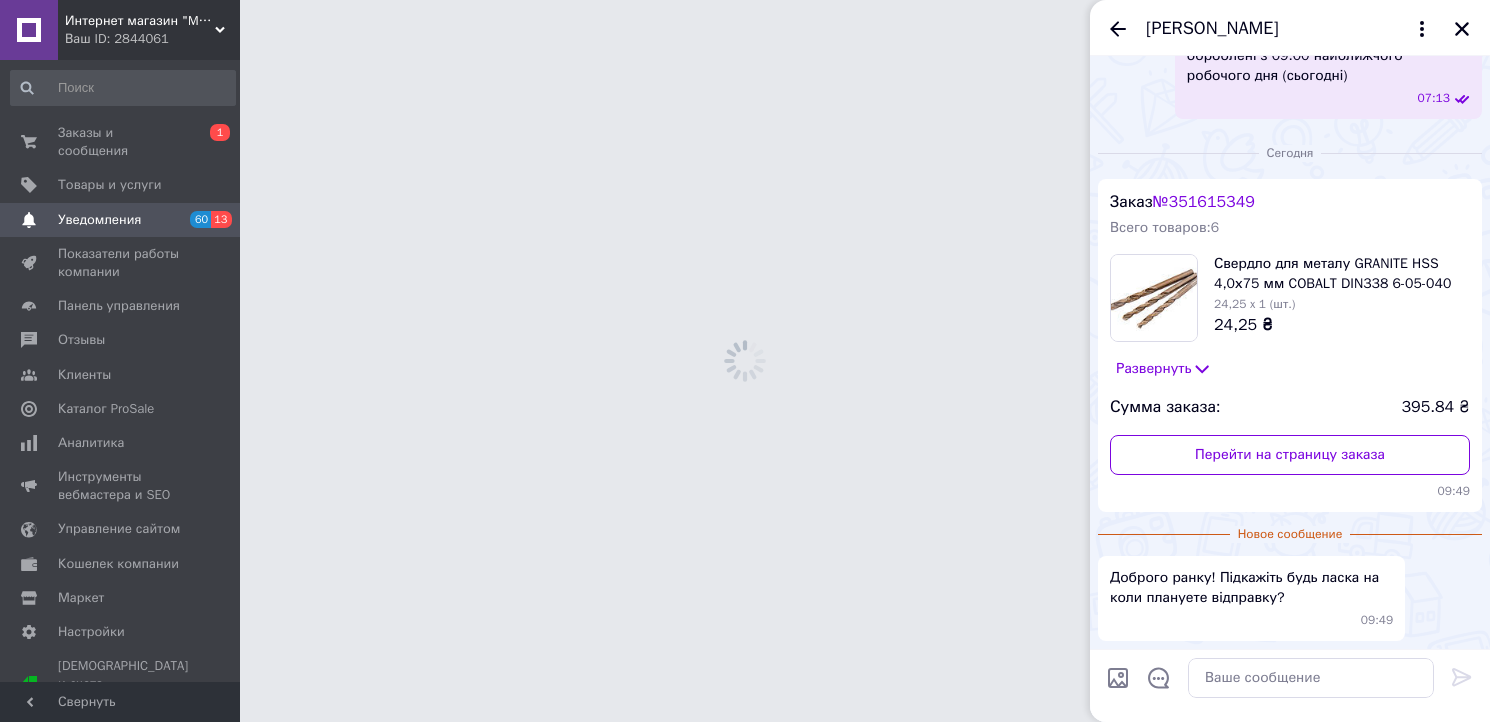 scroll, scrollTop: 0, scrollLeft: 0, axis: both 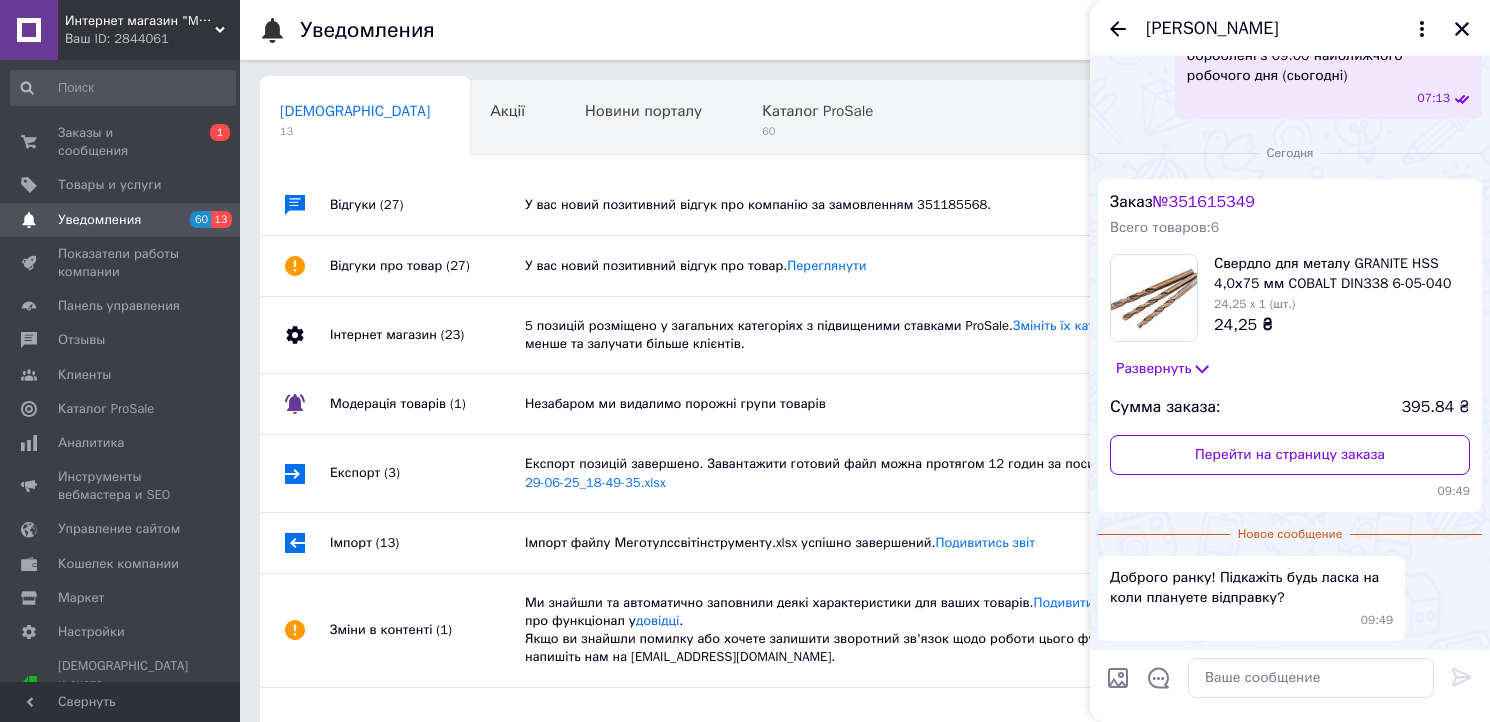 click 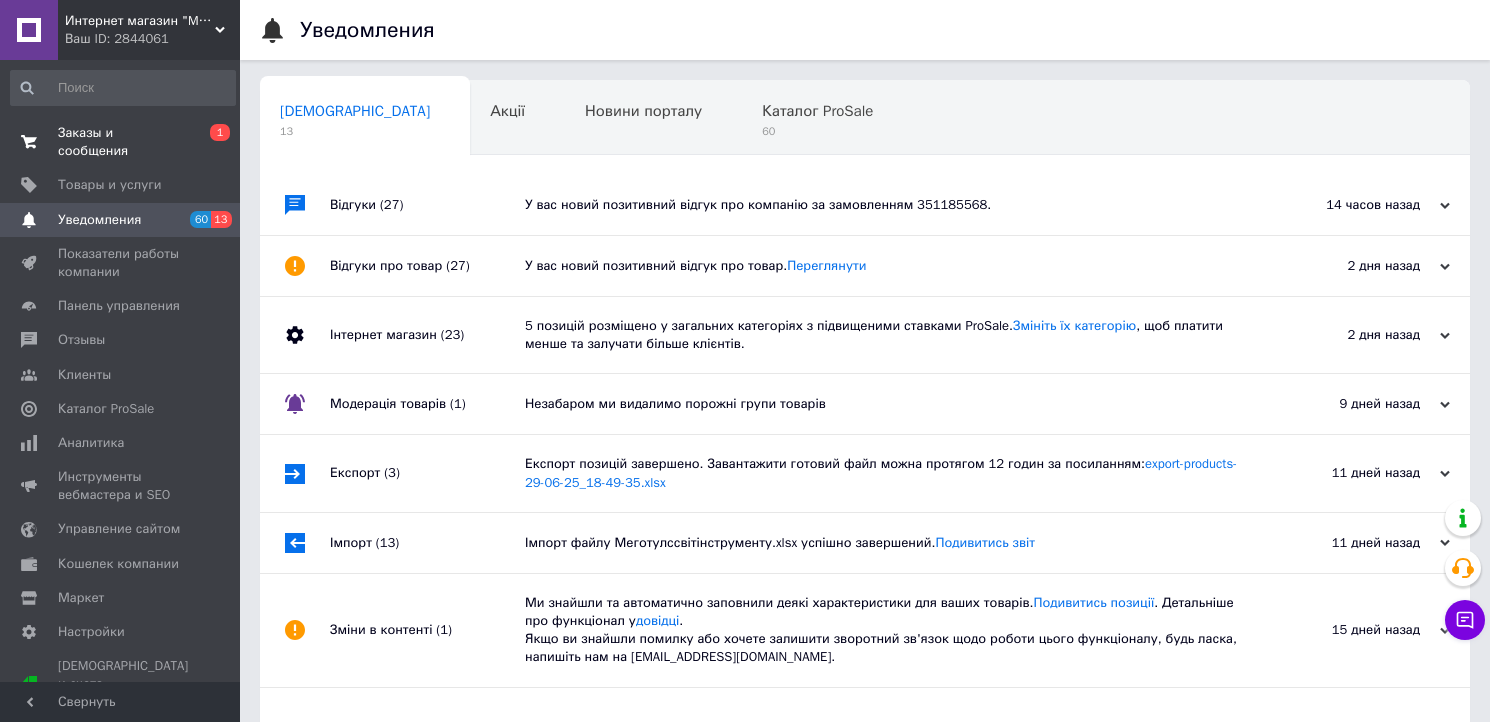 click on "Заказы и сообщения" at bounding box center (121, 142) 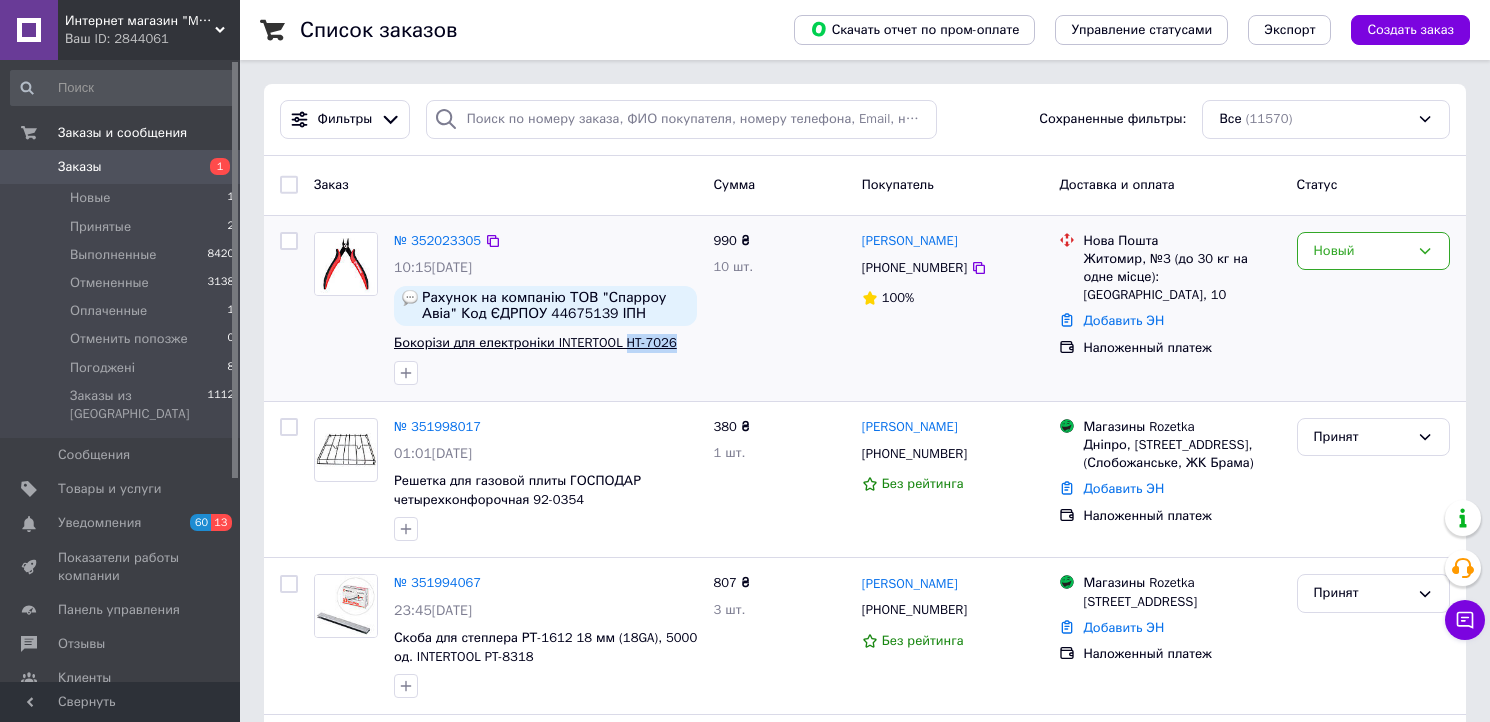 drag, startPoint x: 676, startPoint y: 347, endPoint x: 620, endPoint y: 346, distance: 56.008926 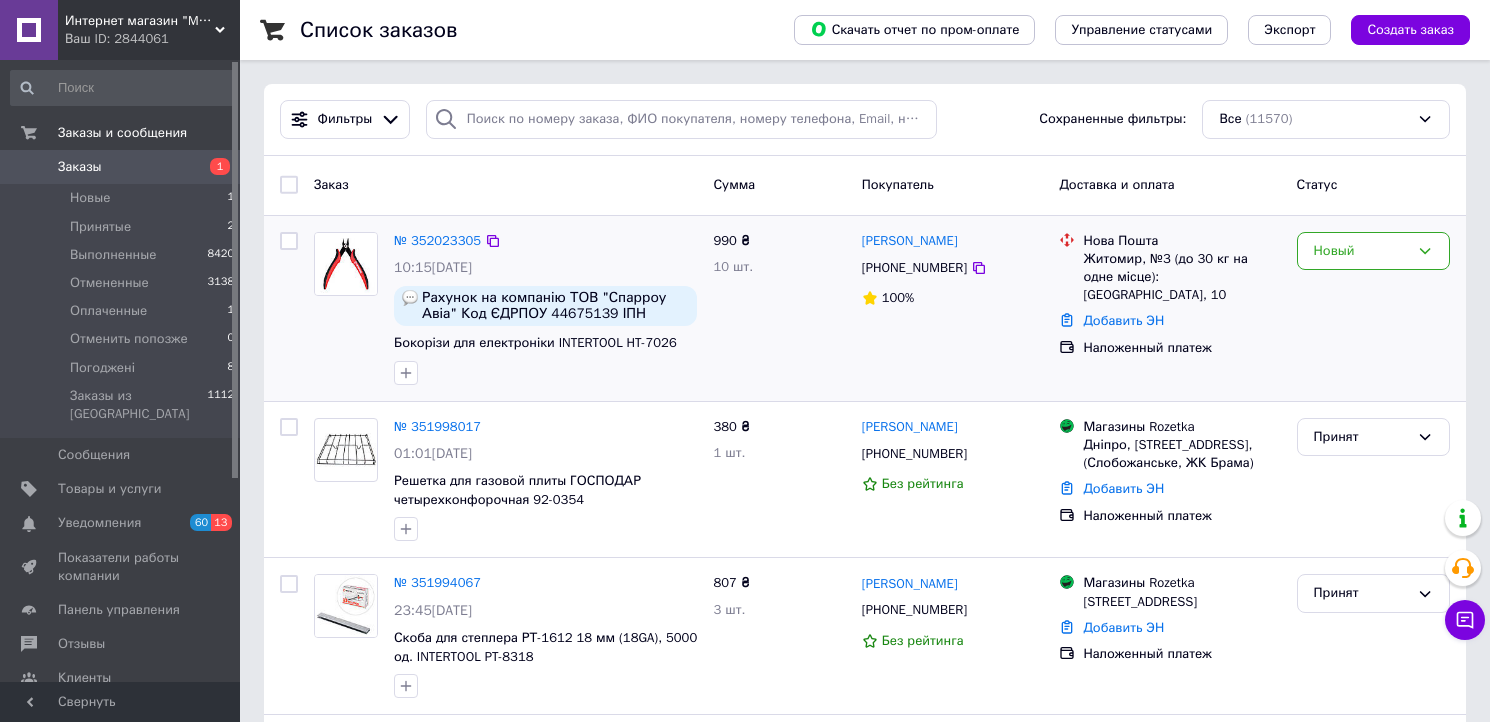drag, startPoint x: 620, startPoint y: 346, endPoint x: 777, endPoint y: 347, distance: 157.00319 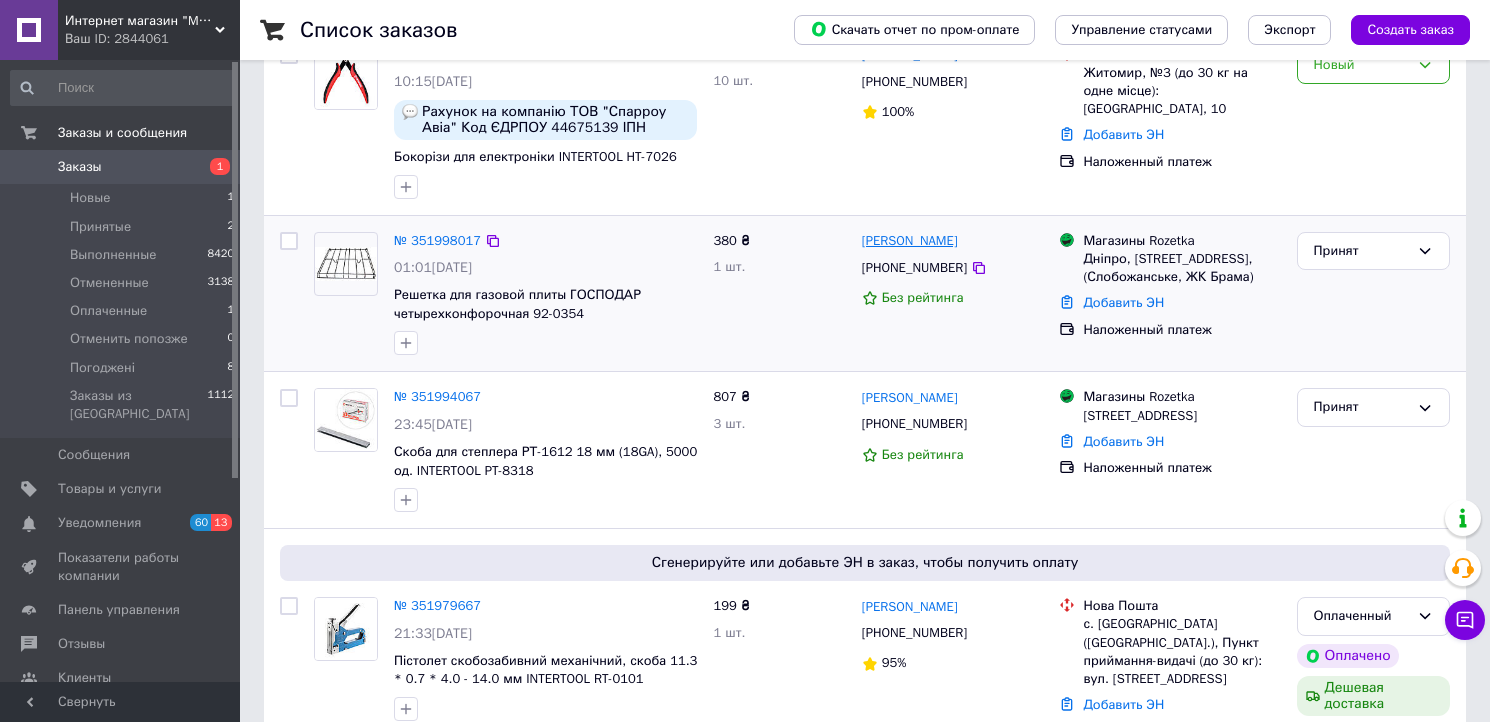 scroll, scrollTop: 222, scrollLeft: 0, axis: vertical 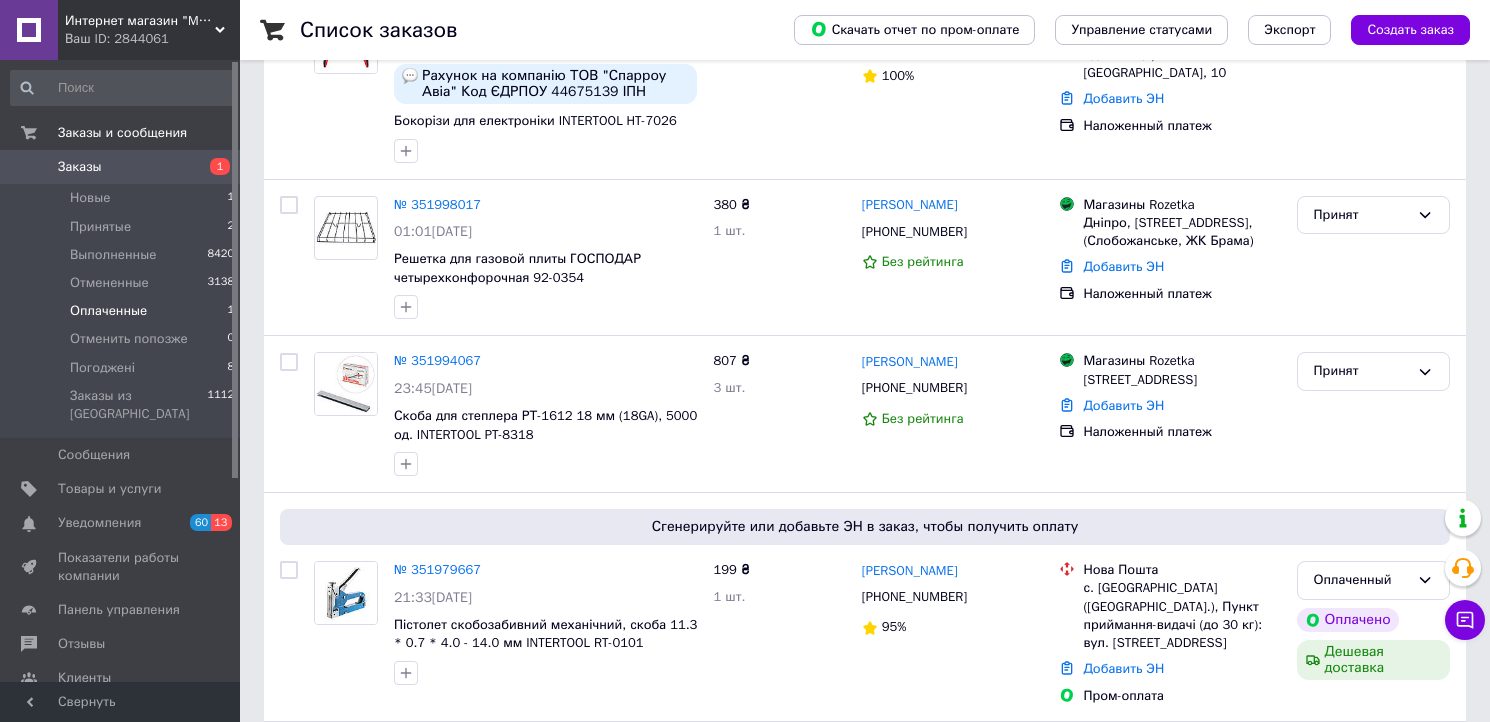 click on "Оплаченные" at bounding box center [108, 311] 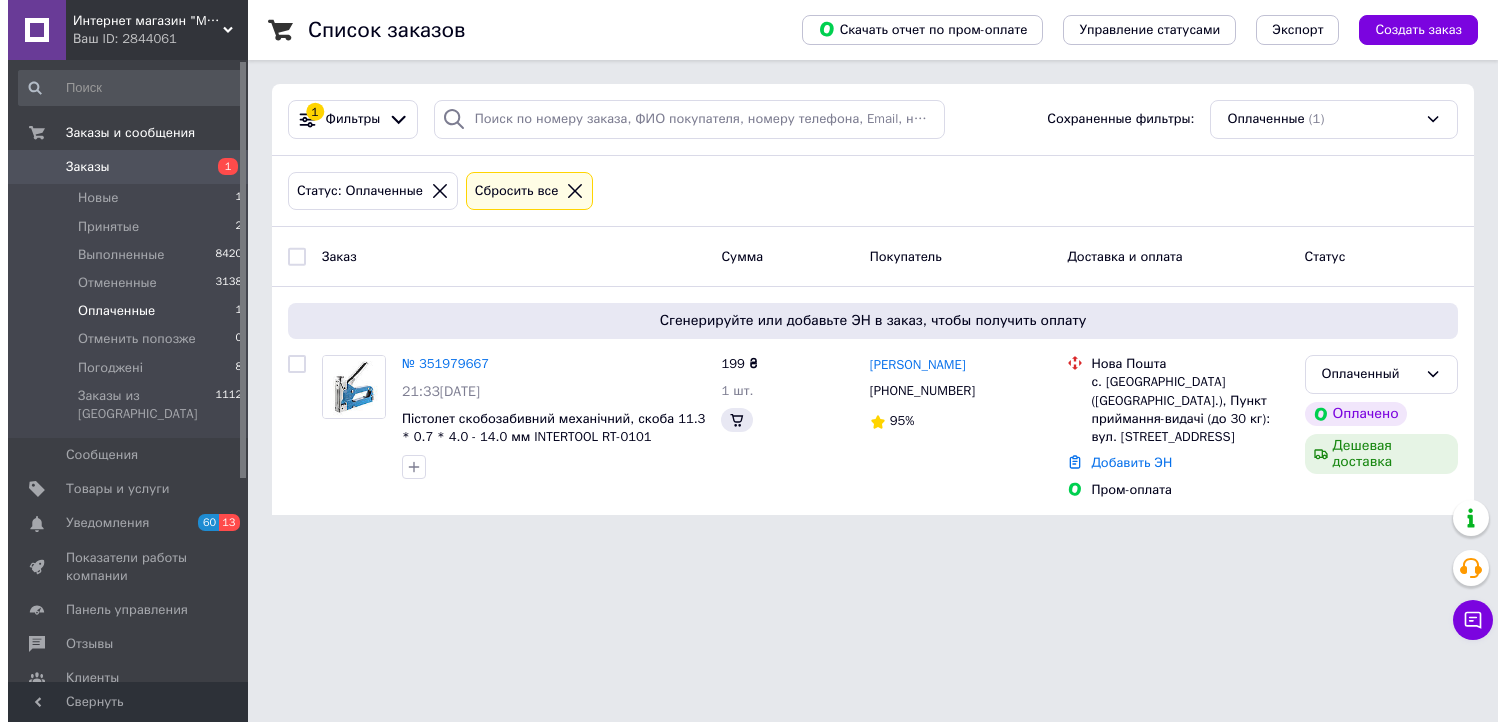 scroll, scrollTop: 0, scrollLeft: 0, axis: both 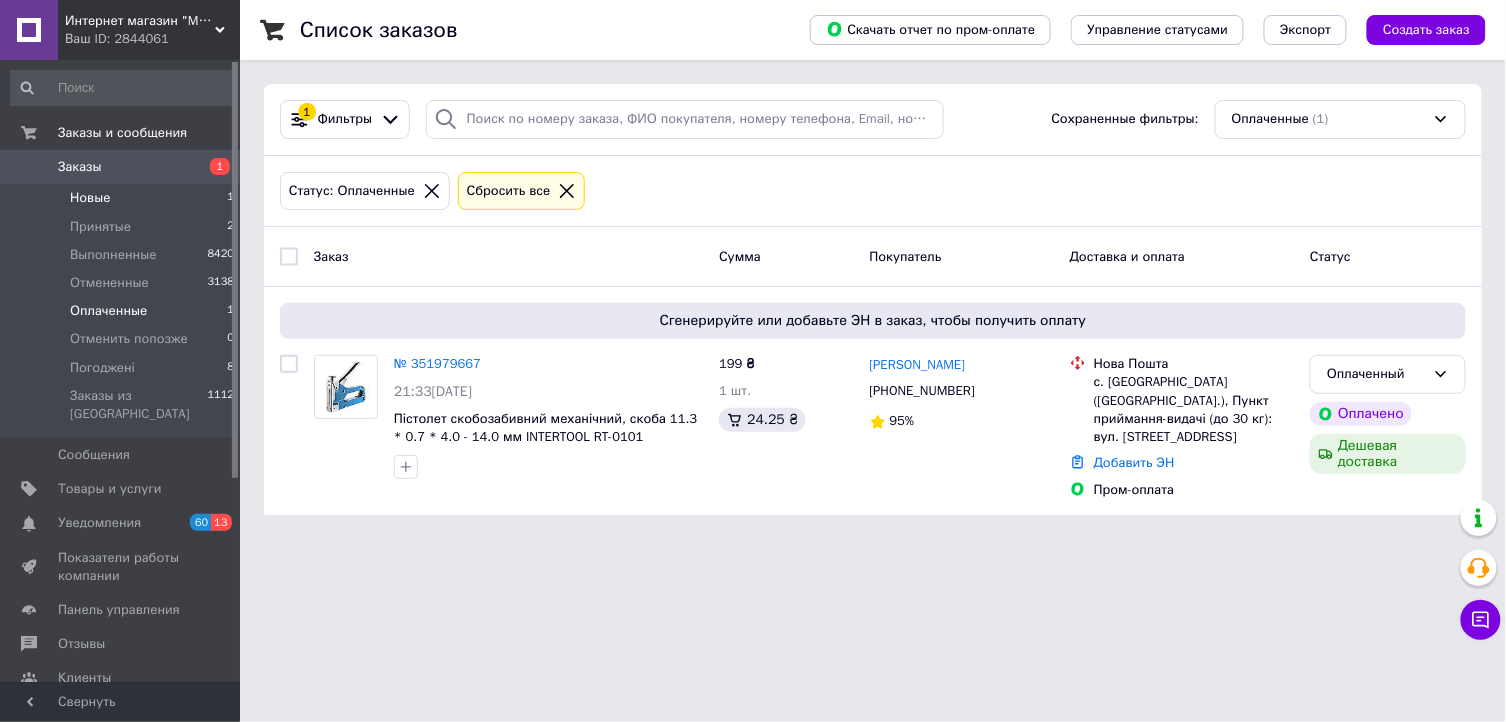 click on "Новые" at bounding box center (90, 198) 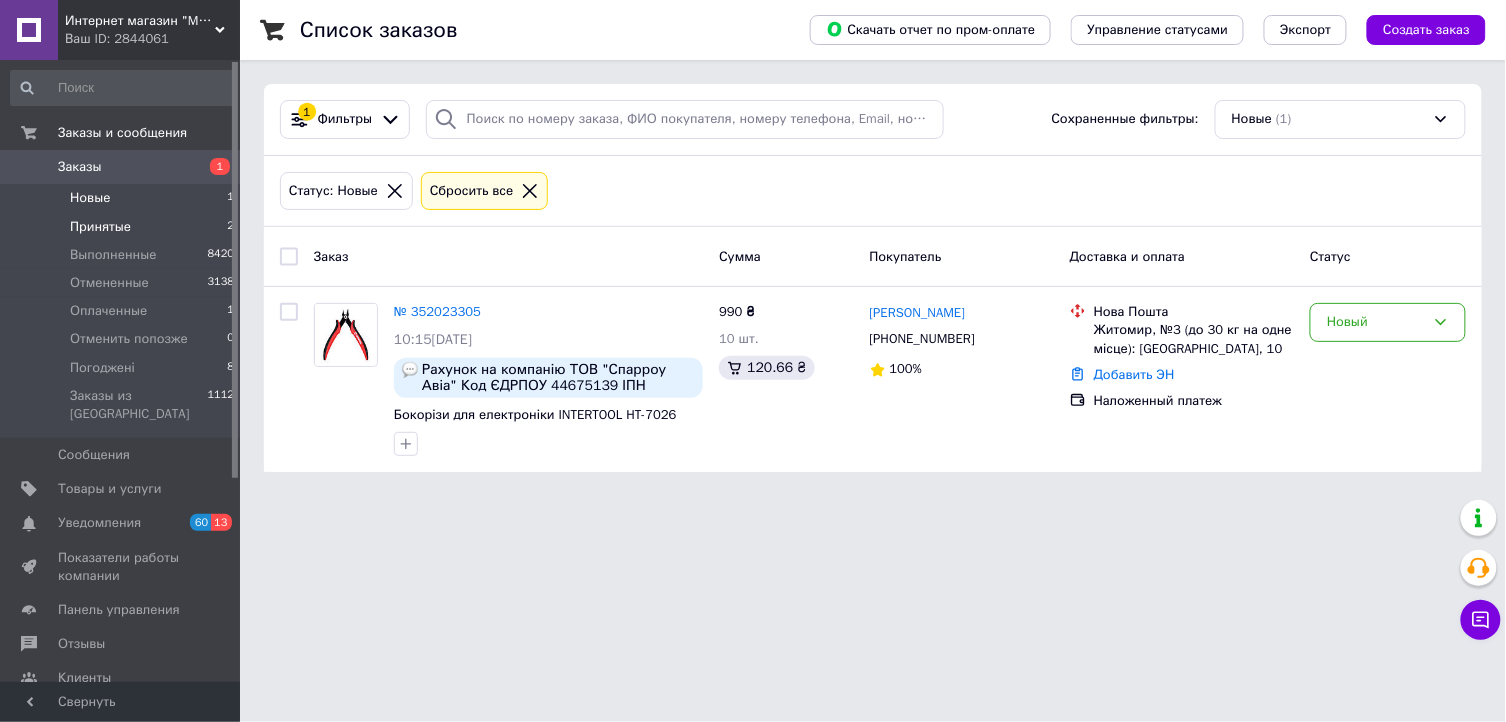 click on "Принятые" at bounding box center [100, 227] 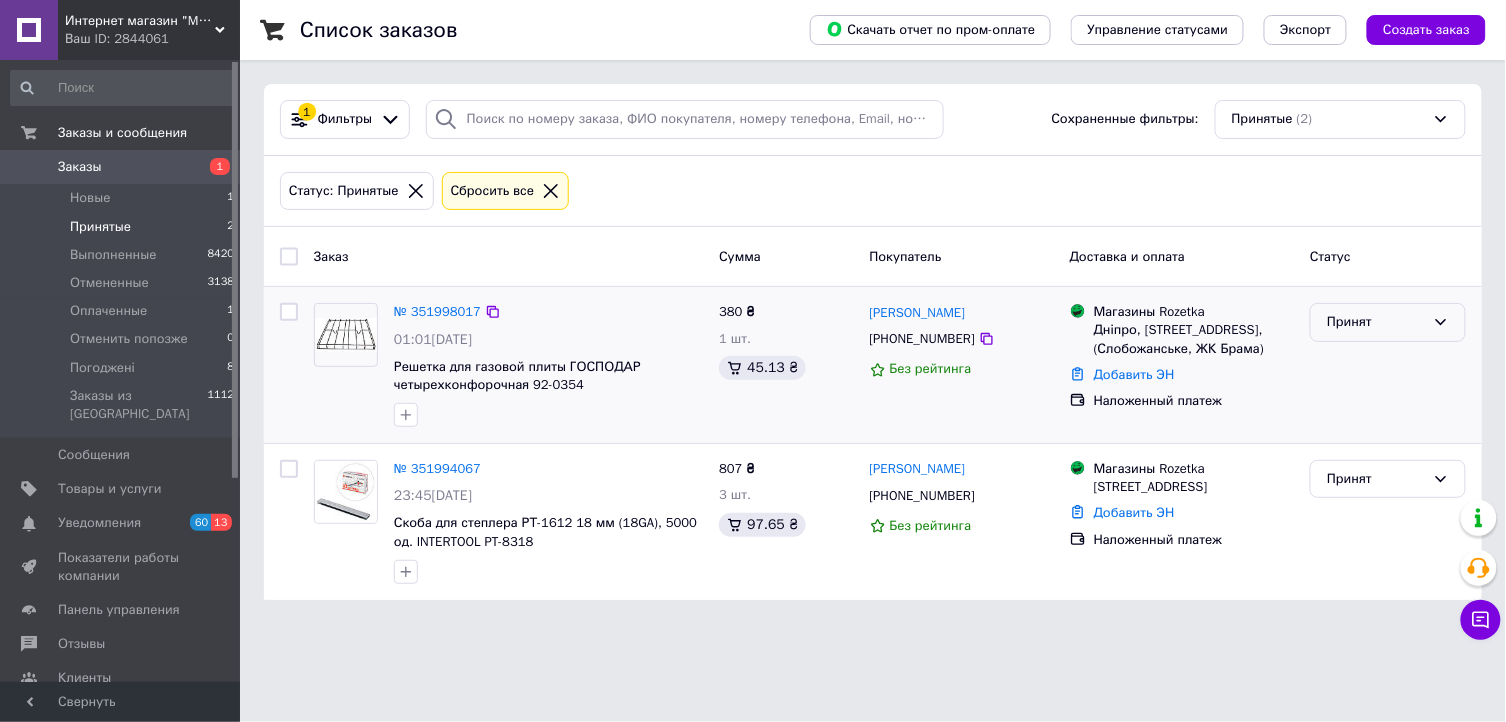click on "Принят" at bounding box center (1376, 322) 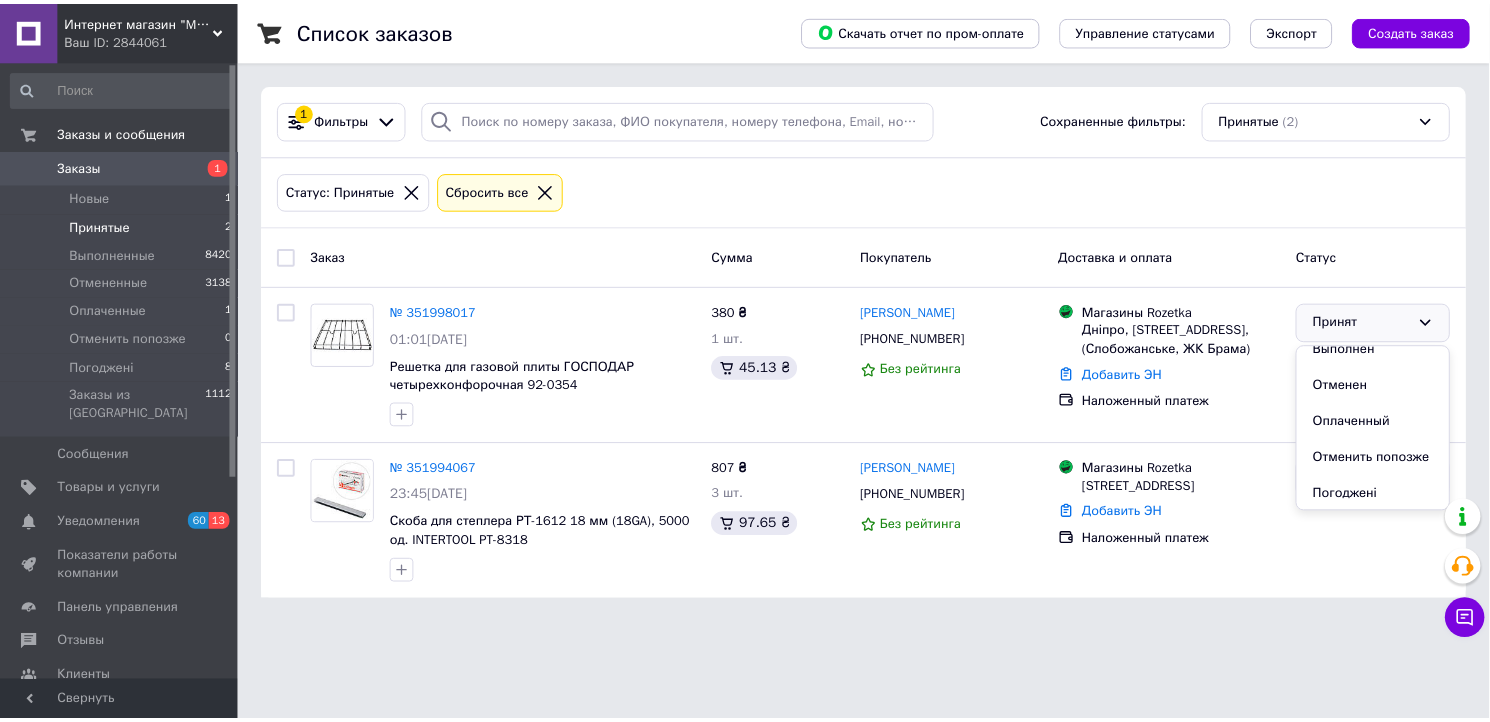 scroll, scrollTop: 16, scrollLeft: 0, axis: vertical 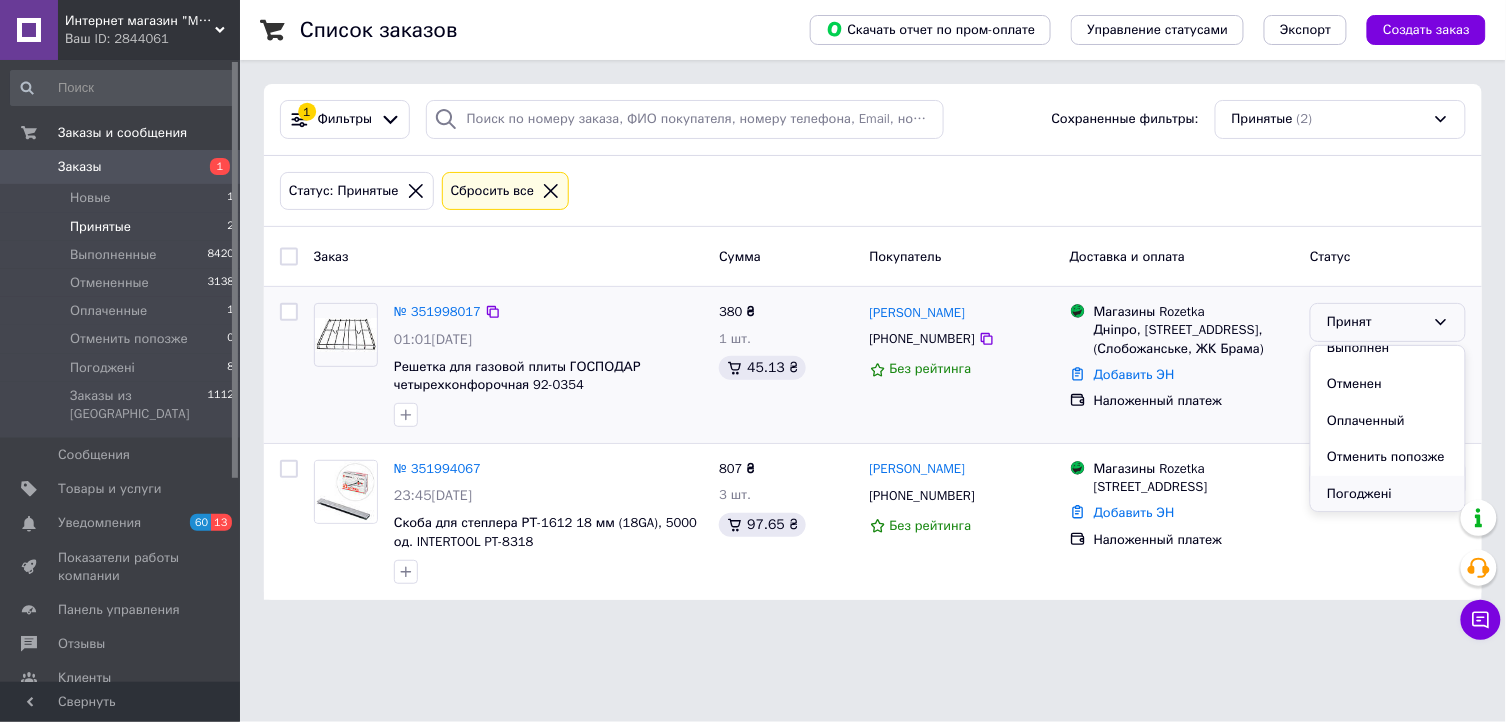 click on "Погоджені" at bounding box center (1388, 494) 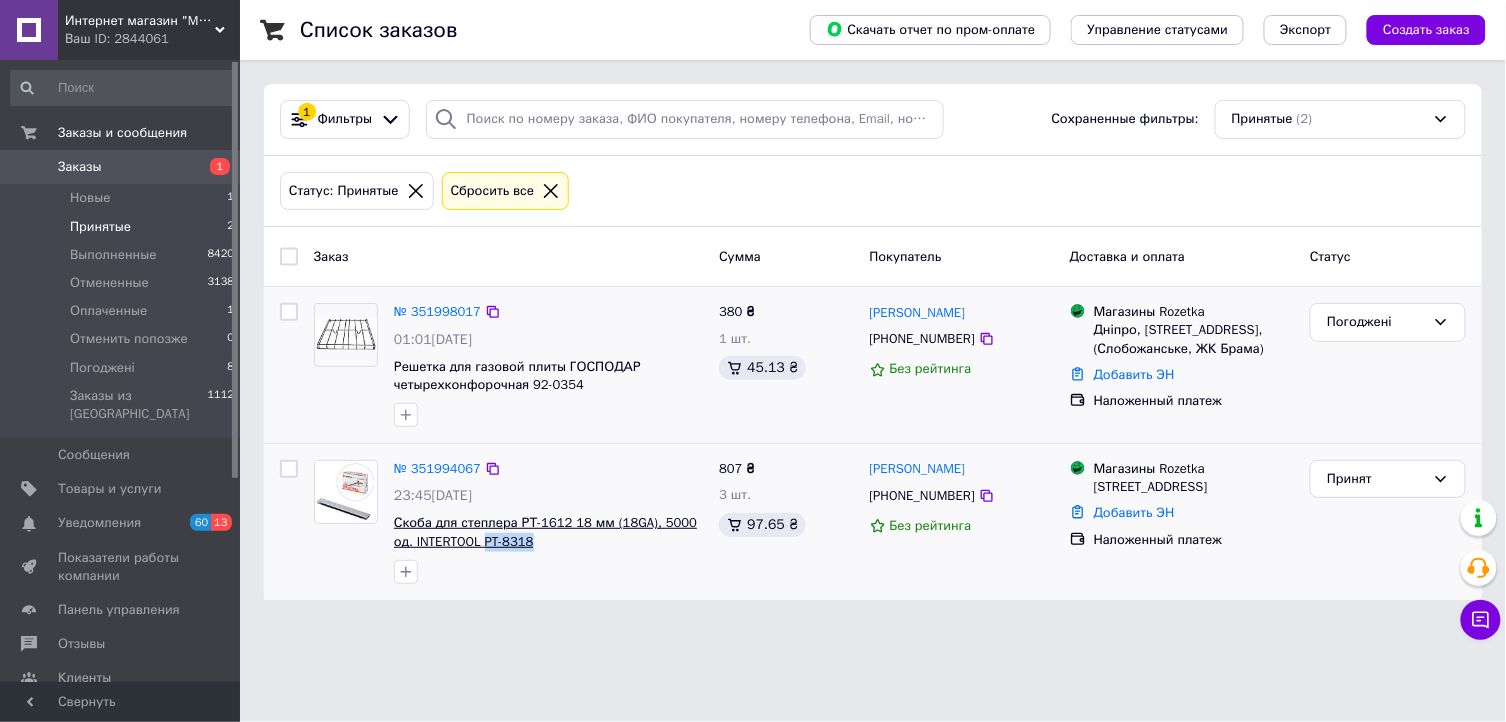drag, startPoint x: 523, startPoint y: 547, endPoint x: 464, endPoint y: 544, distance: 59.07622 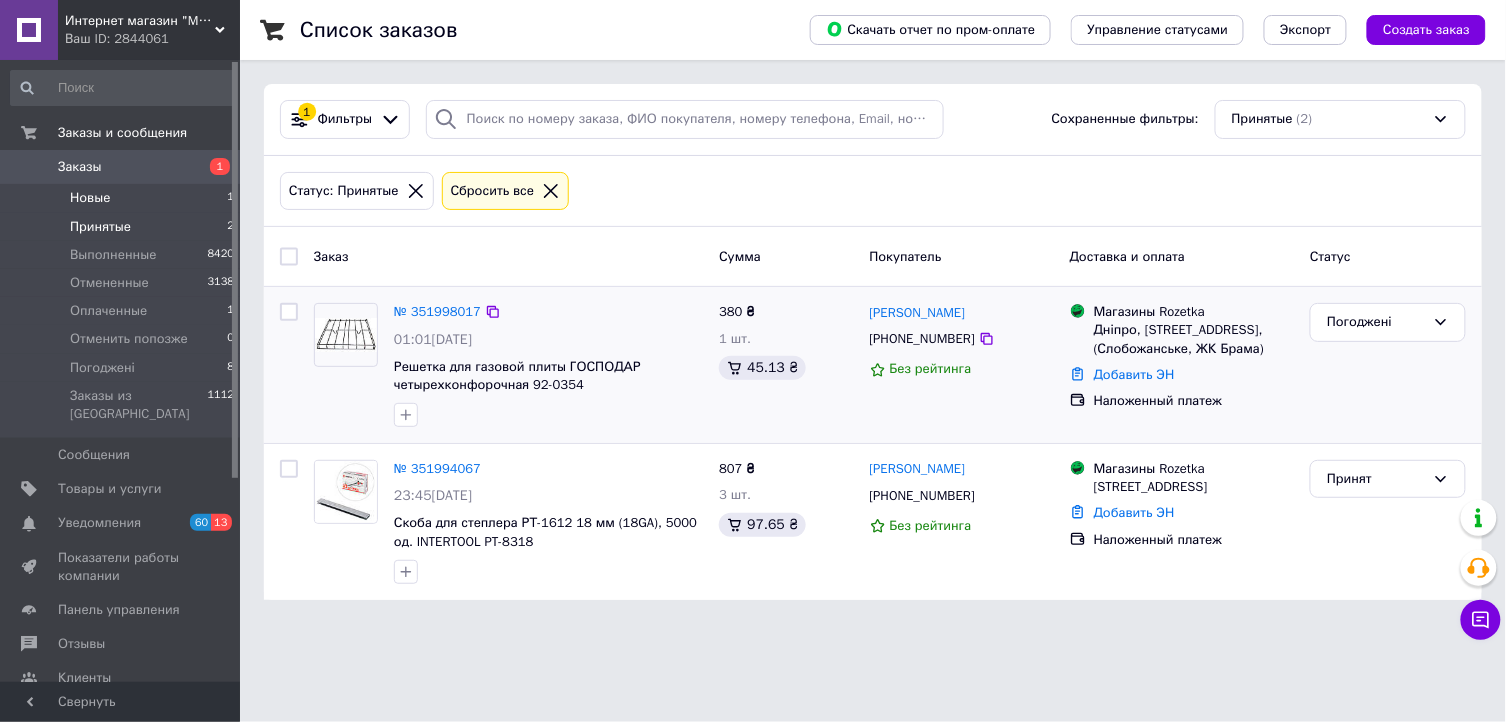 click on "Новые 1" at bounding box center (123, 198) 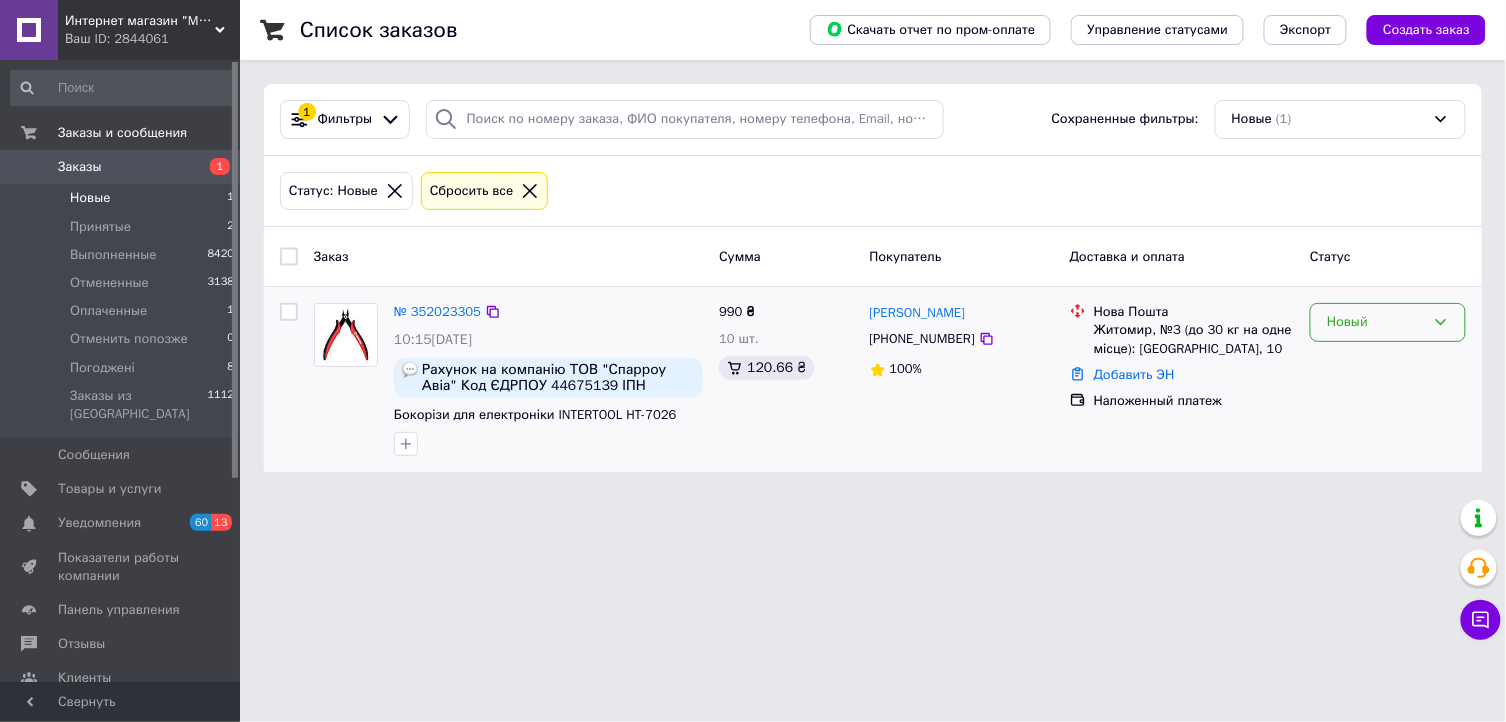 click on "Новый" at bounding box center [1376, 322] 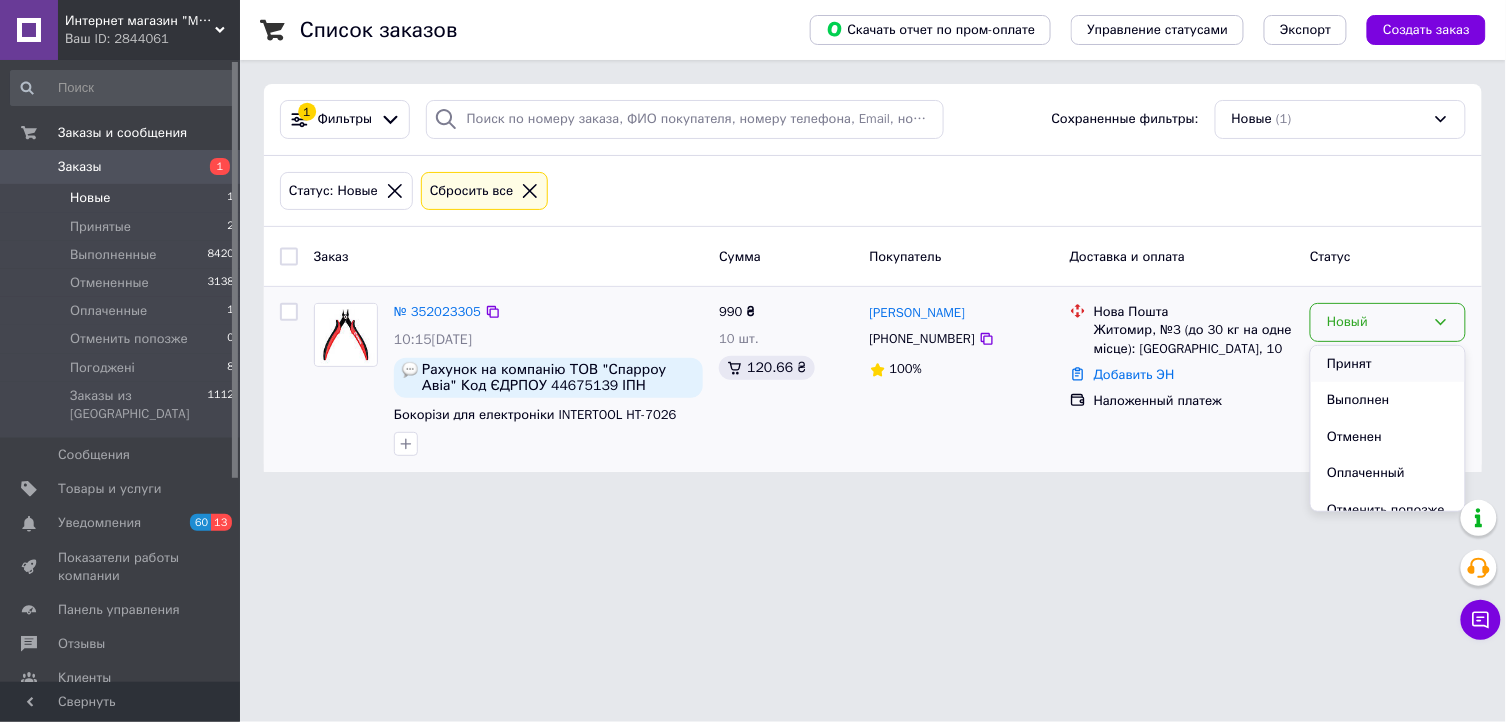 click on "Принят" at bounding box center (1388, 364) 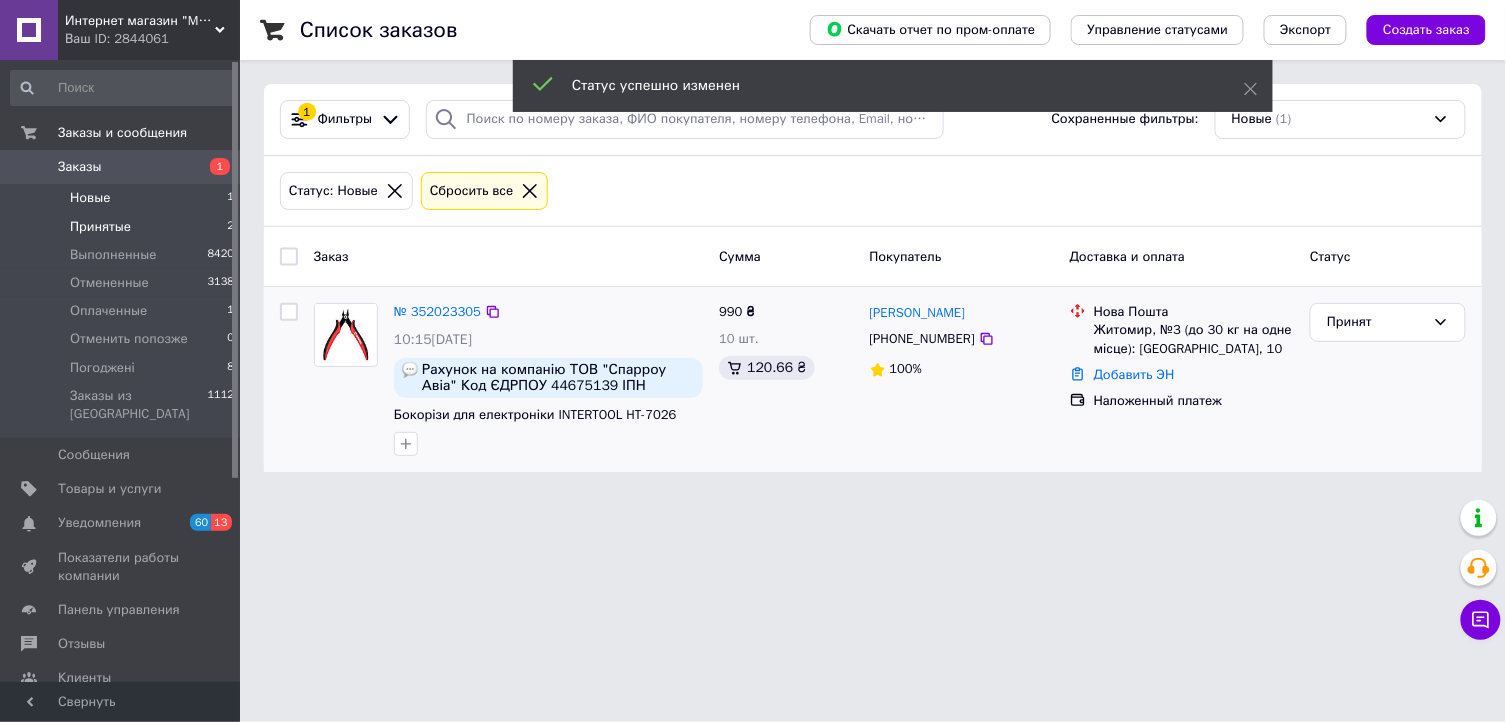 click on "Принятые" at bounding box center [100, 227] 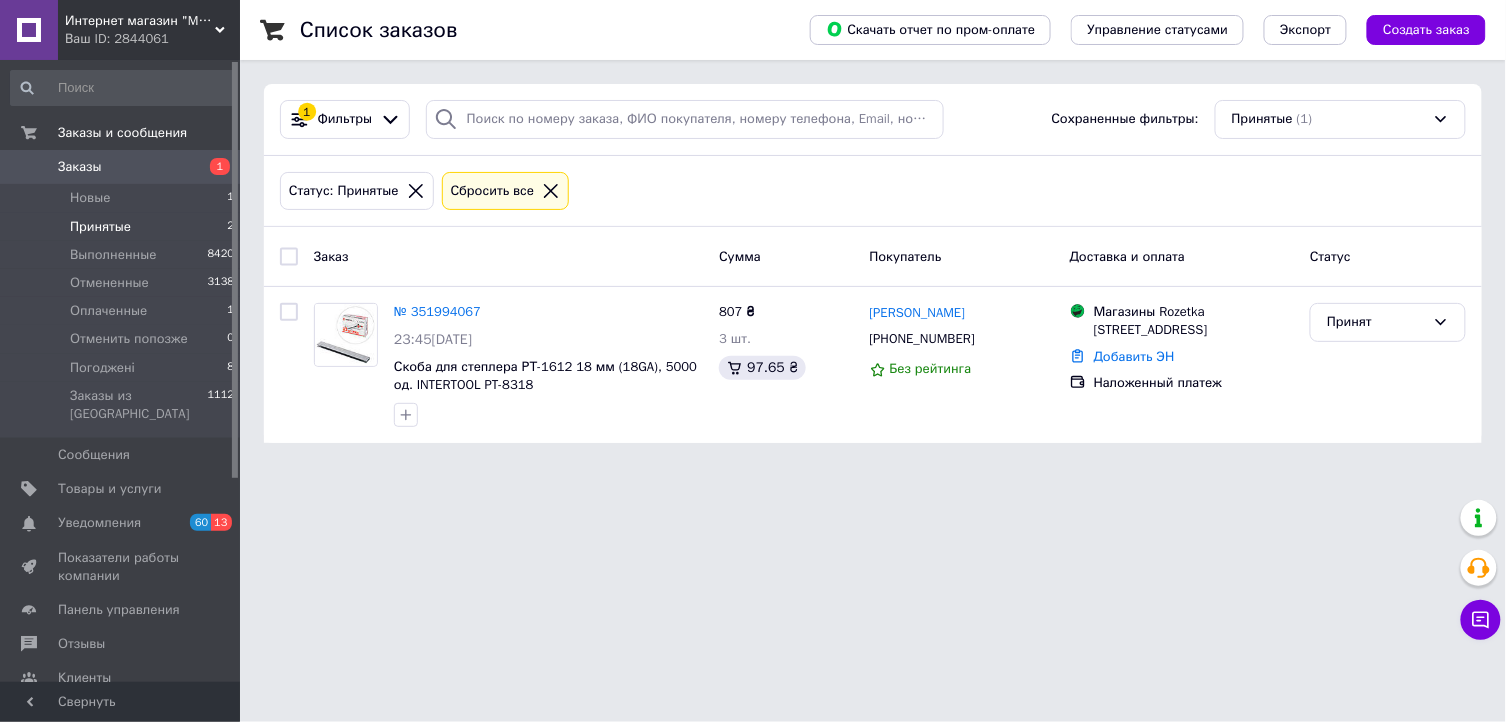click on "Принятые" at bounding box center [100, 227] 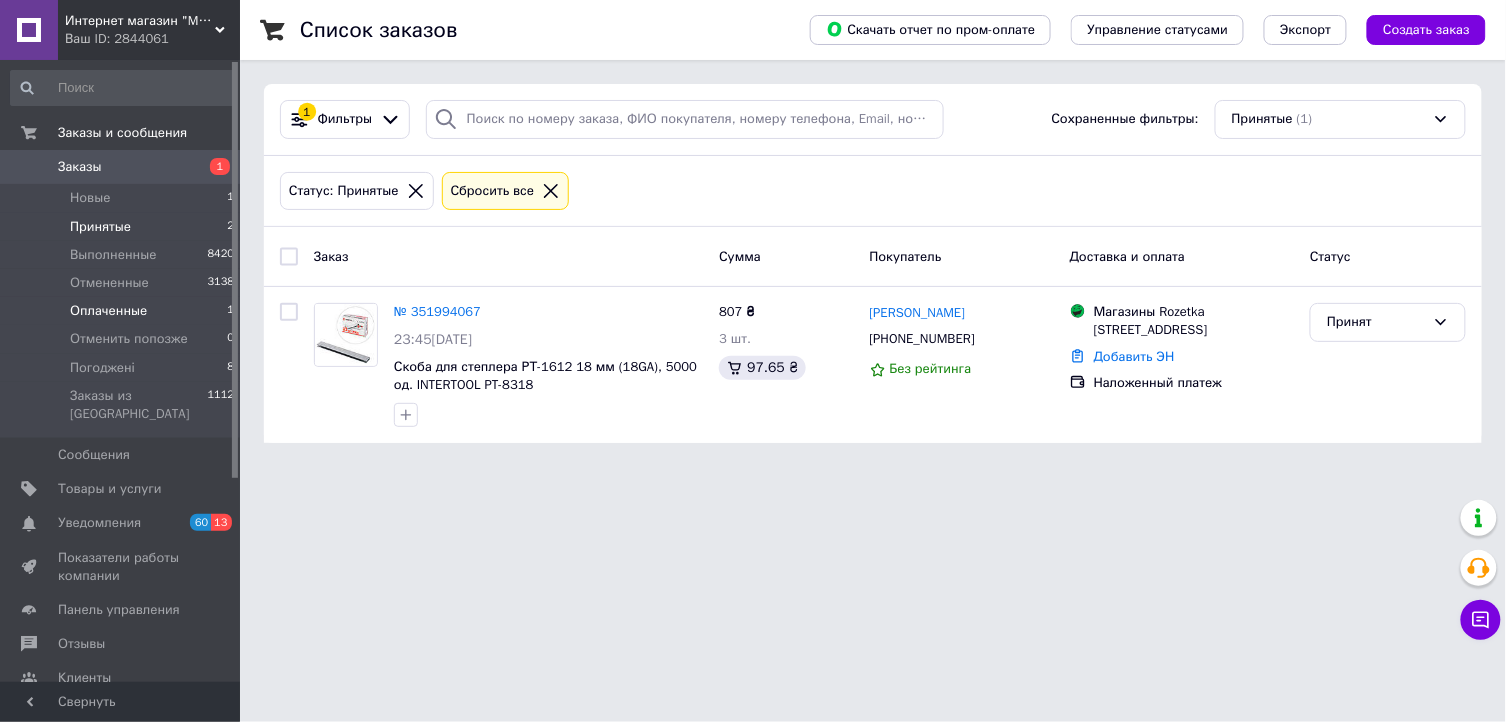 click on "Оплаченные" at bounding box center [108, 311] 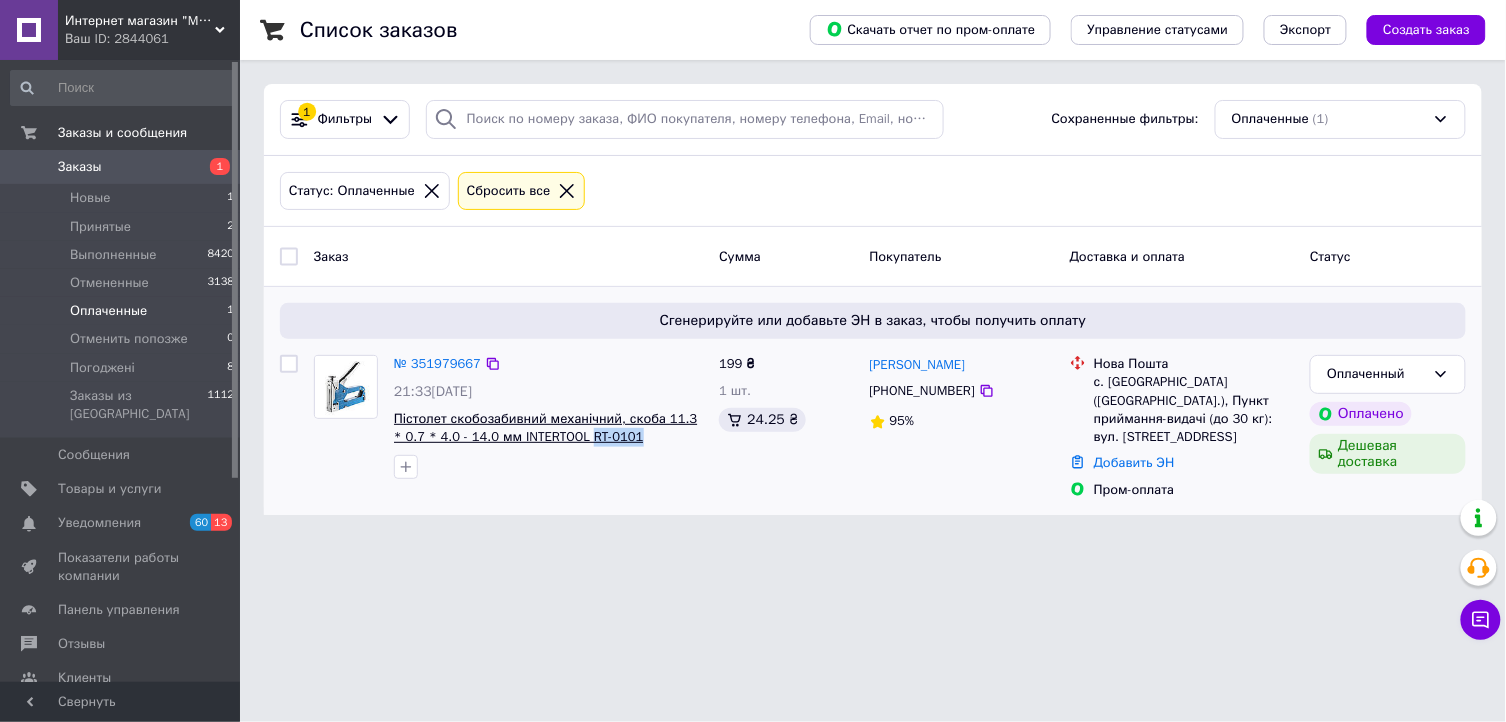 drag, startPoint x: 645, startPoint y: 437, endPoint x: 570, endPoint y: 443, distance: 75.23962 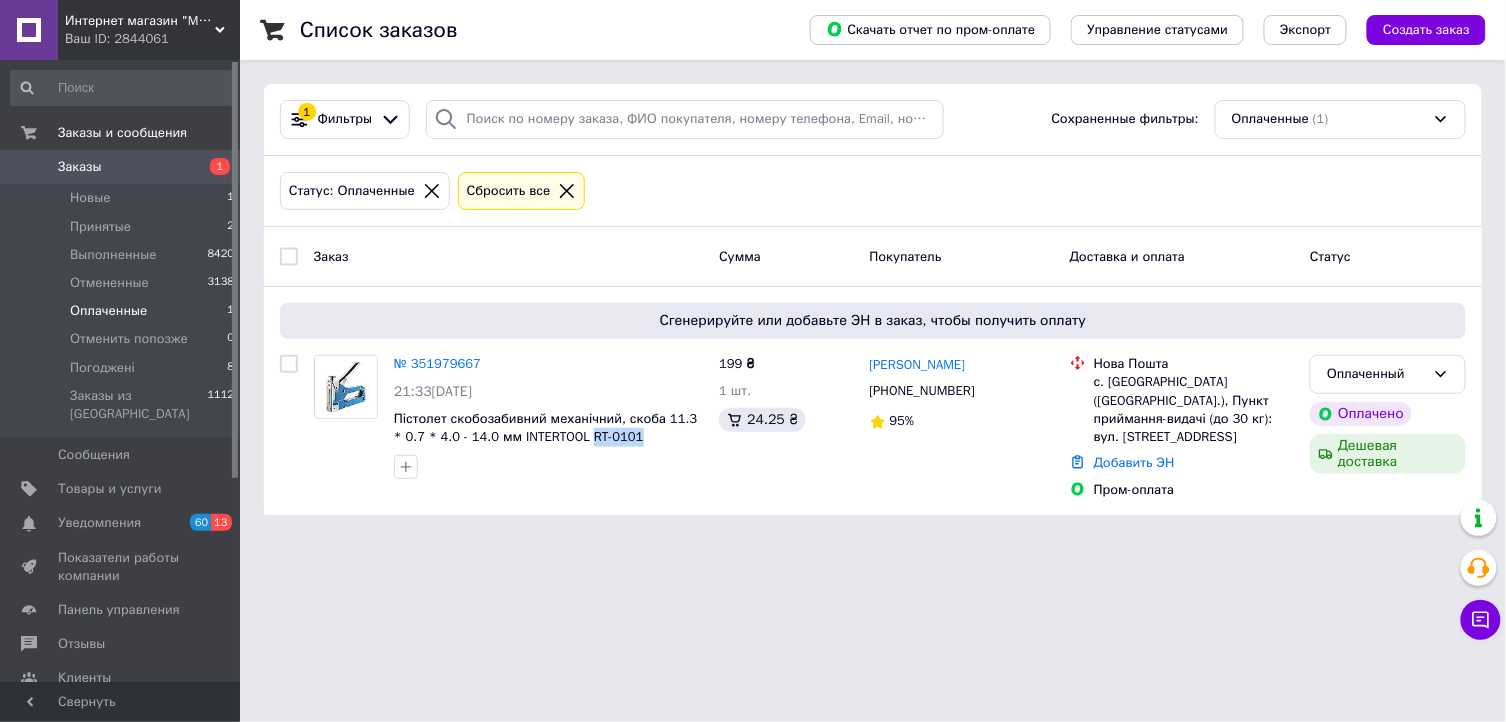 copy on "RT-0101" 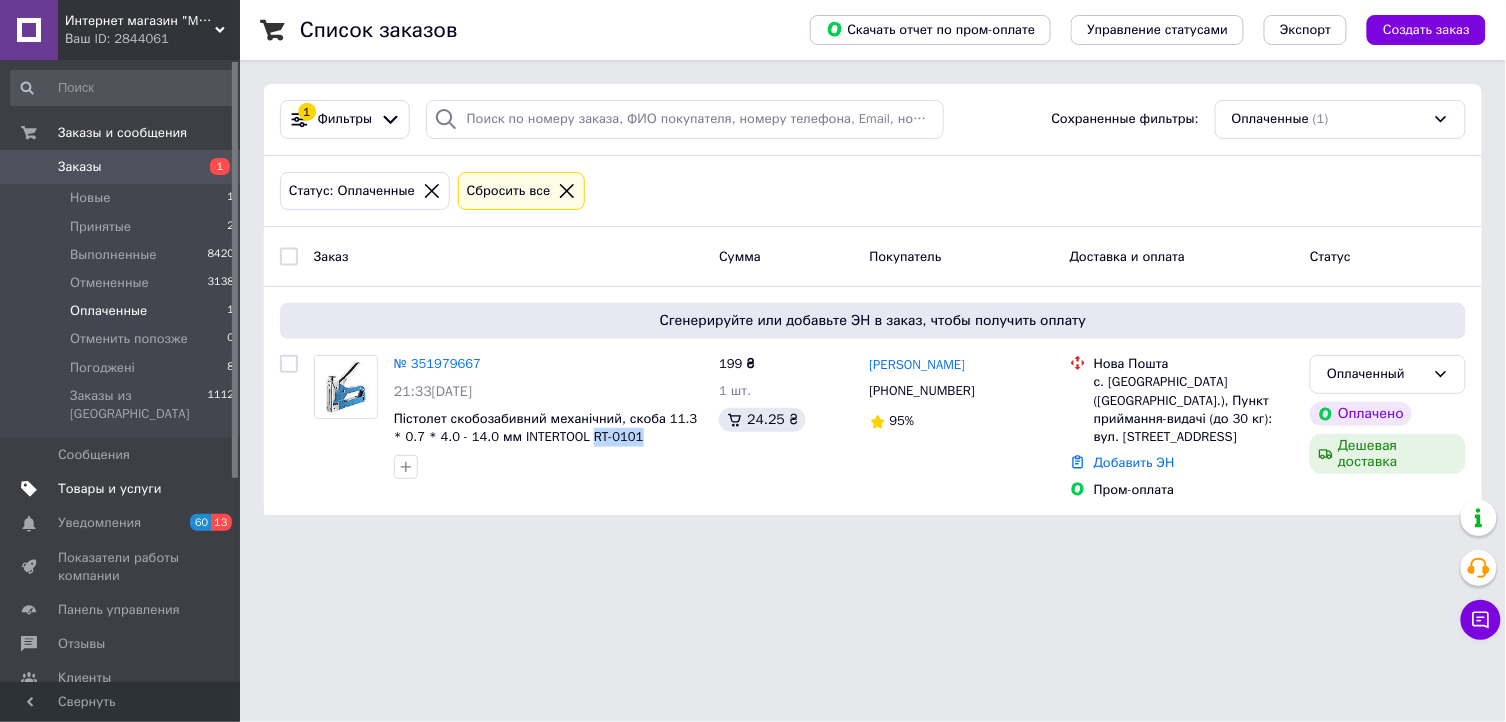 click on "Товары и услуги" at bounding box center (110, 489) 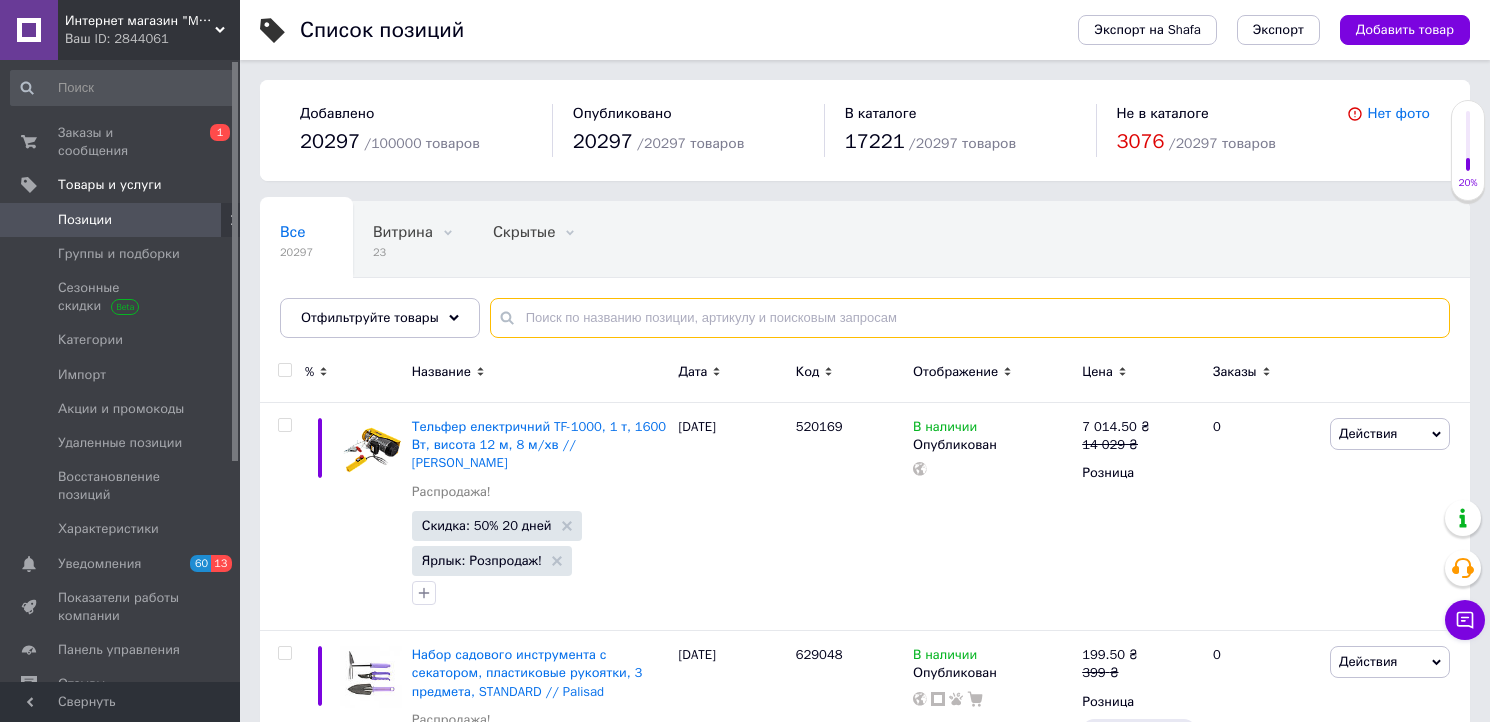 click at bounding box center (970, 318) 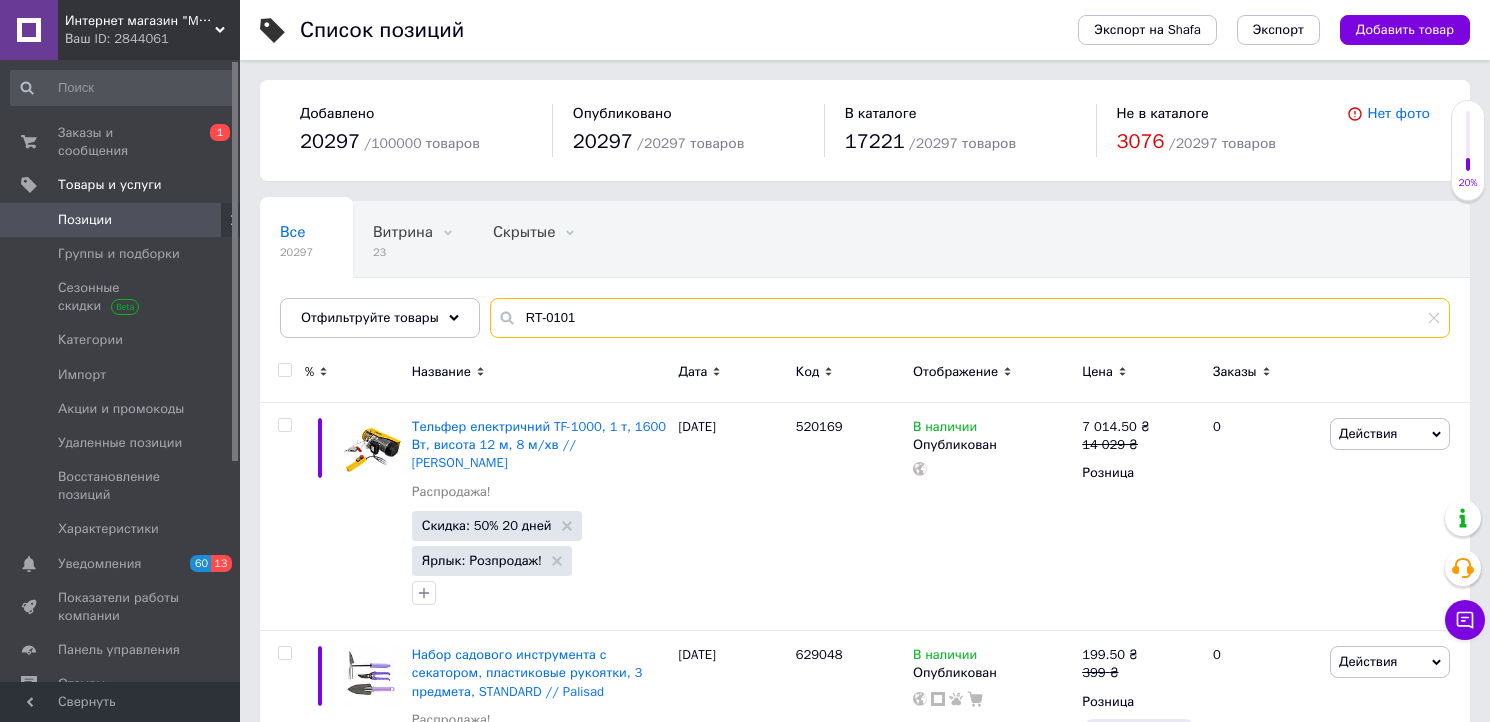 type on "RT-0101" 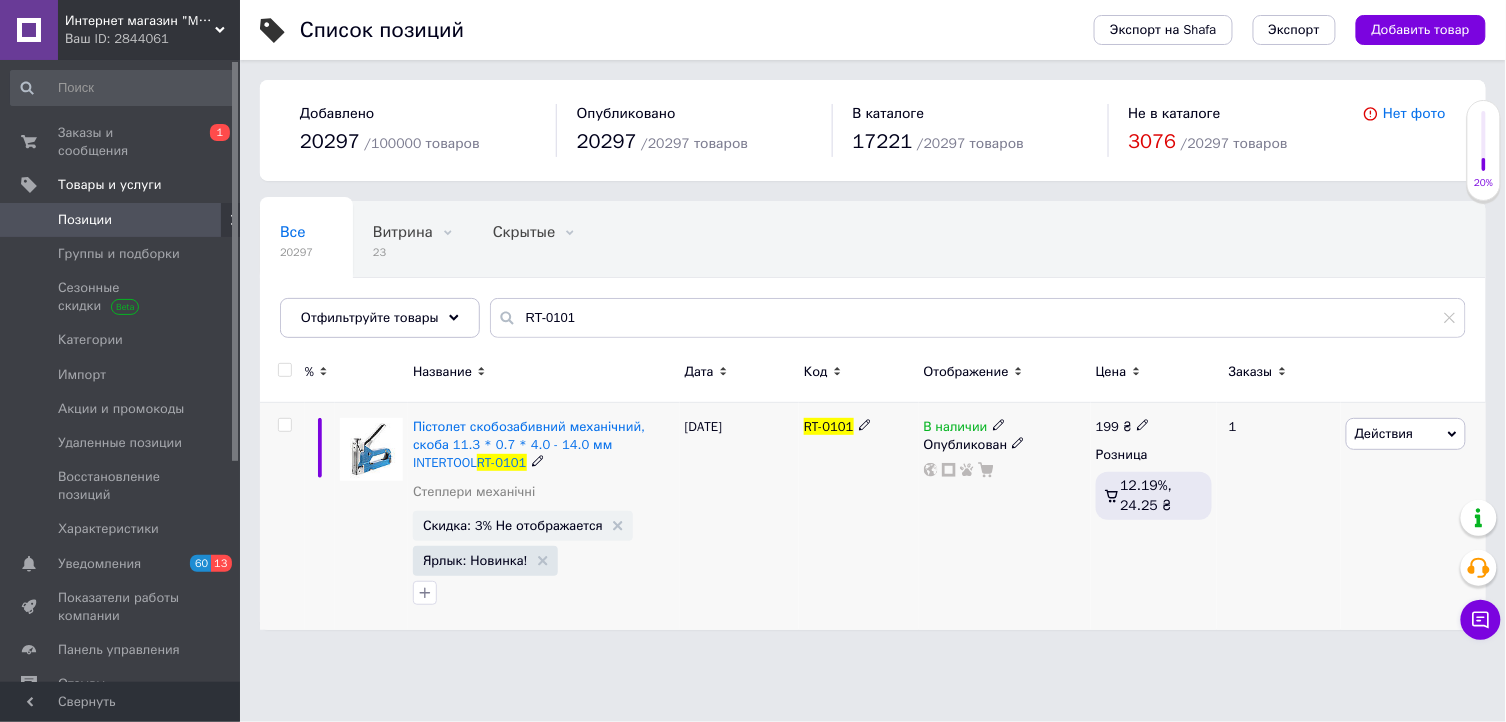 click 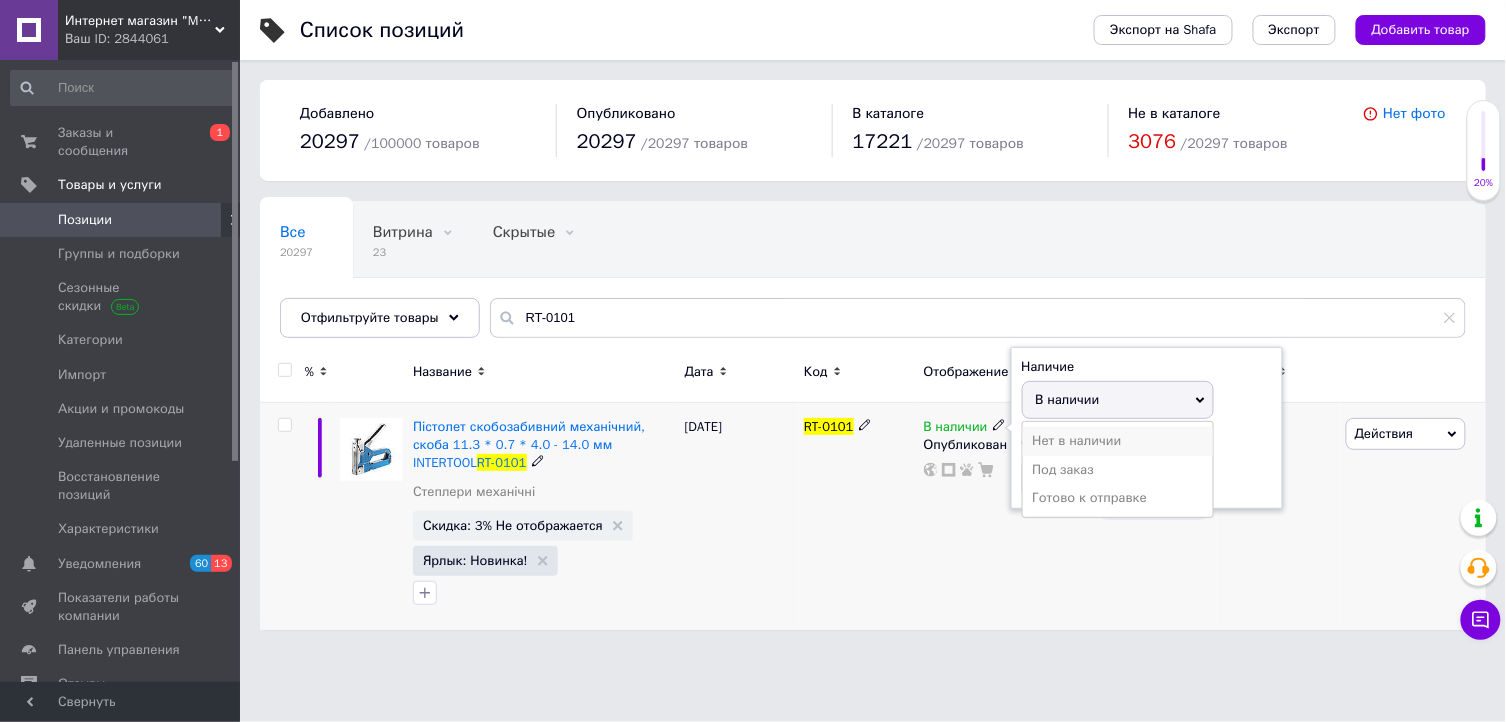 click on "Нет в наличии" at bounding box center [1118, 441] 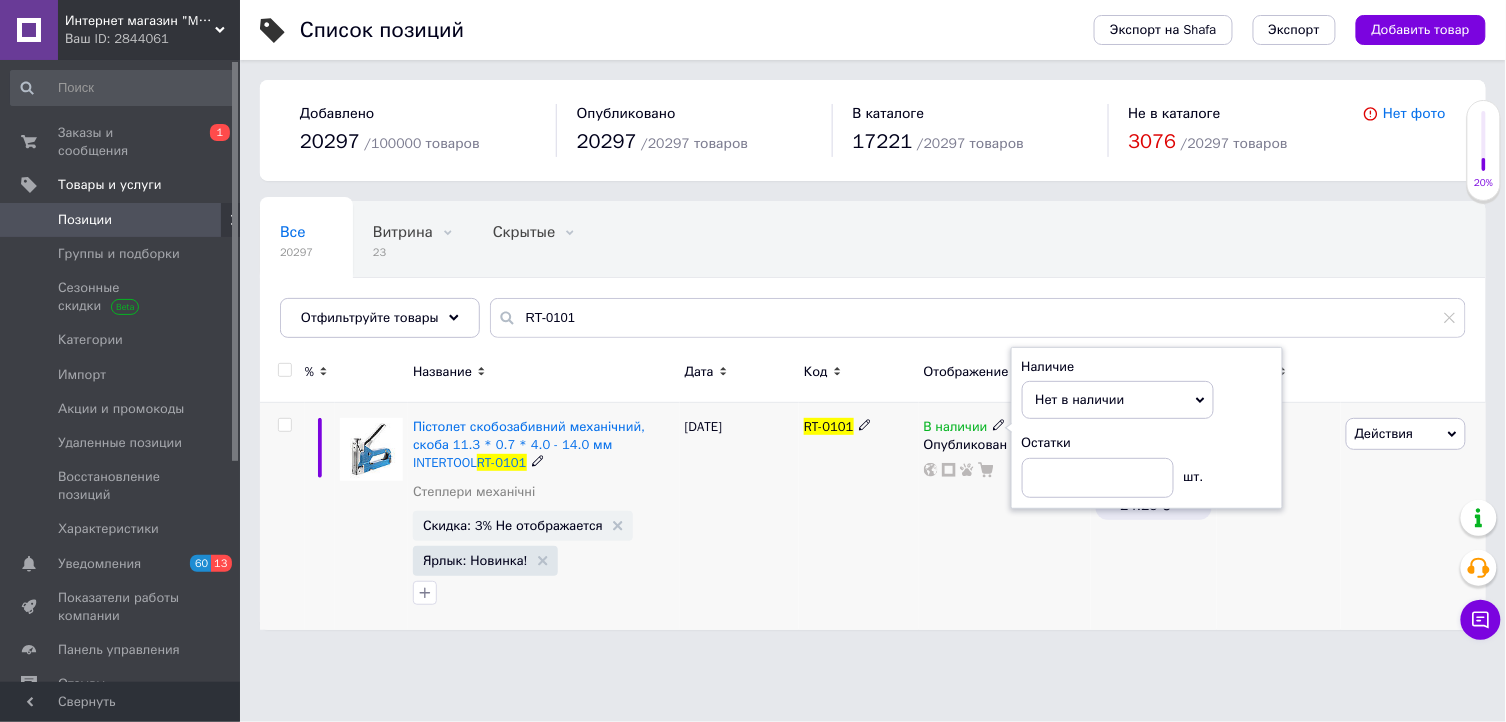click on "RT-0101" at bounding box center (858, 517) 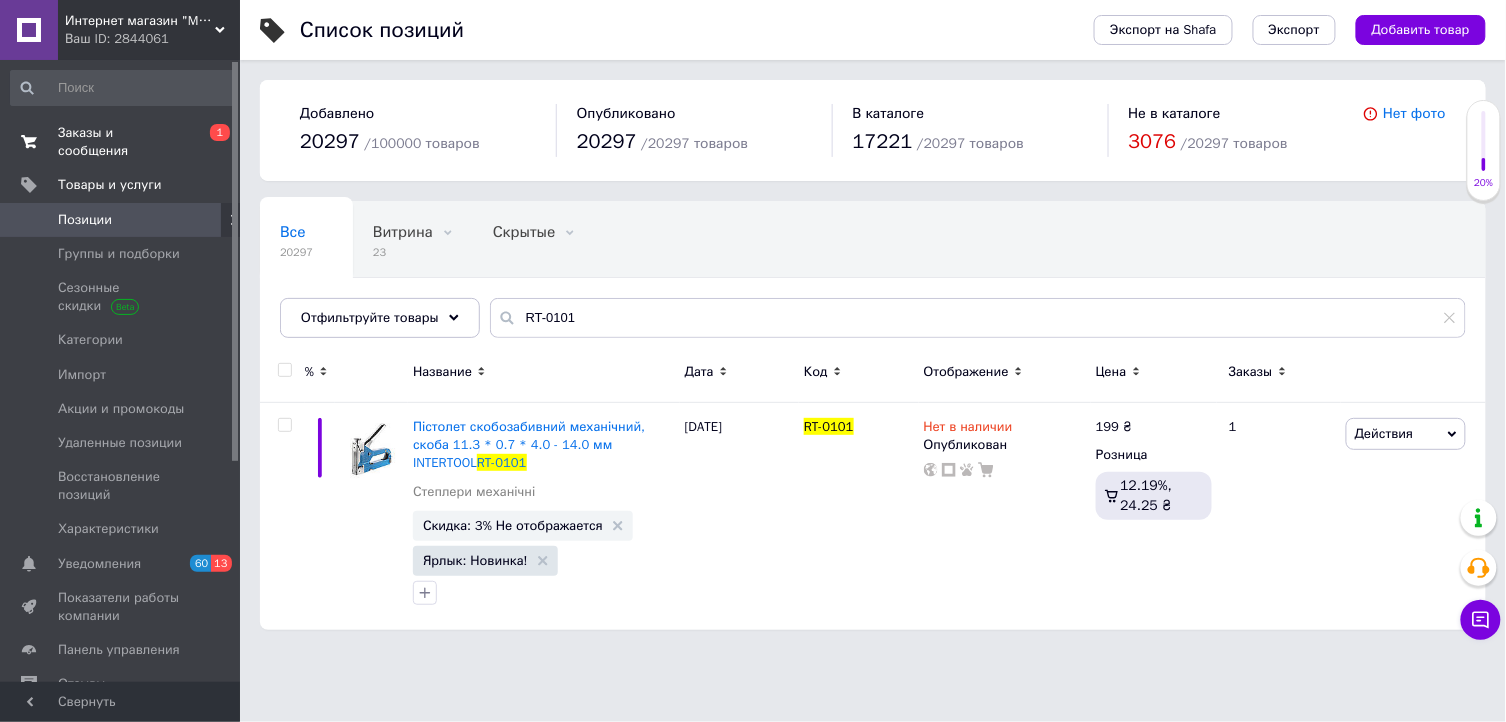 click on "Заказы и сообщения" at bounding box center (121, 142) 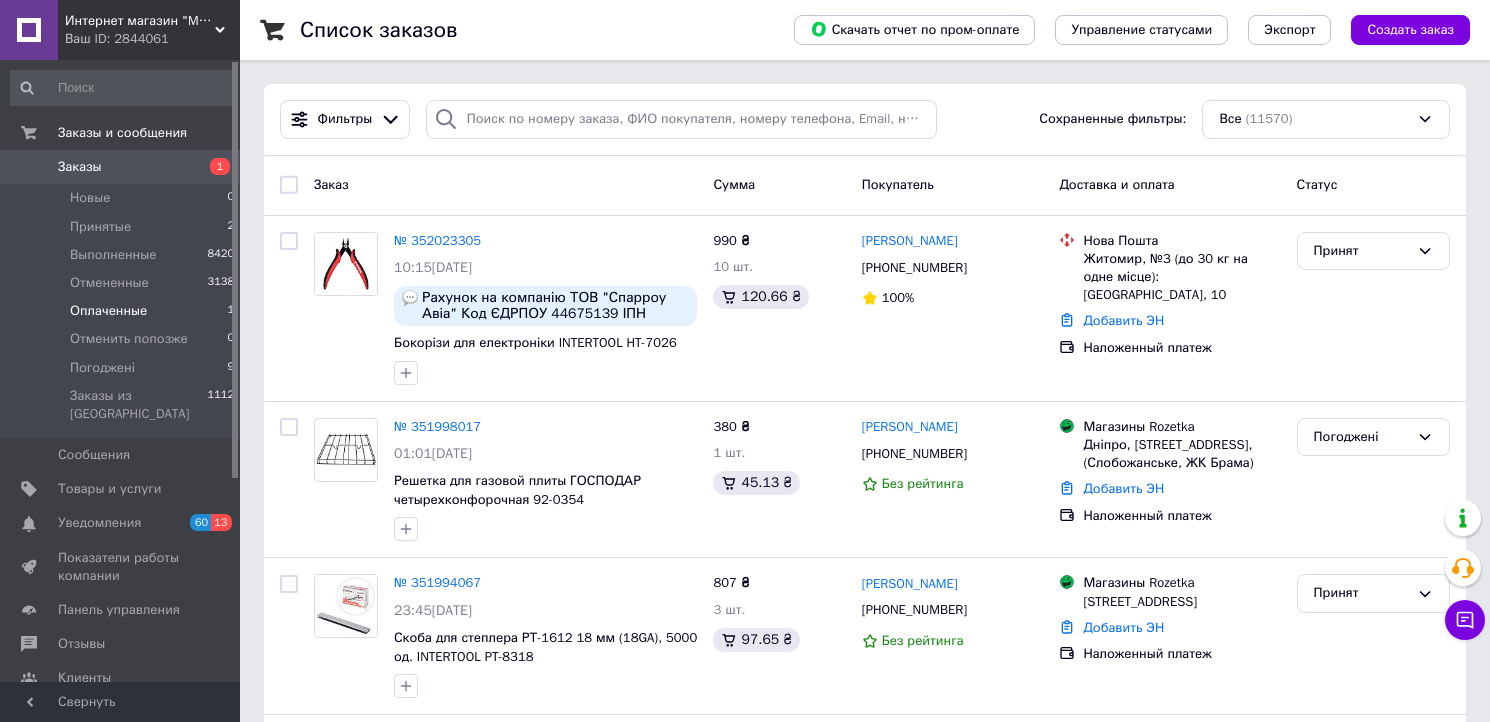 click on "Оплаченные 1" at bounding box center (123, 311) 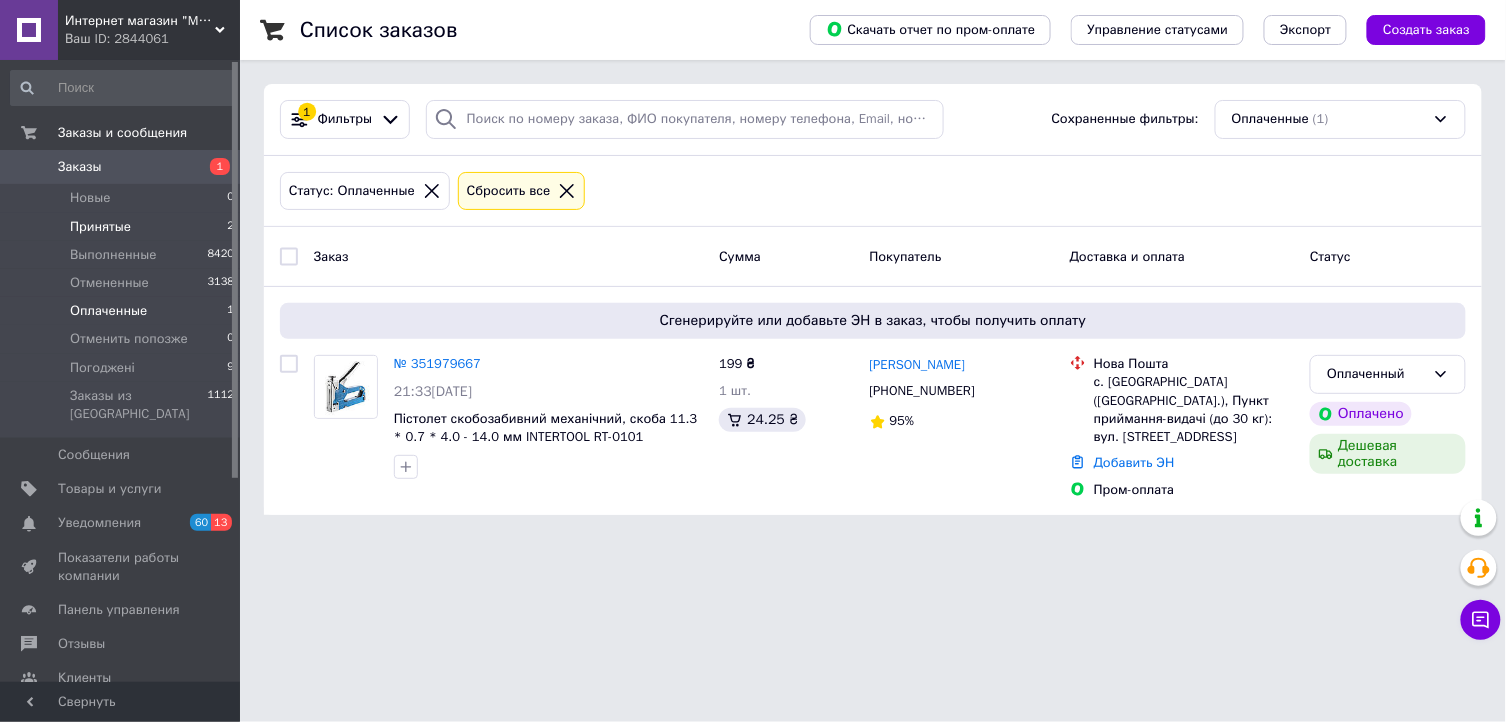 click on "Принятые" at bounding box center [100, 227] 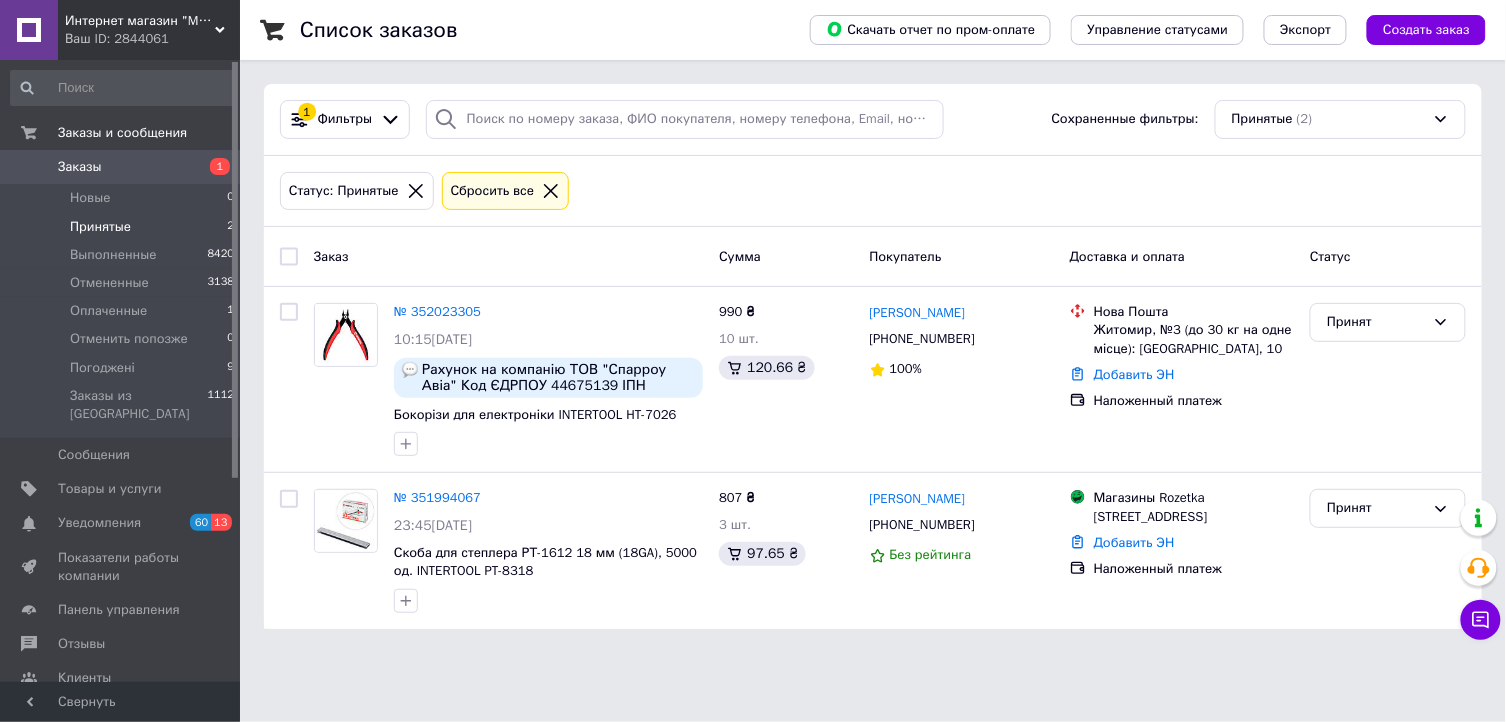 click on "Интернет магазин "Megotools" Ваш ID: 2844061 Сайт Интернет магазин "Megotools" Кабинет покупателя Проверить состояние системы Страница на портале Справка Выйти Заказы и сообщения Заказы 1 Новые 0 Принятые 2 Выполненные 8420 Отмененные 3138 Оплаченные 1 Отменить попозже 0 Погоджені 9 Заказы из Розетки 1112 Сообщения 0 Товары и услуги Уведомления 60 13 Показатели работы компании Панель управления Отзывы Клиенты Каталог ProSale Аналитика Инструменты вебмастера и SEO Управление сайтом Кошелек компании Маркет Настройки Тарифы и счета" at bounding box center (753, 326) 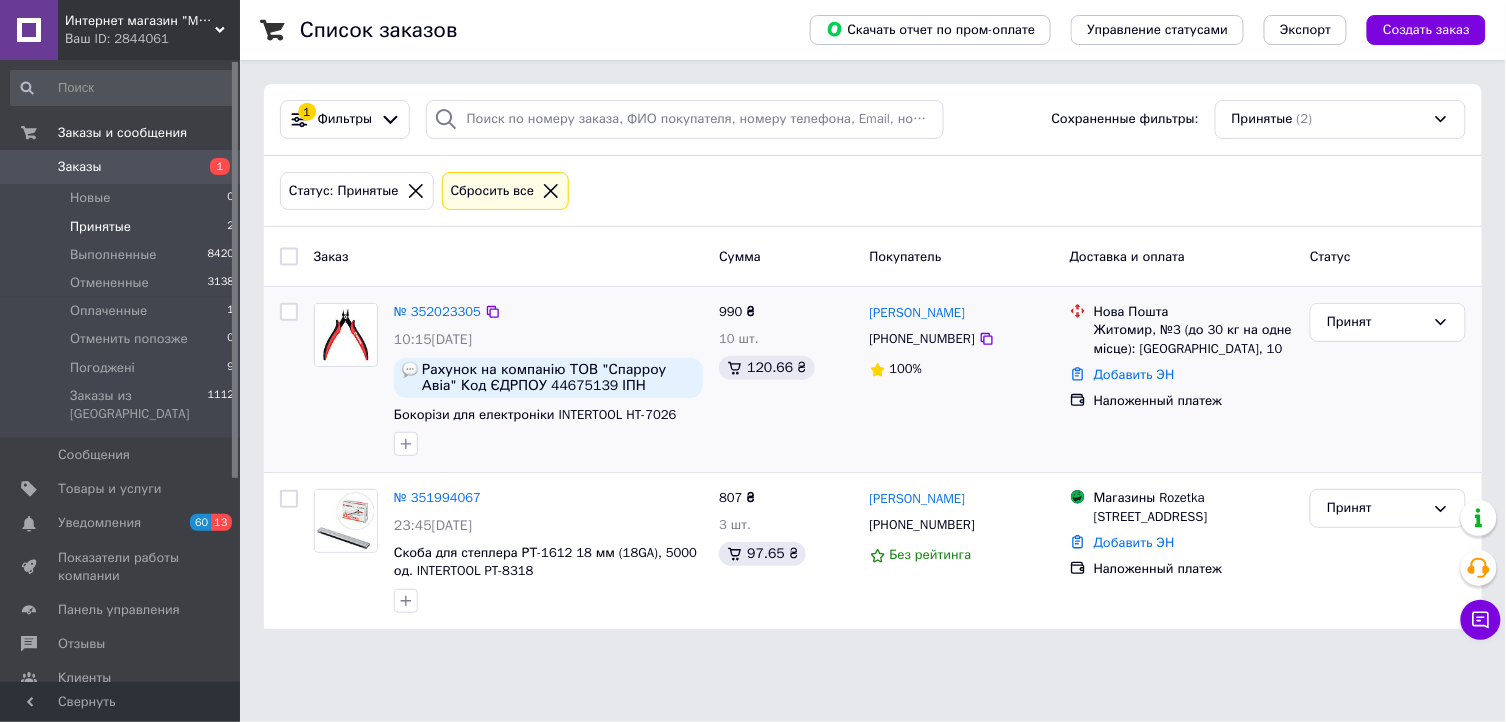 click on "990 ₴ 10 шт. 120.66 ₴" at bounding box center (786, 379) 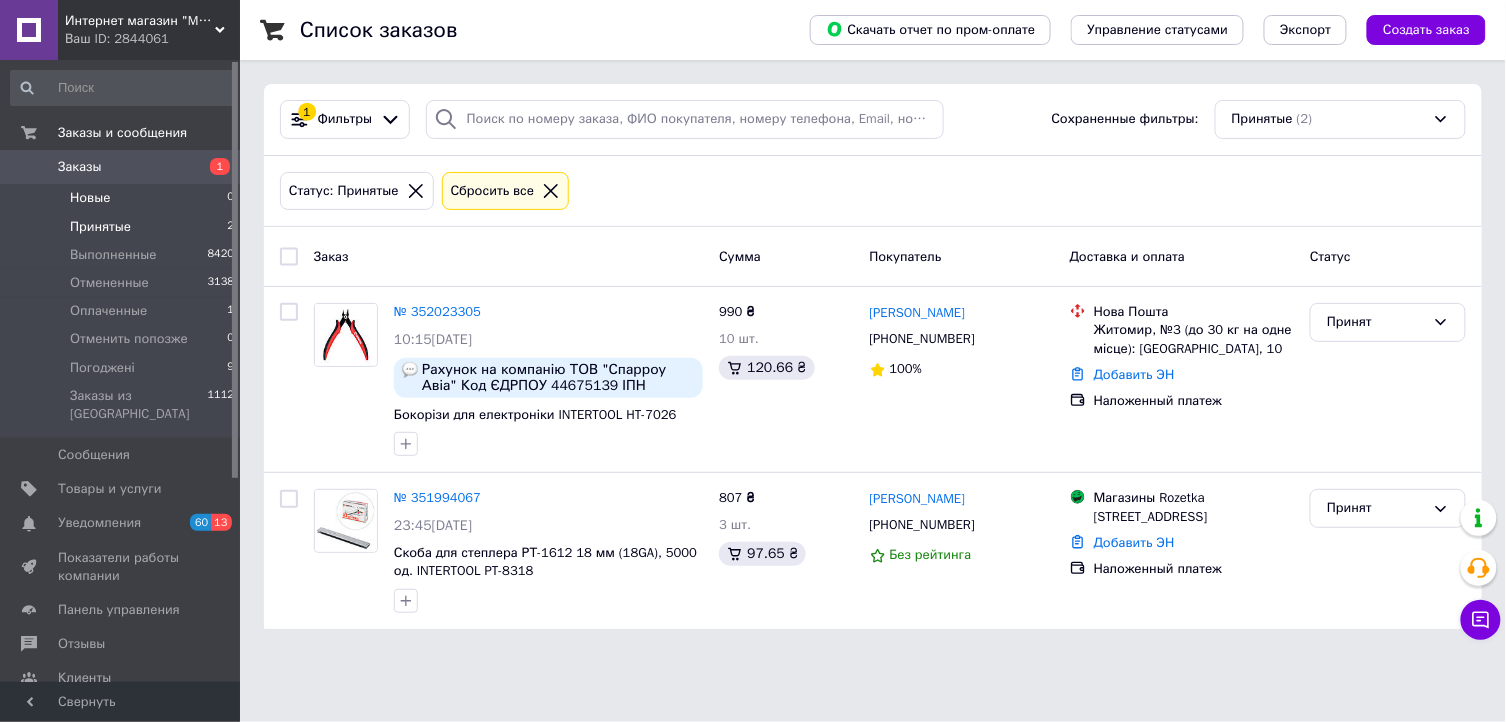 click on "Новые 0" at bounding box center (123, 198) 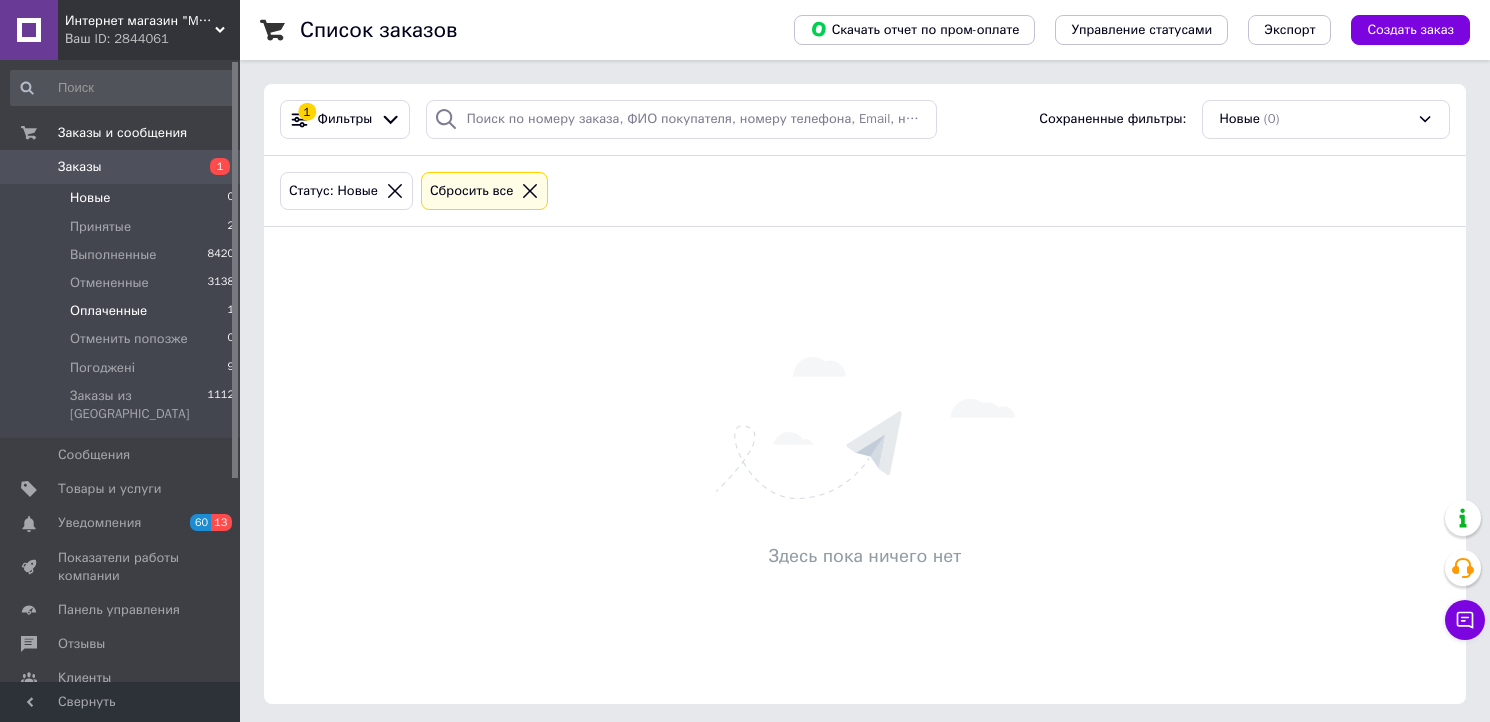 click on "Оплаченные" at bounding box center [108, 311] 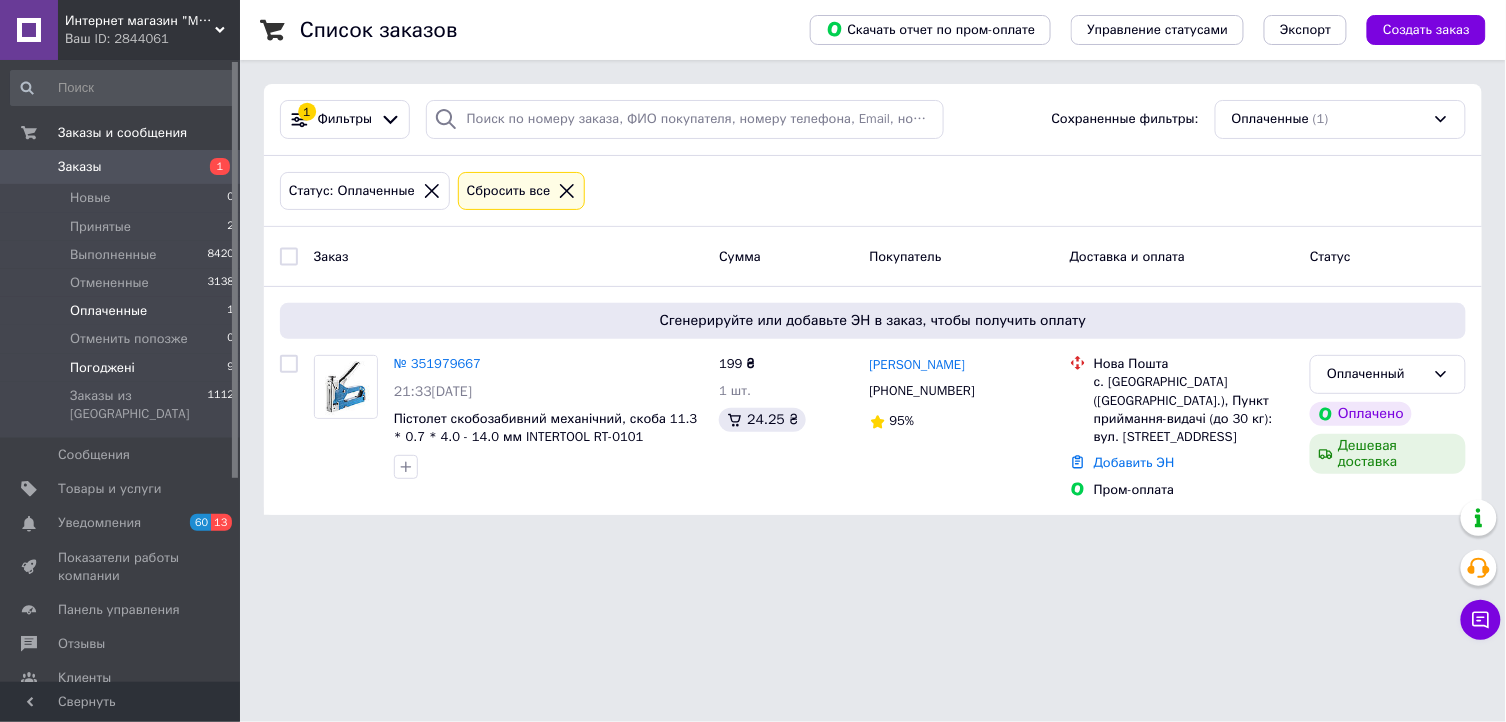 click on "Погоджені 9" at bounding box center [123, 368] 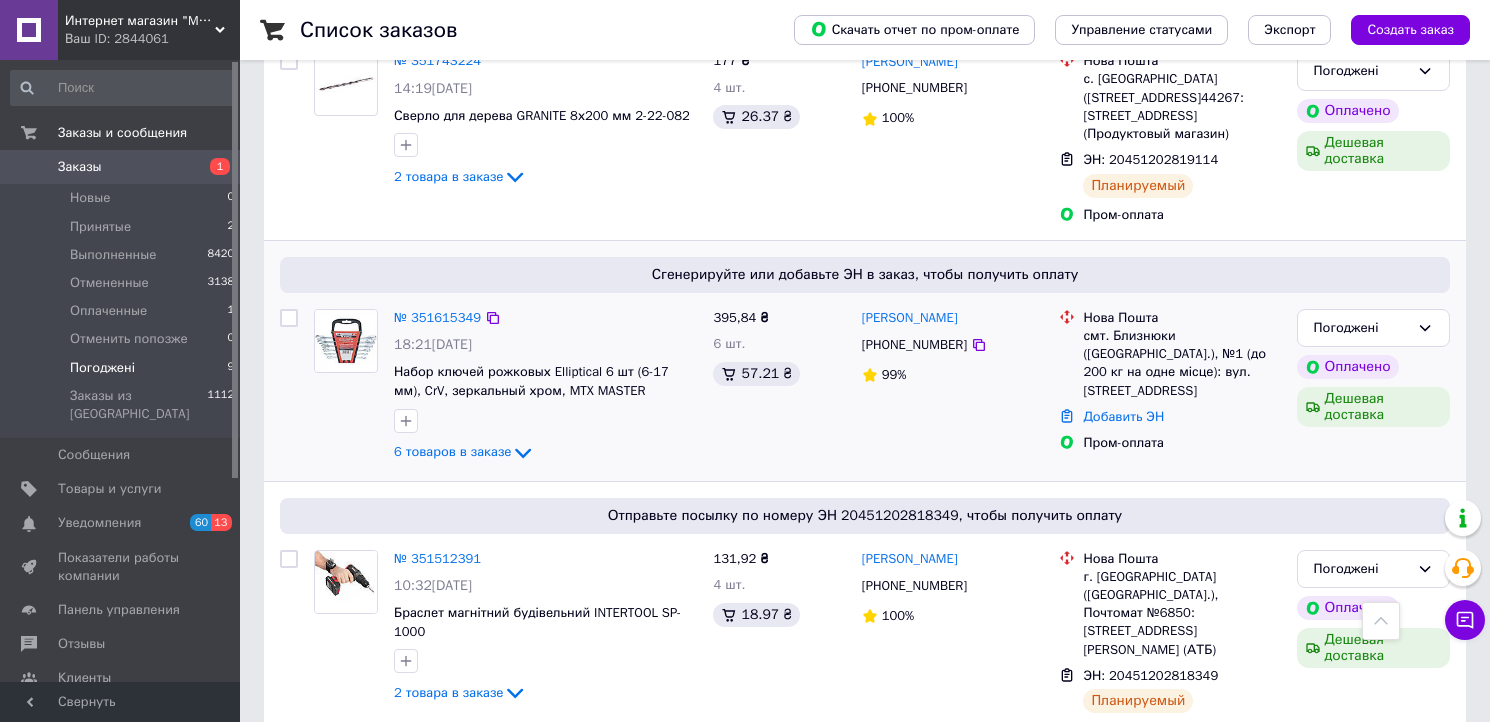 scroll, scrollTop: 1222, scrollLeft: 0, axis: vertical 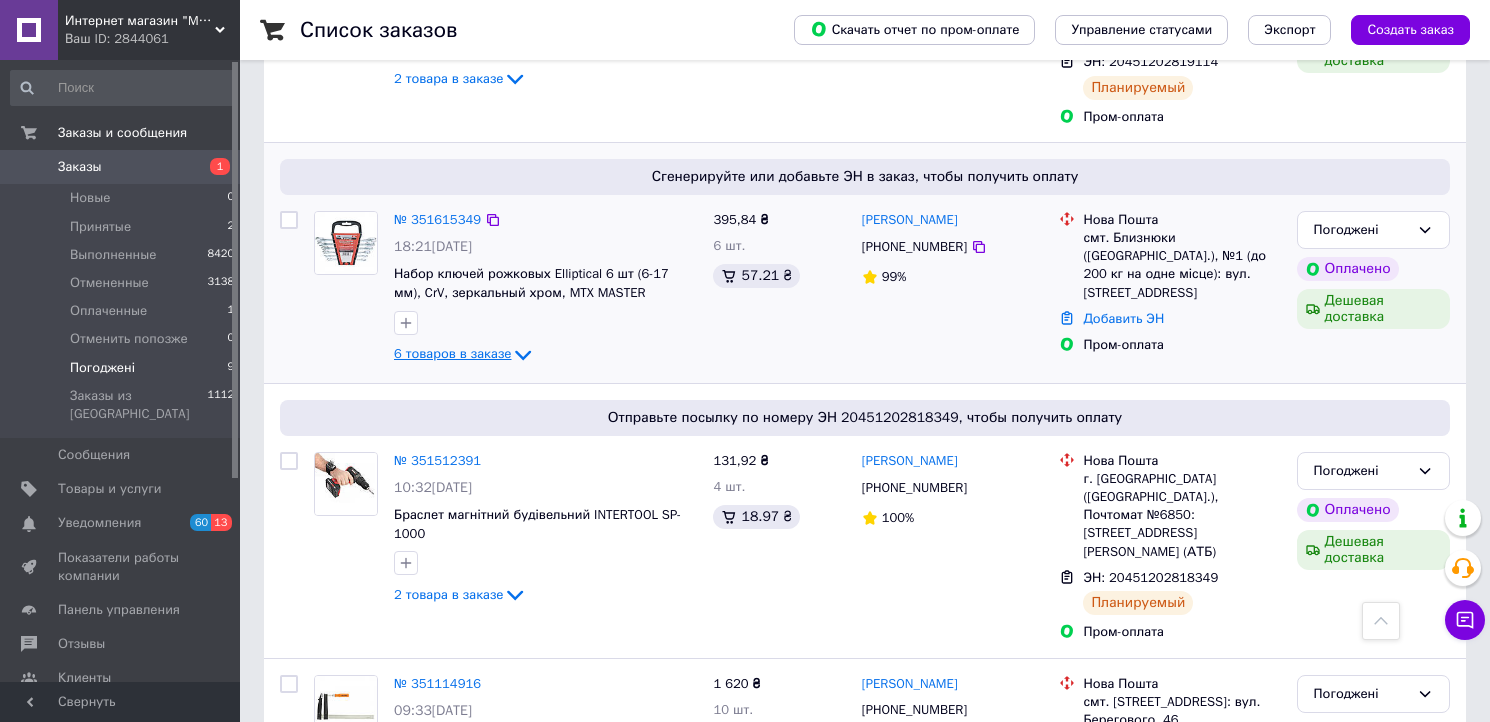 click on "6 товаров в заказе" at bounding box center [452, 353] 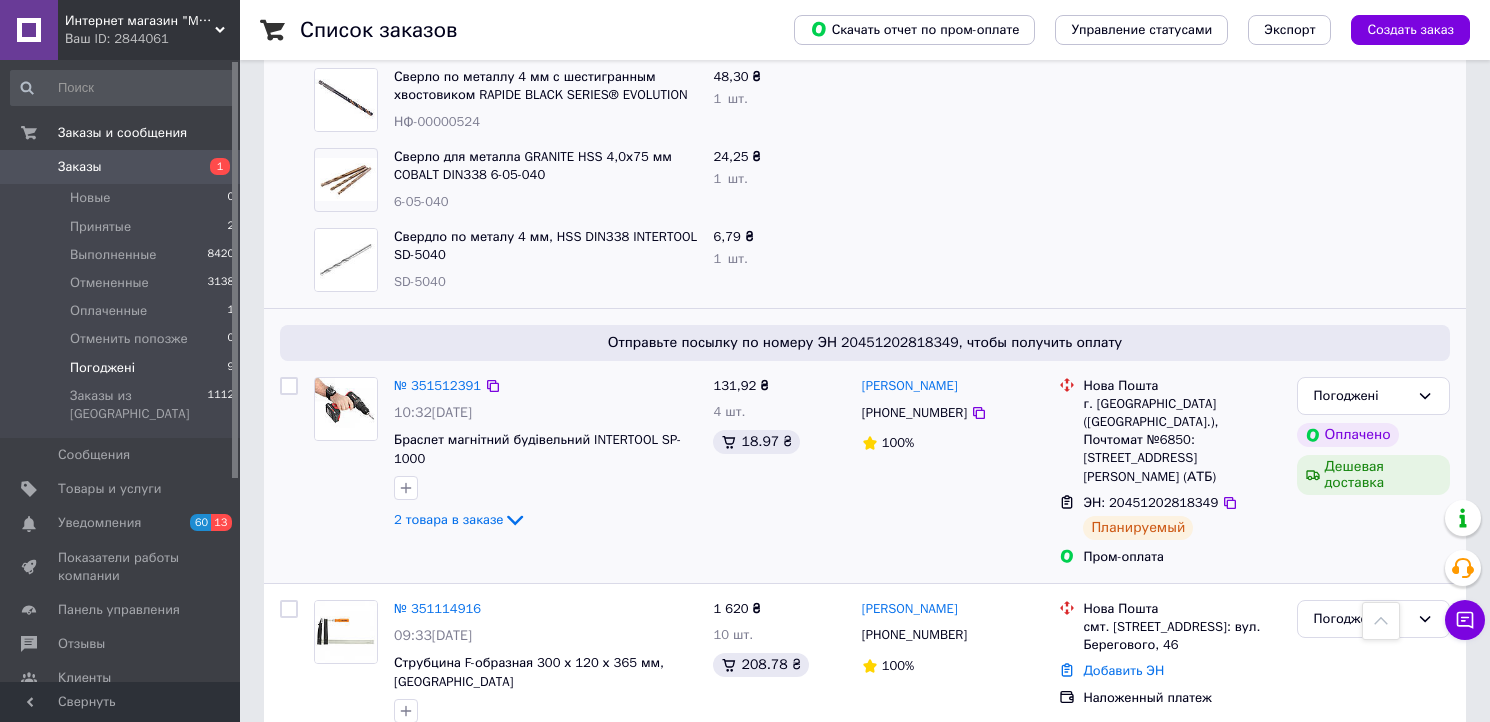 scroll, scrollTop: 1970, scrollLeft: 0, axis: vertical 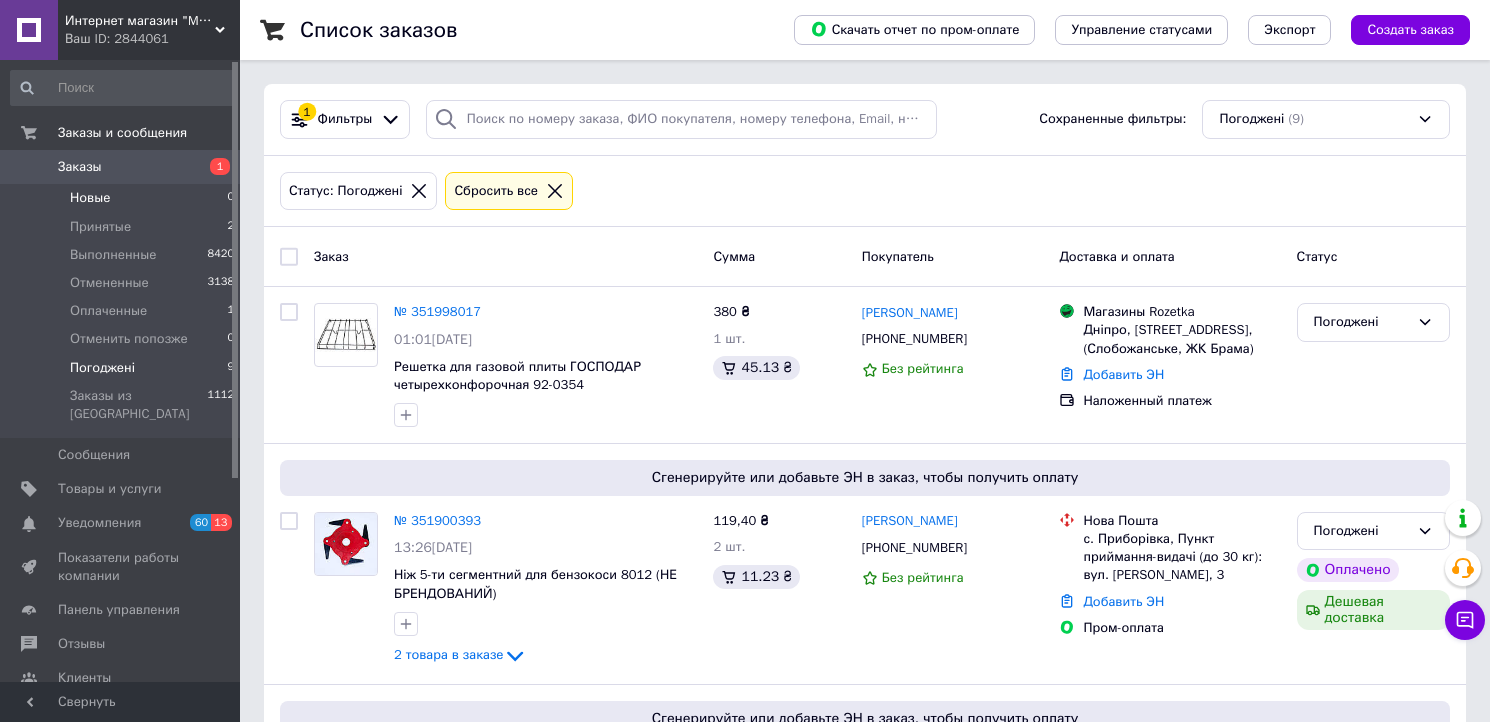 click on "Новые" at bounding box center (90, 198) 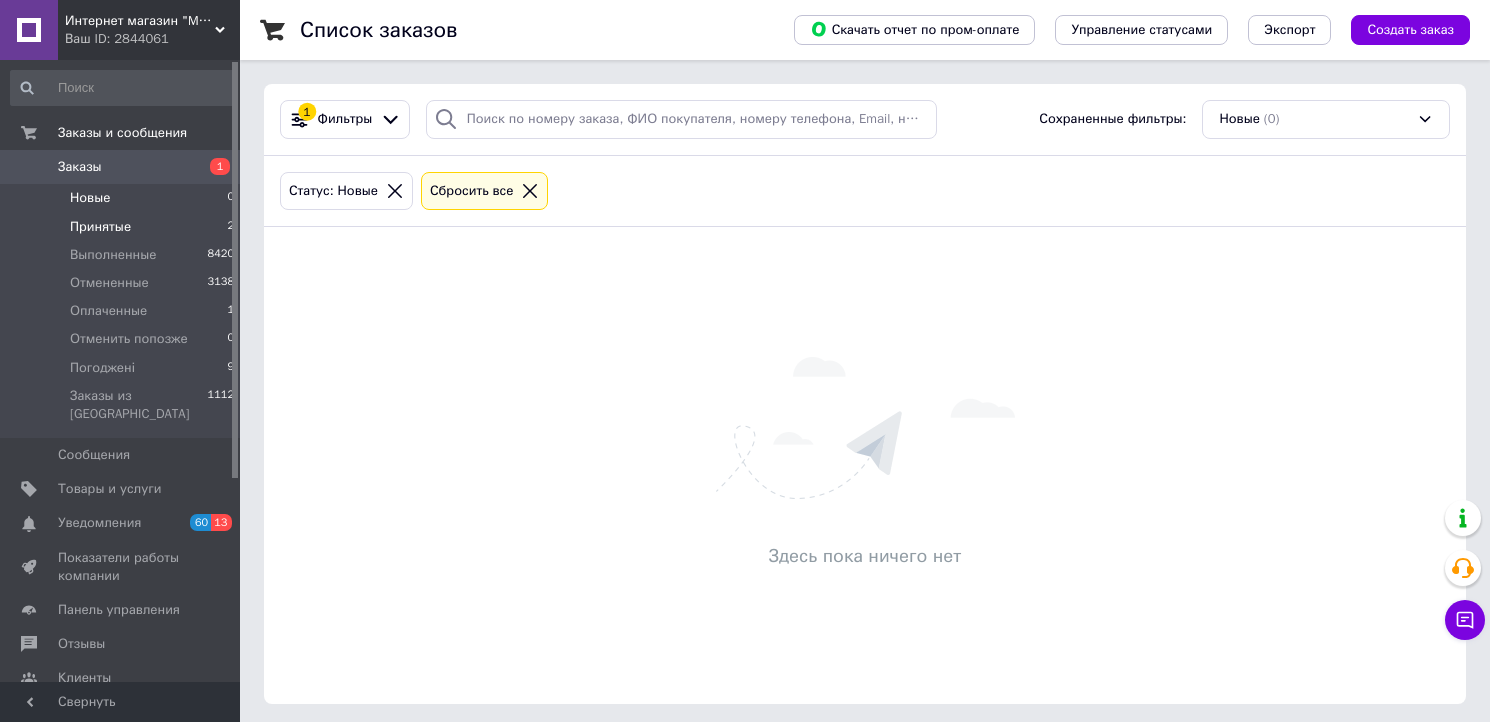 click on "Принятые" at bounding box center (100, 227) 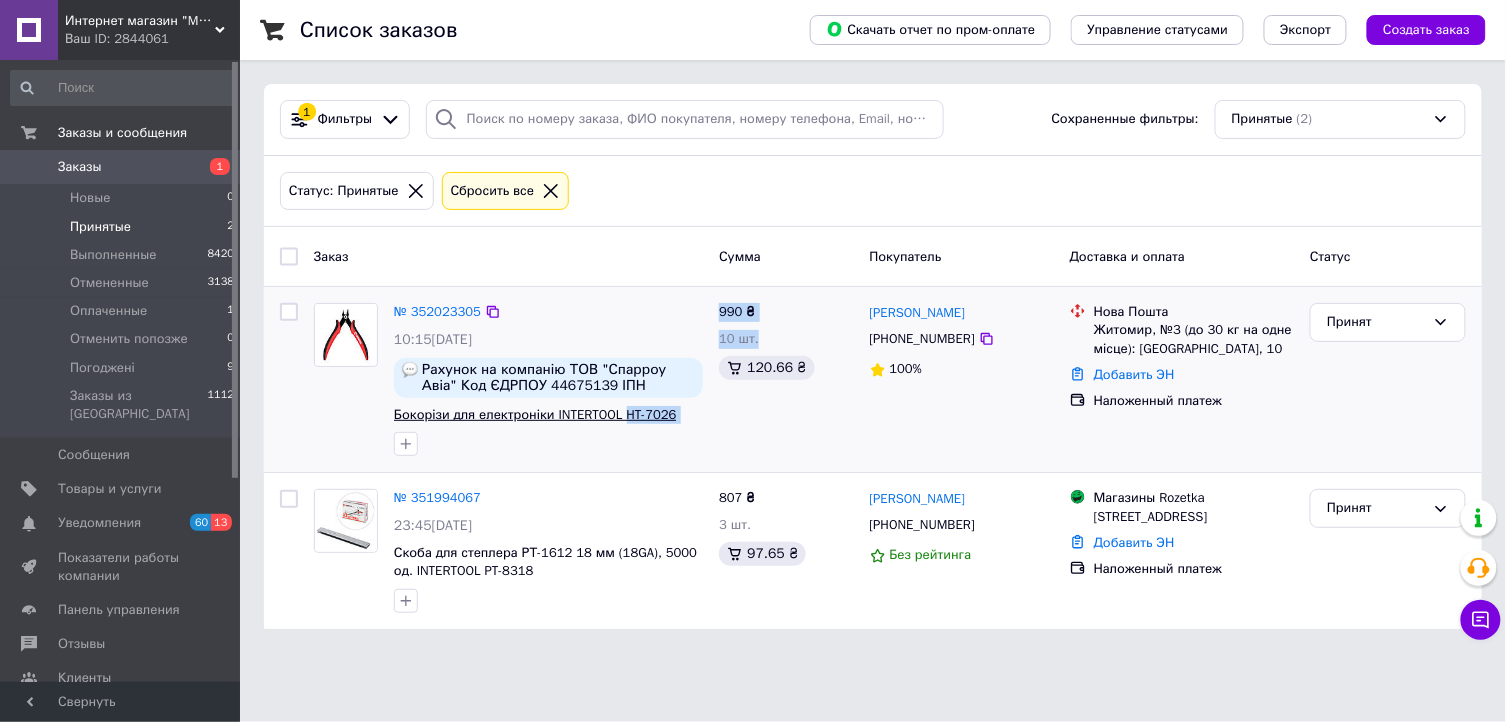 drag, startPoint x: 655, startPoint y: 413, endPoint x: 620, endPoint y: 420, distance: 35.69314 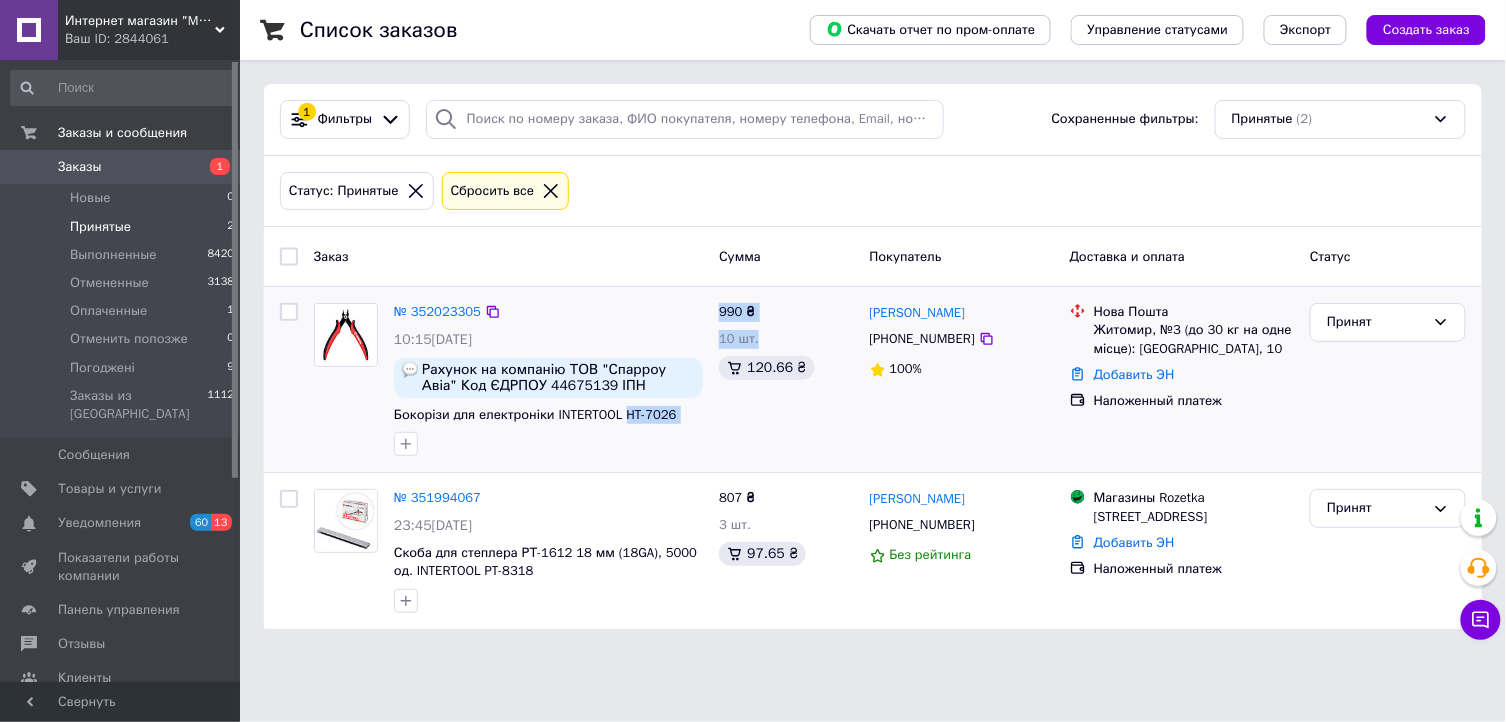 drag, startPoint x: 620, startPoint y: 420, endPoint x: 698, endPoint y: 431, distance: 78.77182 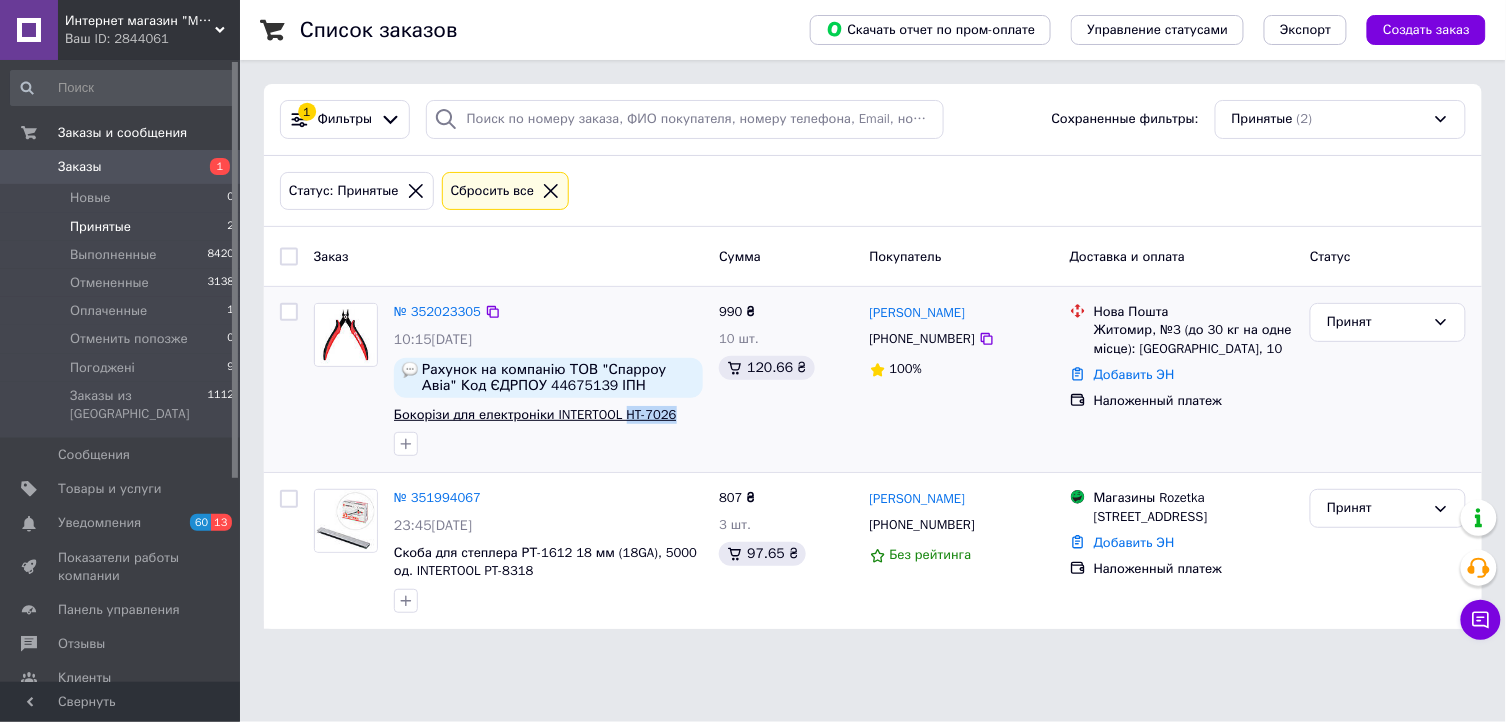 drag, startPoint x: 696, startPoint y: 422, endPoint x: 622, endPoint y: 420, distance: 74.02702 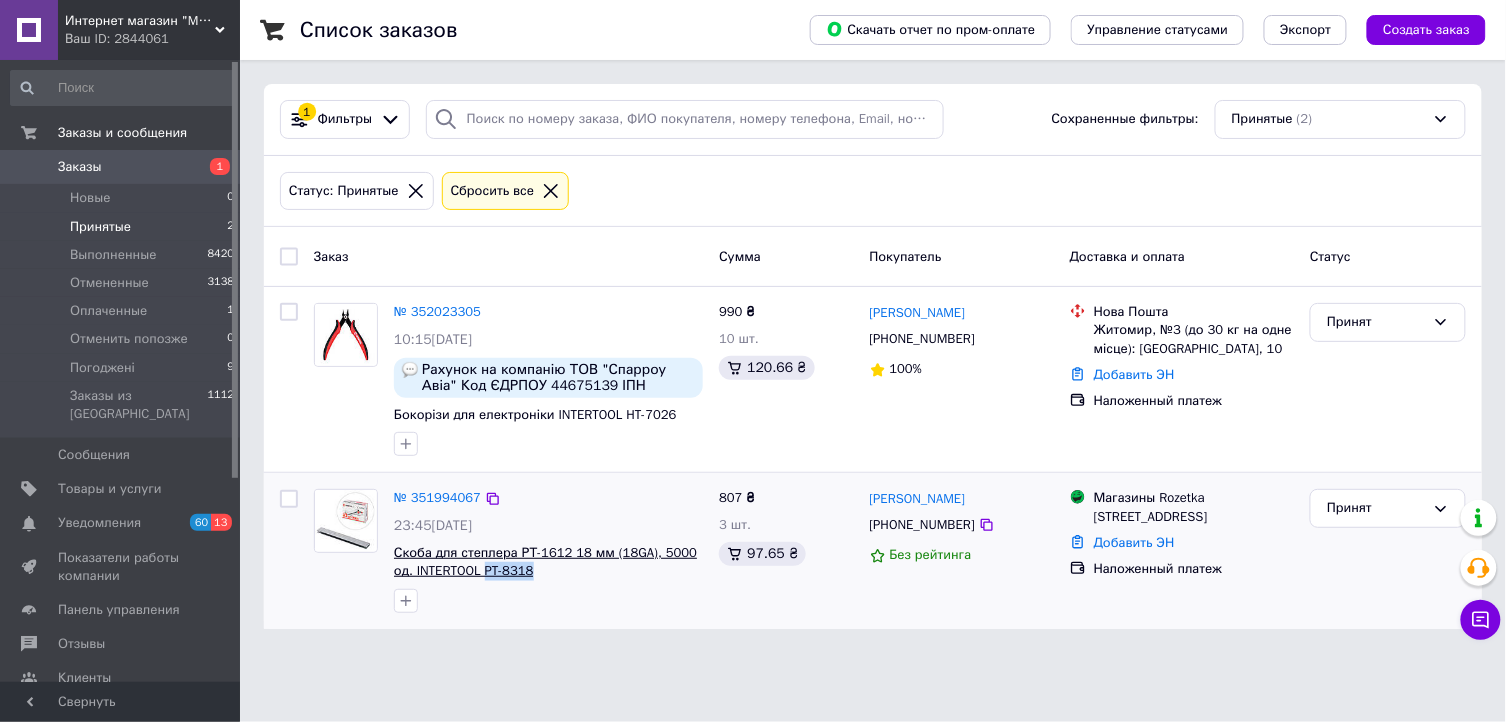drag, startPoint x: 533, startPoint y: 580, endPoint x: 463, endPoint y: 575, distance: 70.178345 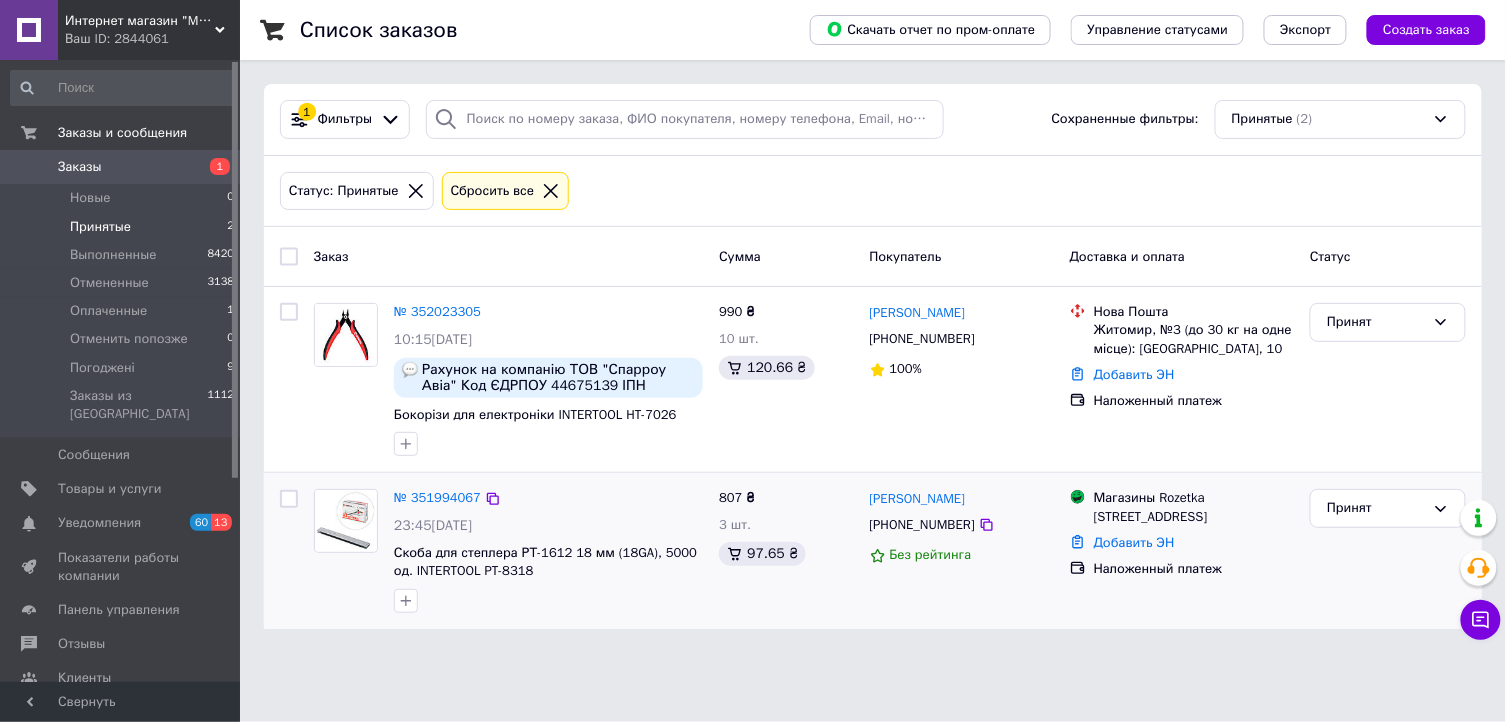 click on "№ 351994067" at bounding box center [437, 498] 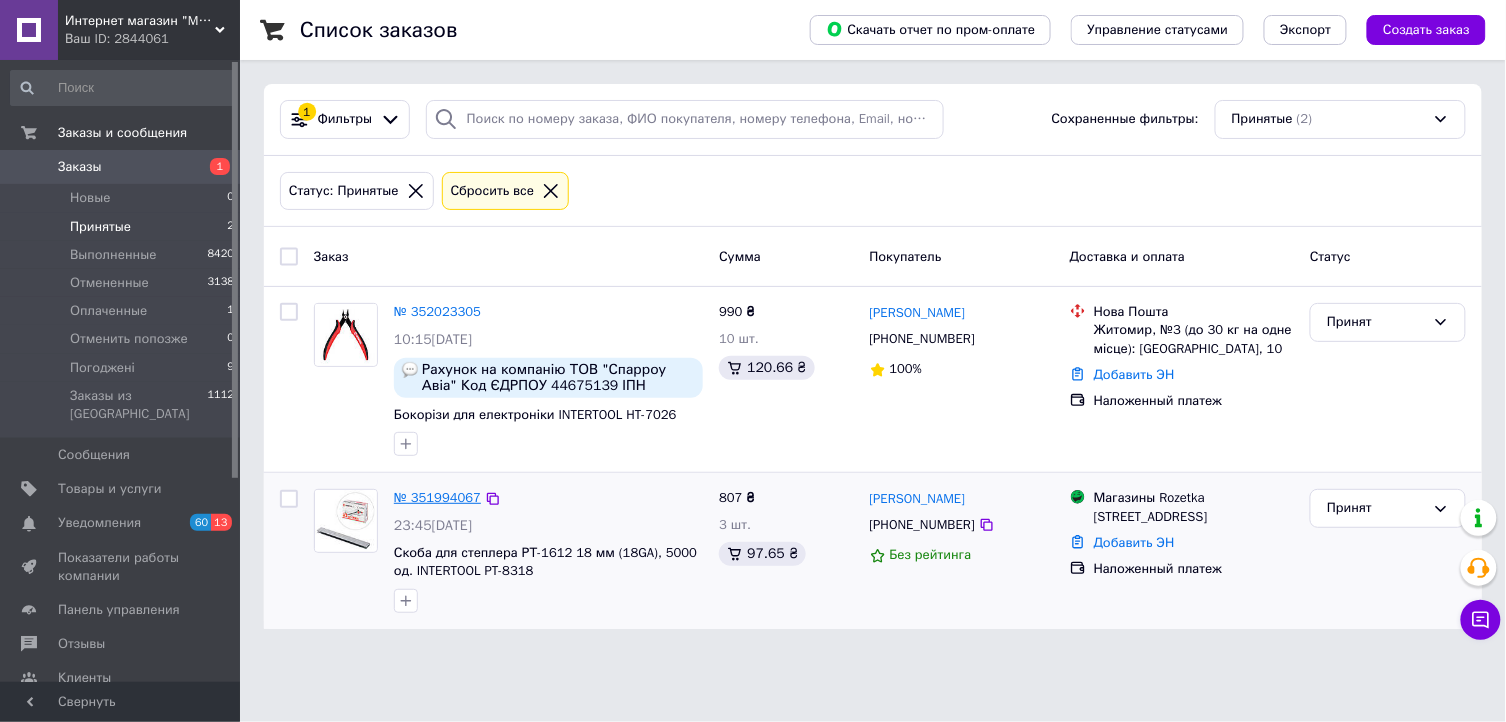 click on "№ 351994067" at bounding box center (437, 497) 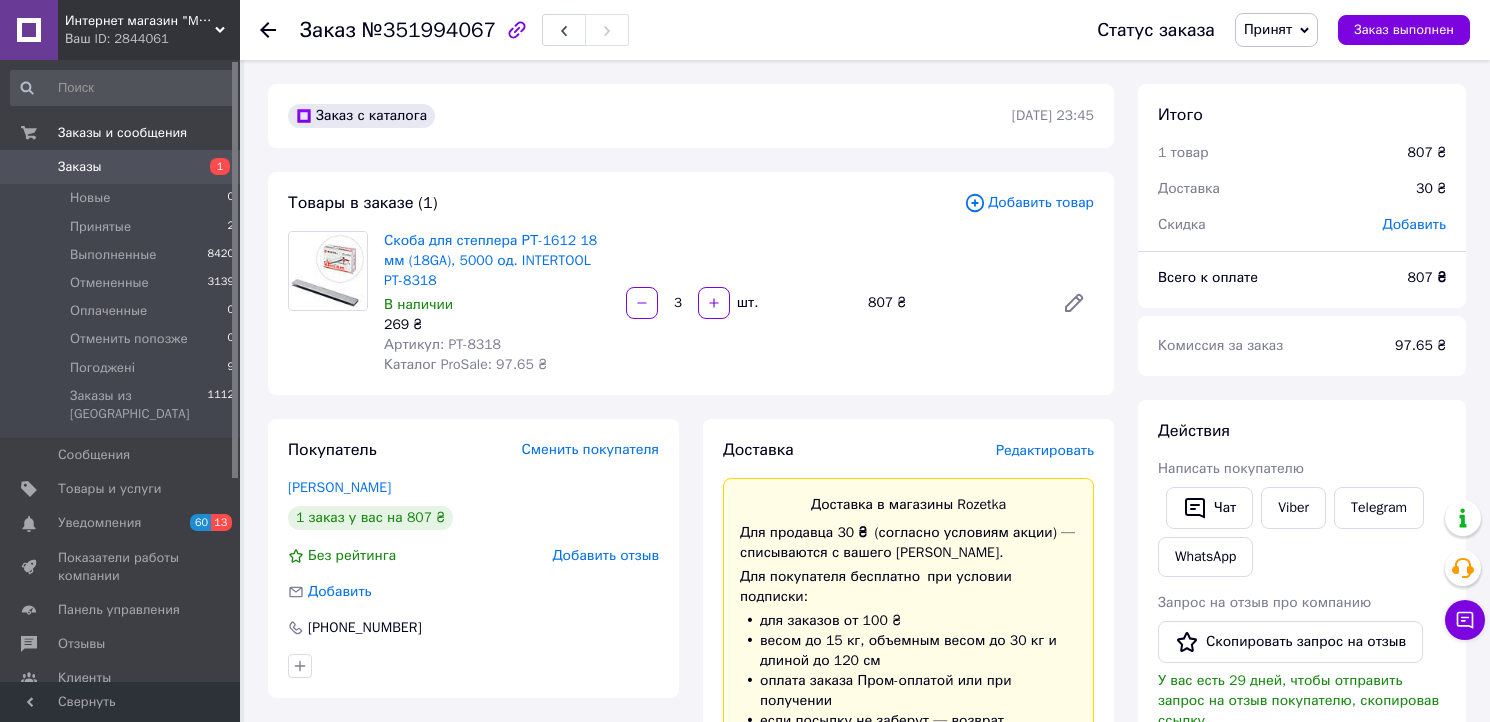 click on "Добавить товар" at bounding box center (1029, 203) 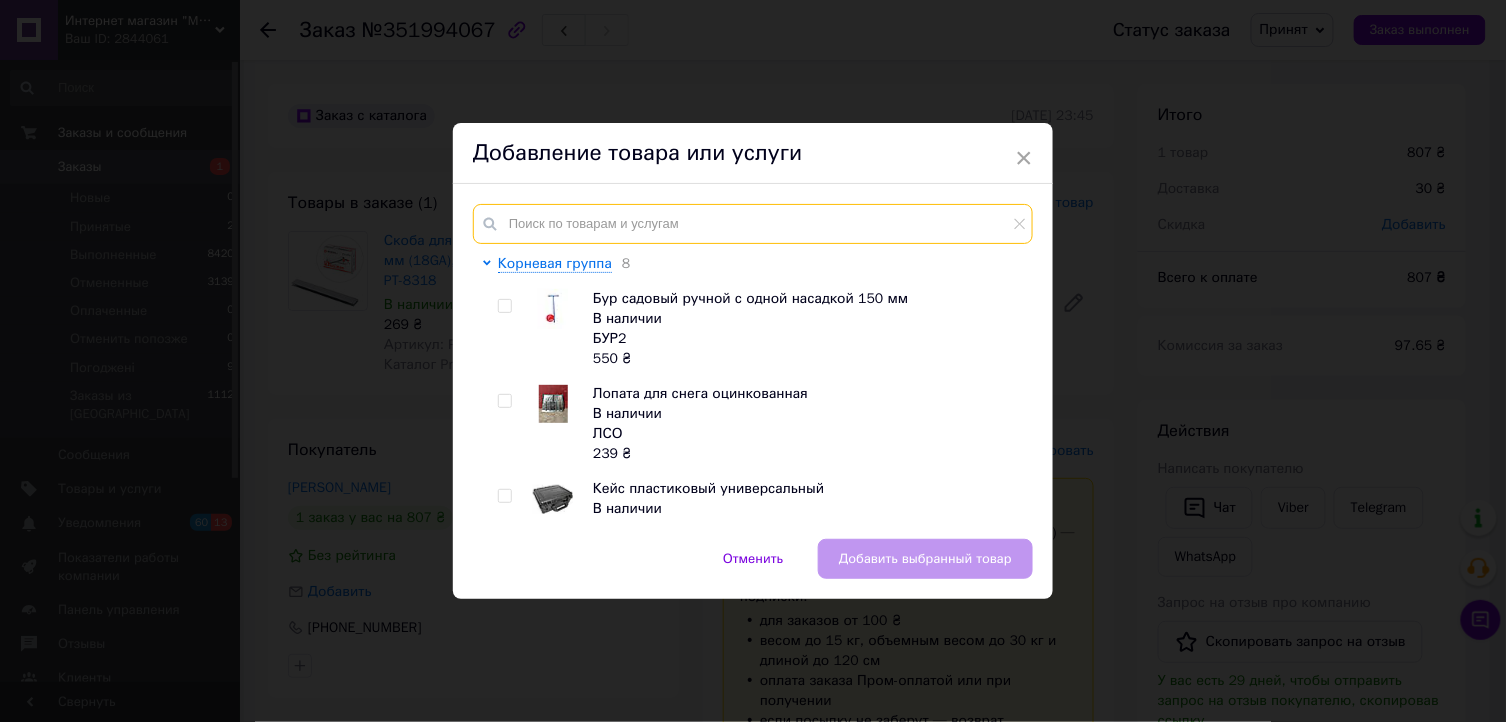 click at bounding box center (753, 224) 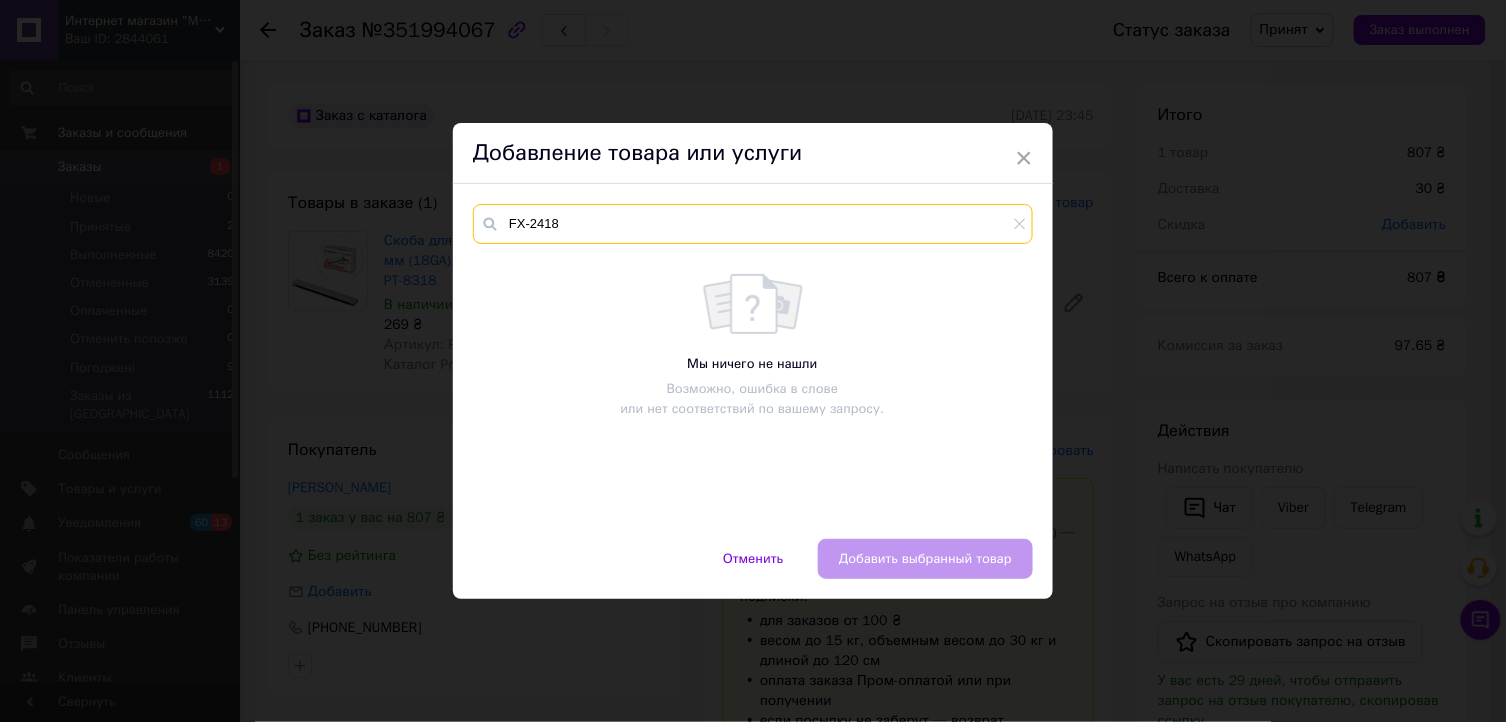 type on "FX-2418" 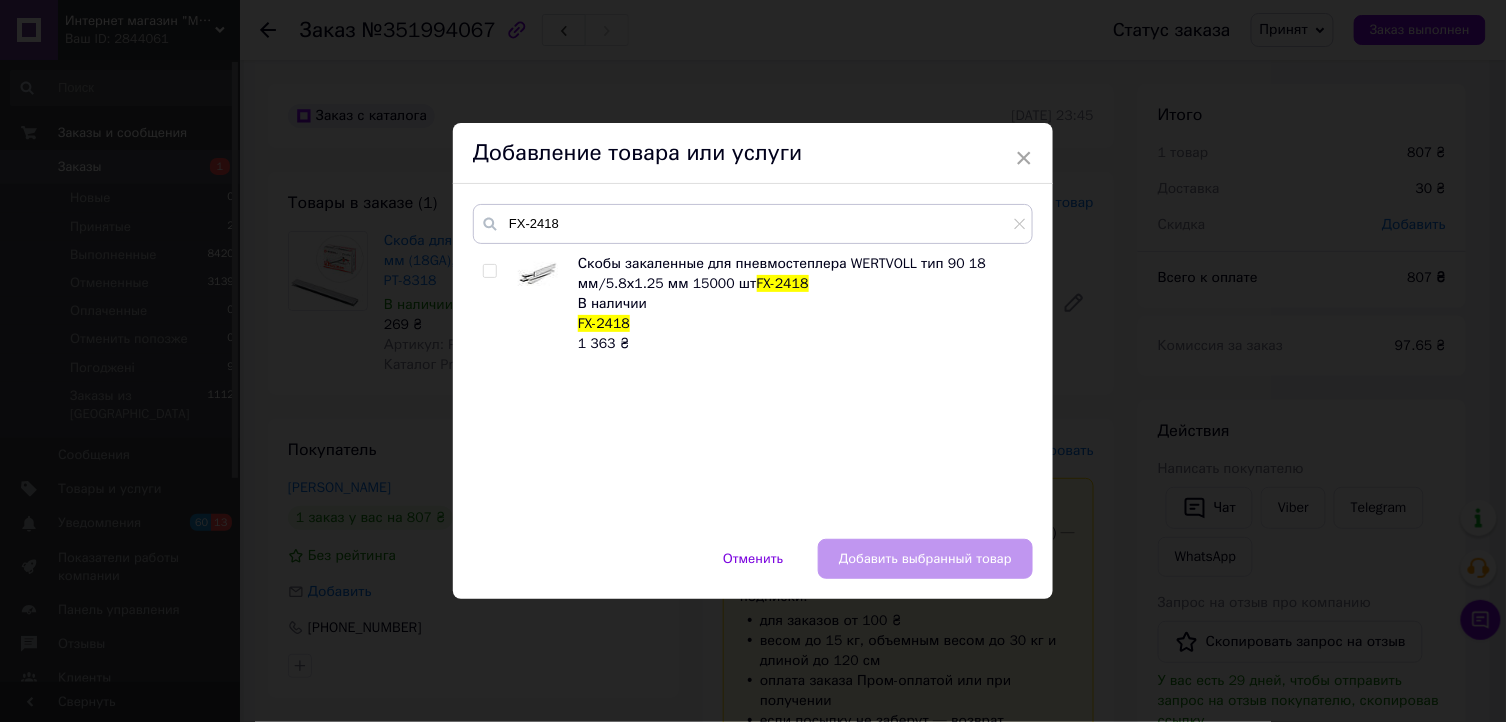 click at bounding box center (489, 271) 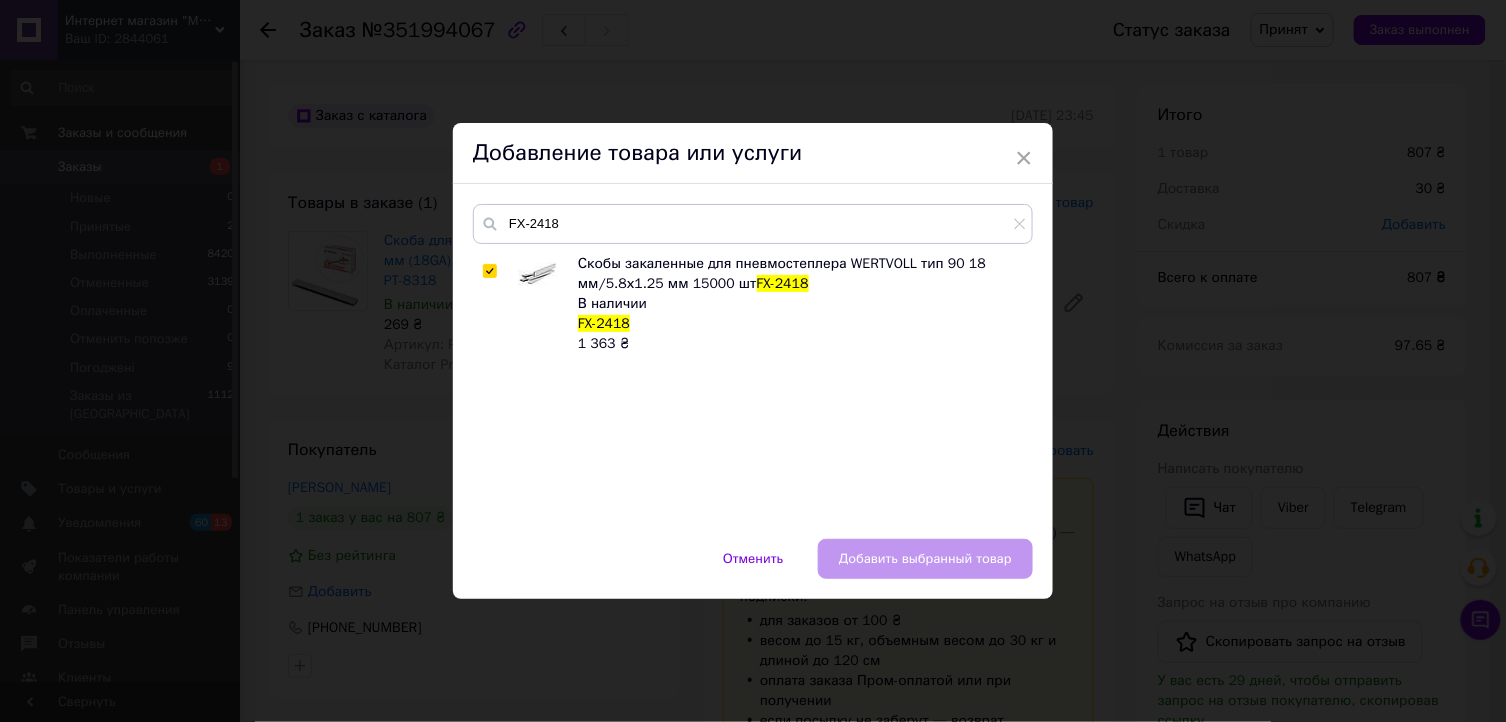 checkbox on "true" 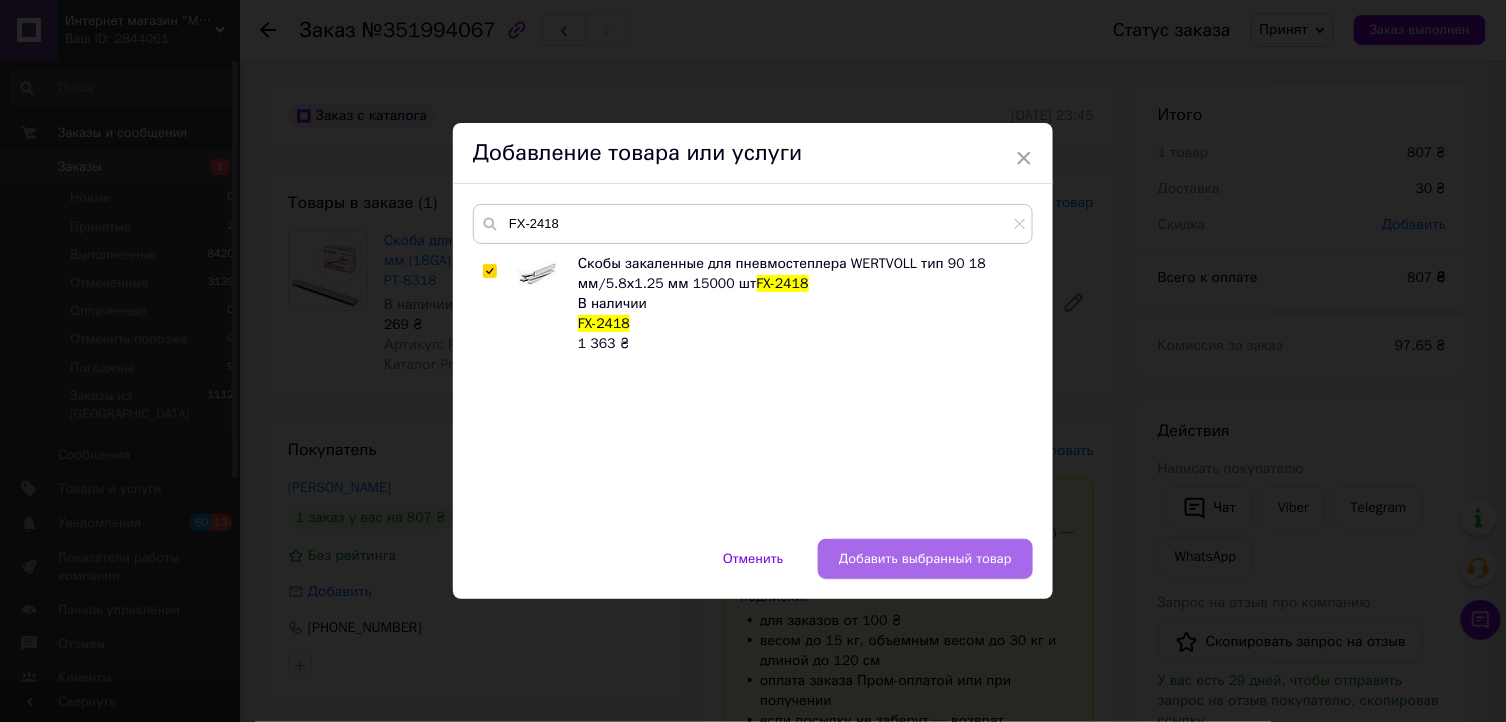click on "Добавить выбранный товар" at bounding box center (925, 559) 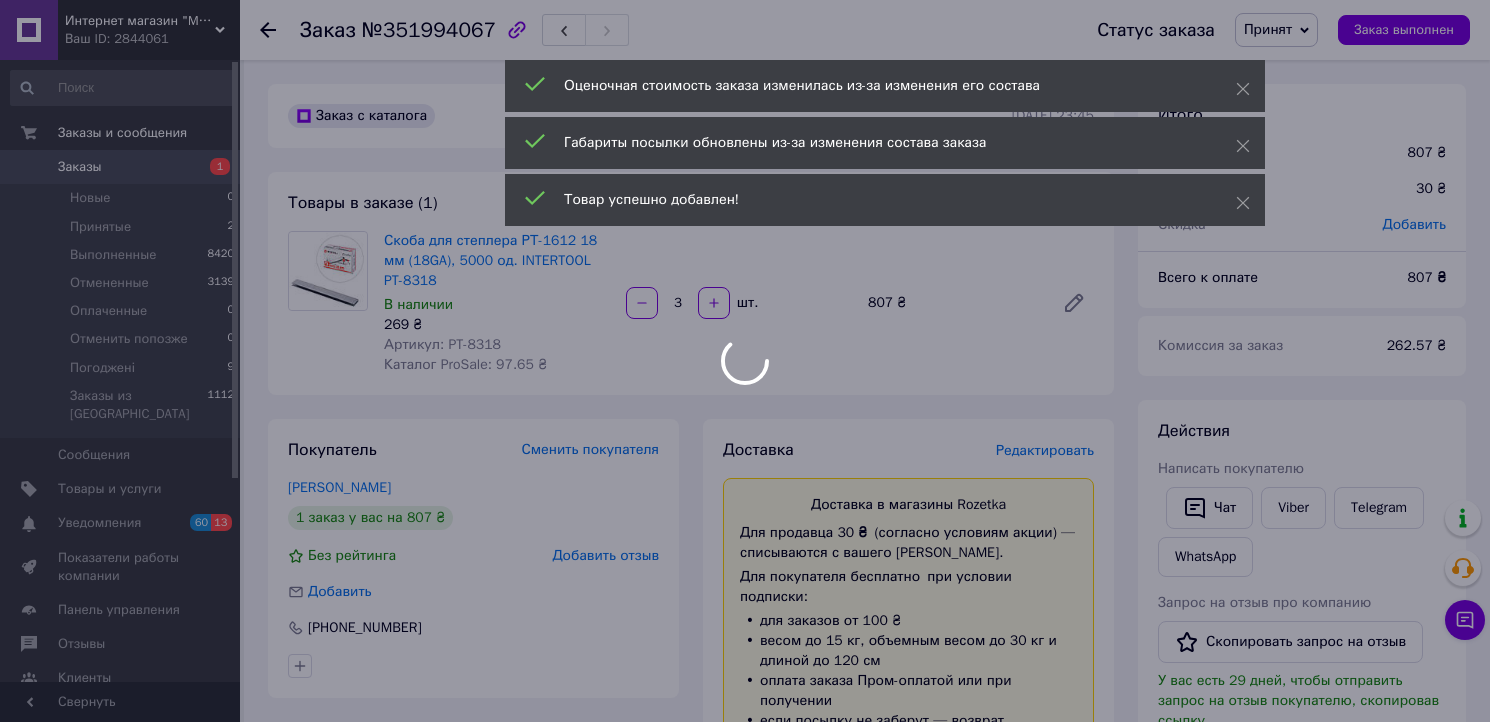 type on "1" 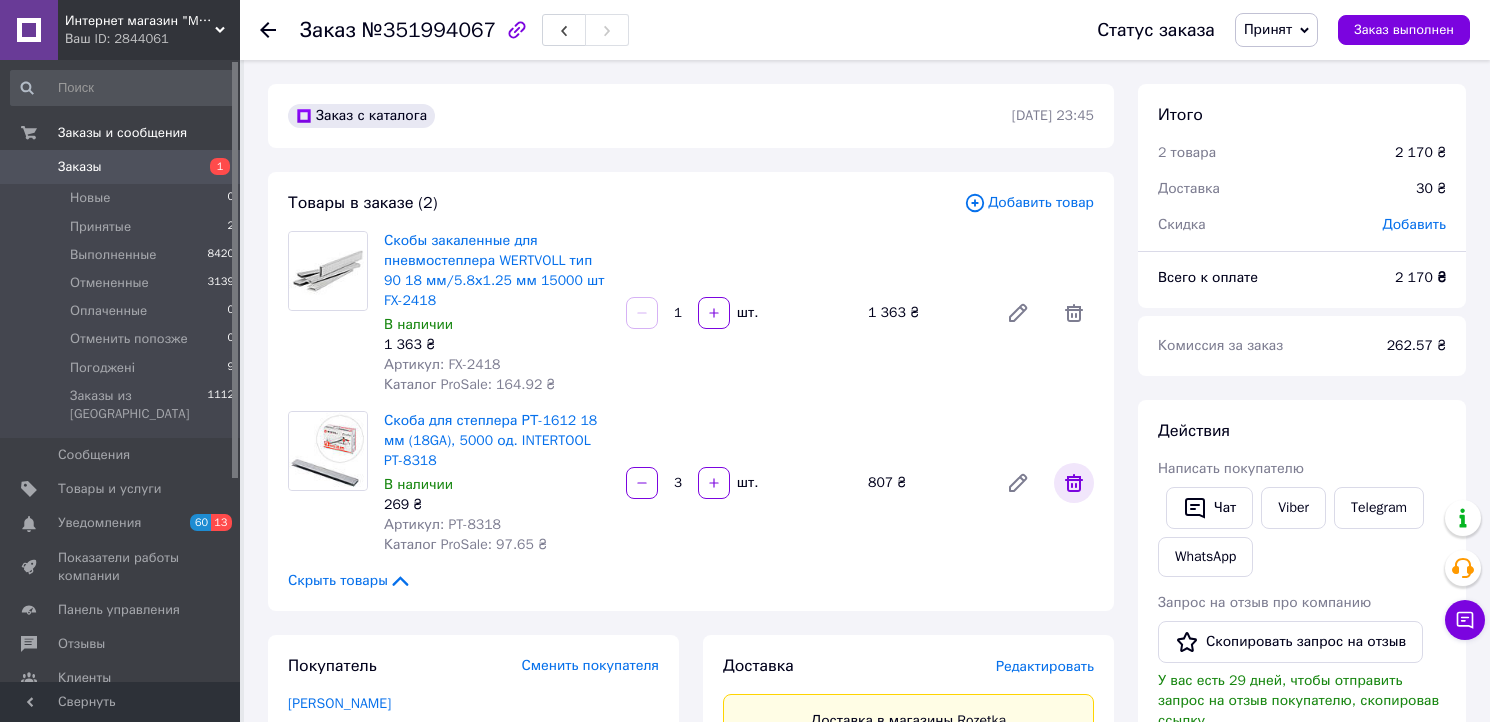 click 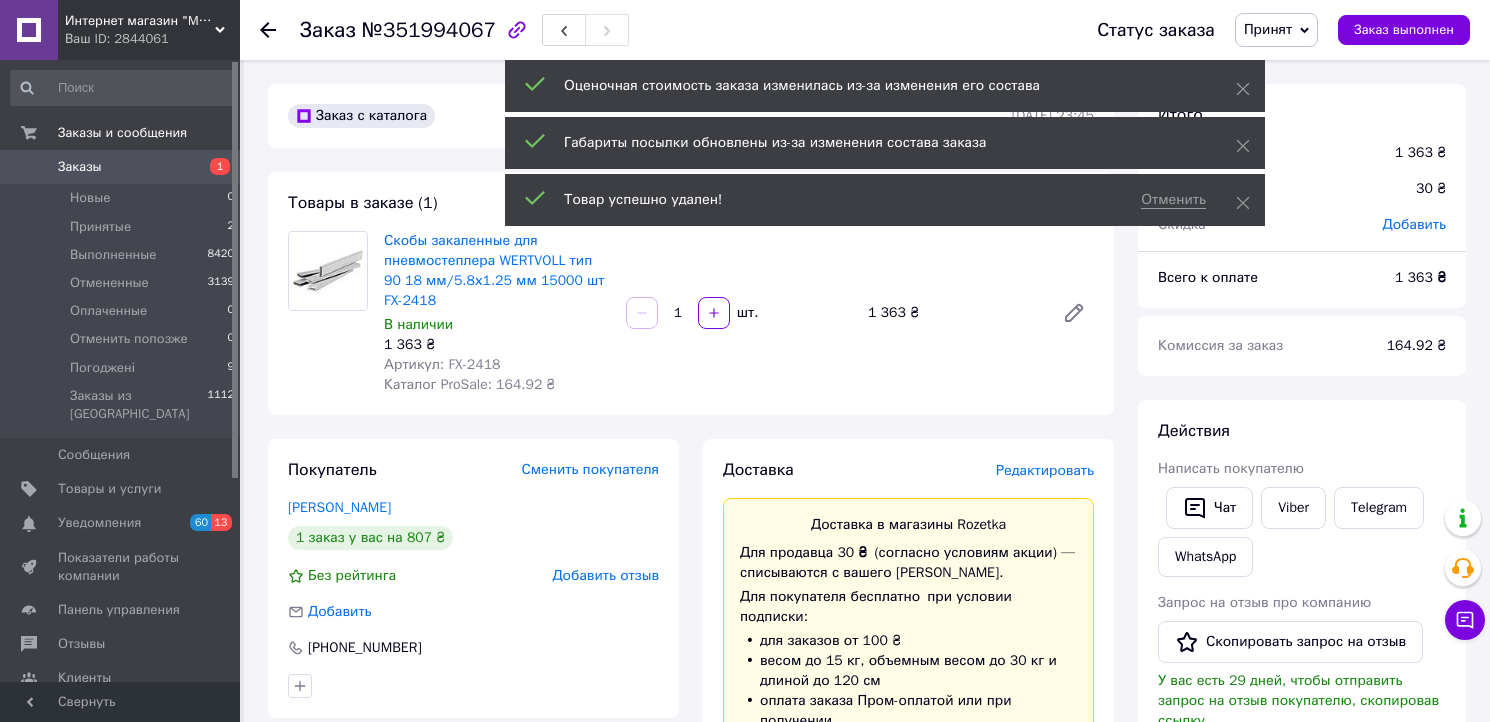 click on "Добавить" at bounding box center [1414, 224] 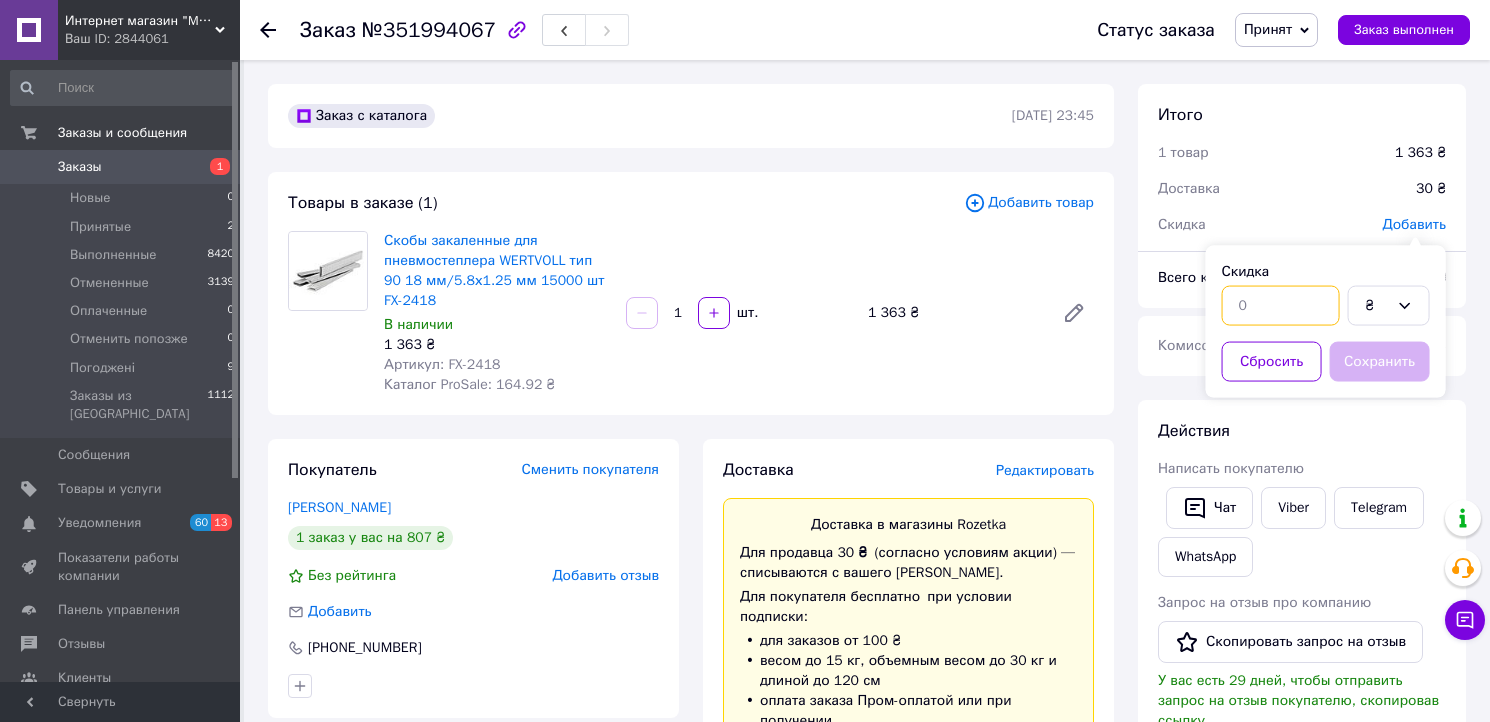 click at bounding box center (1281, 306) 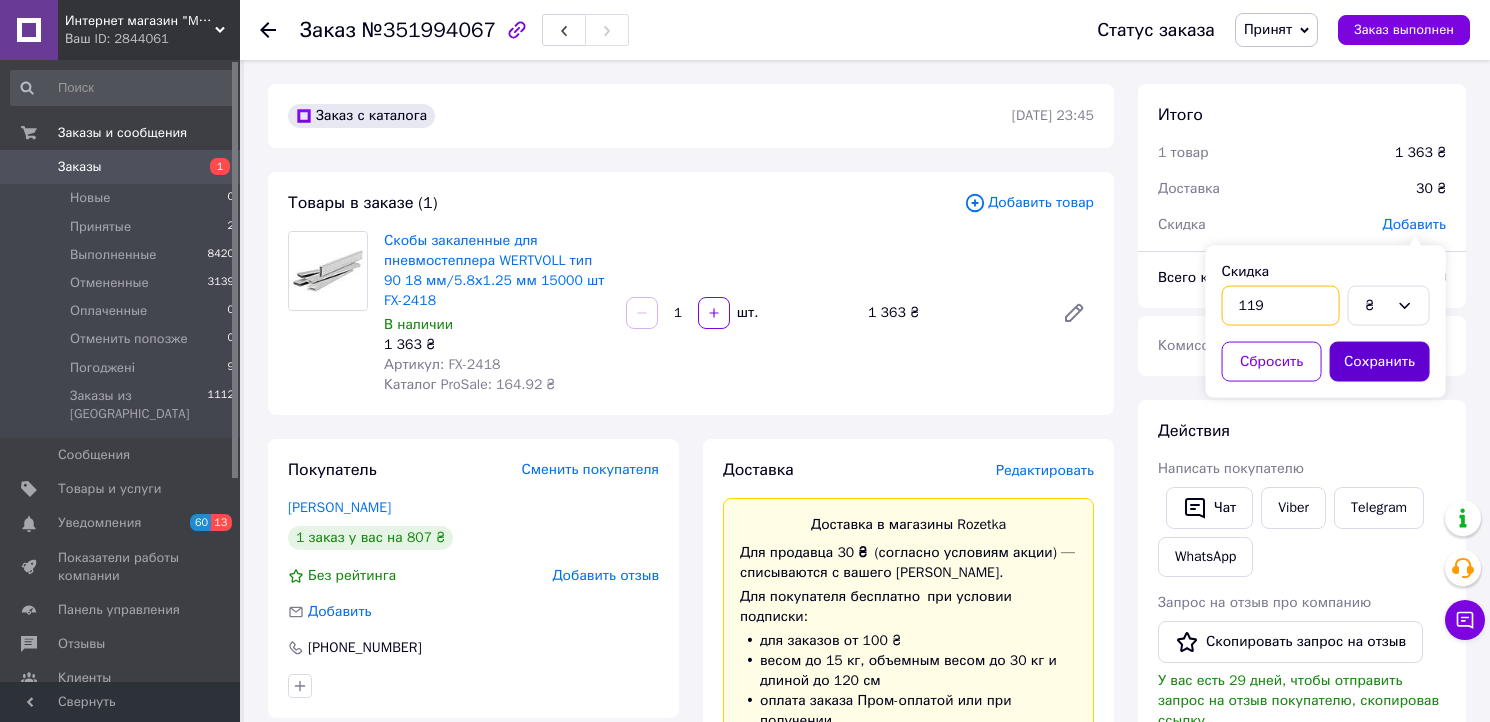 type on "119" 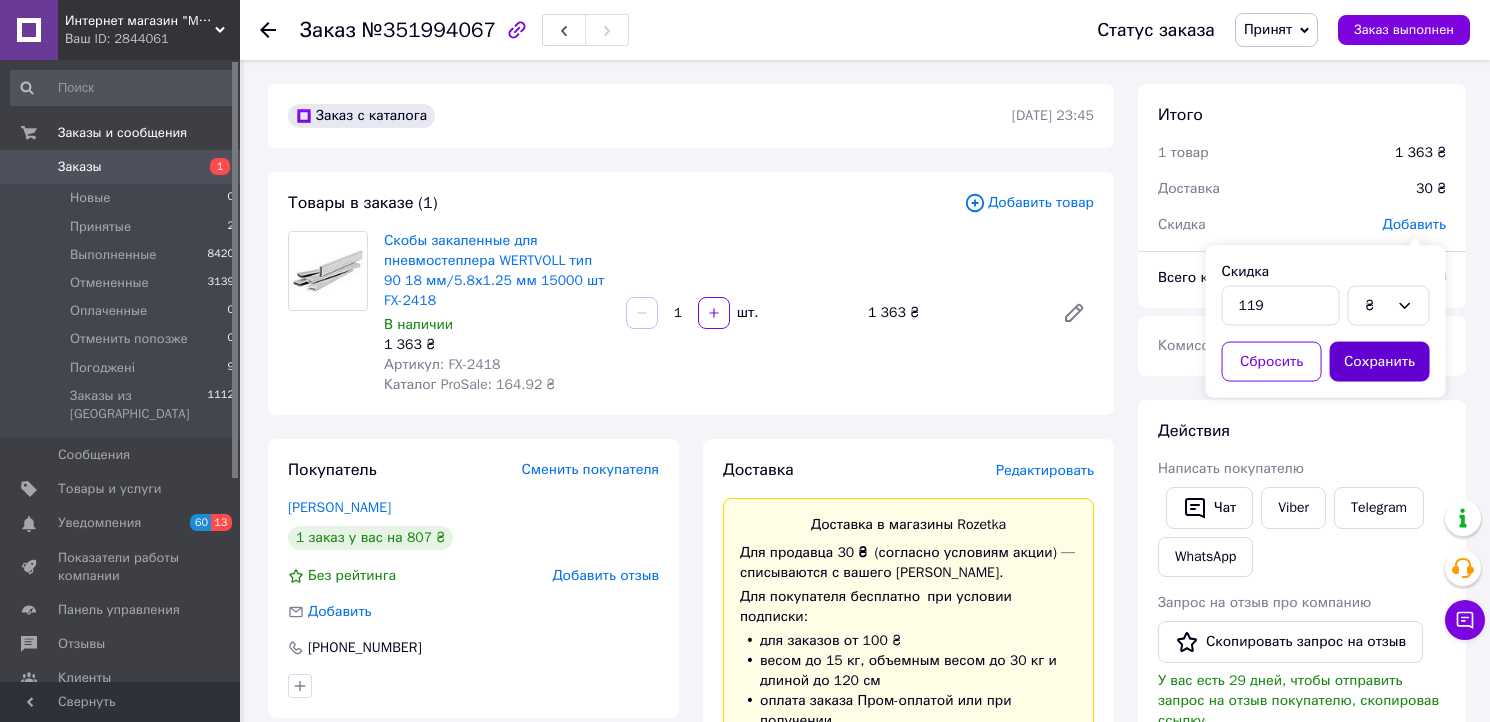 click on "Сохранить" at bounding box center [1380, 362] 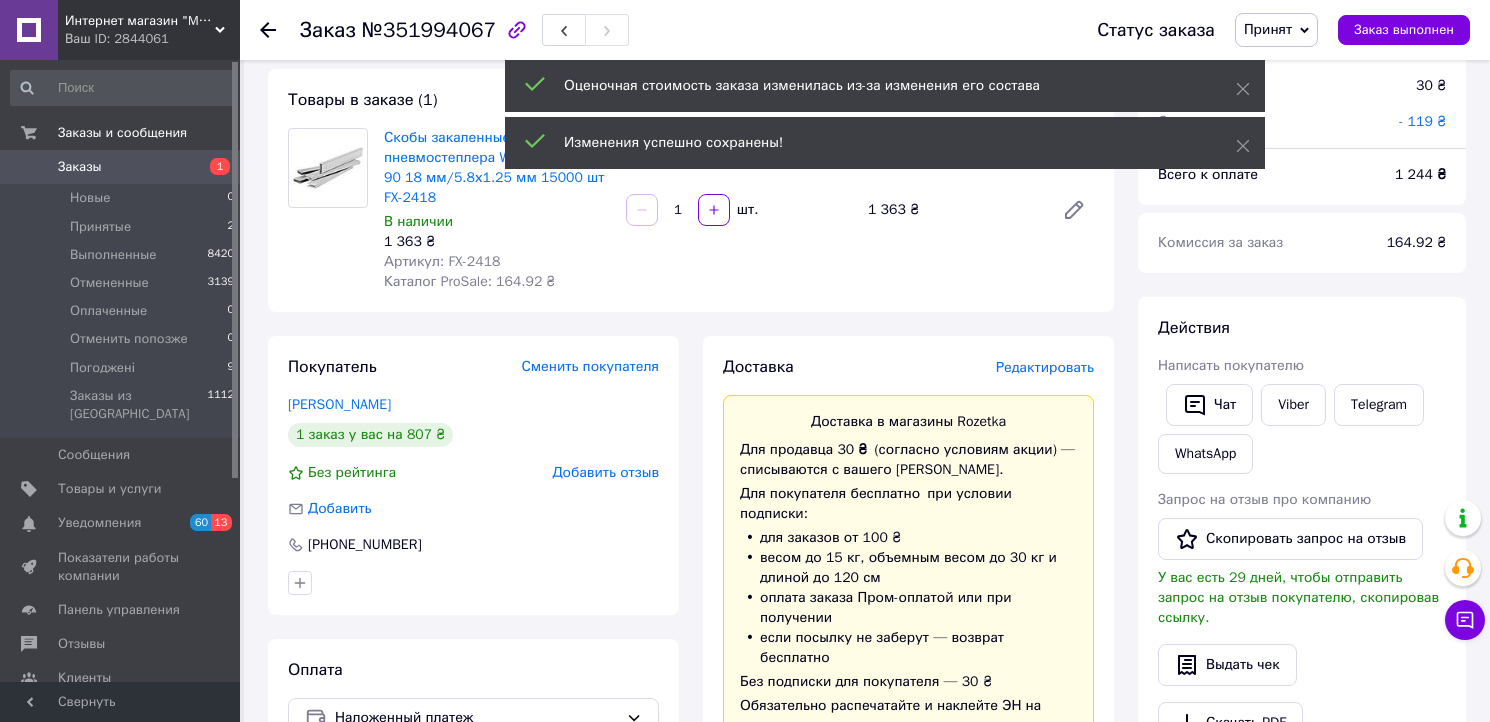 scroll, scrollTop: 222, scrollLeft: 0, axis: vertical 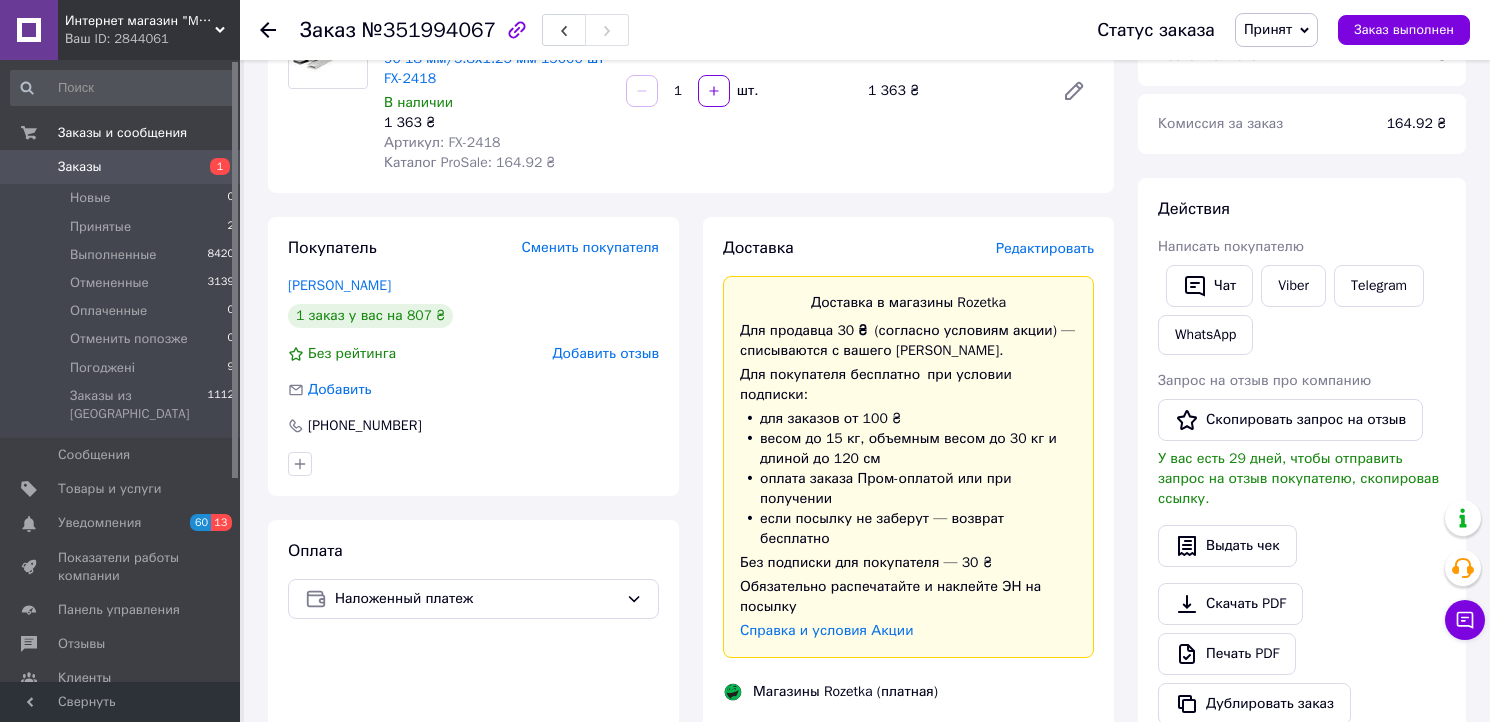 click on "Принят" at bounding box center (1268, 29) 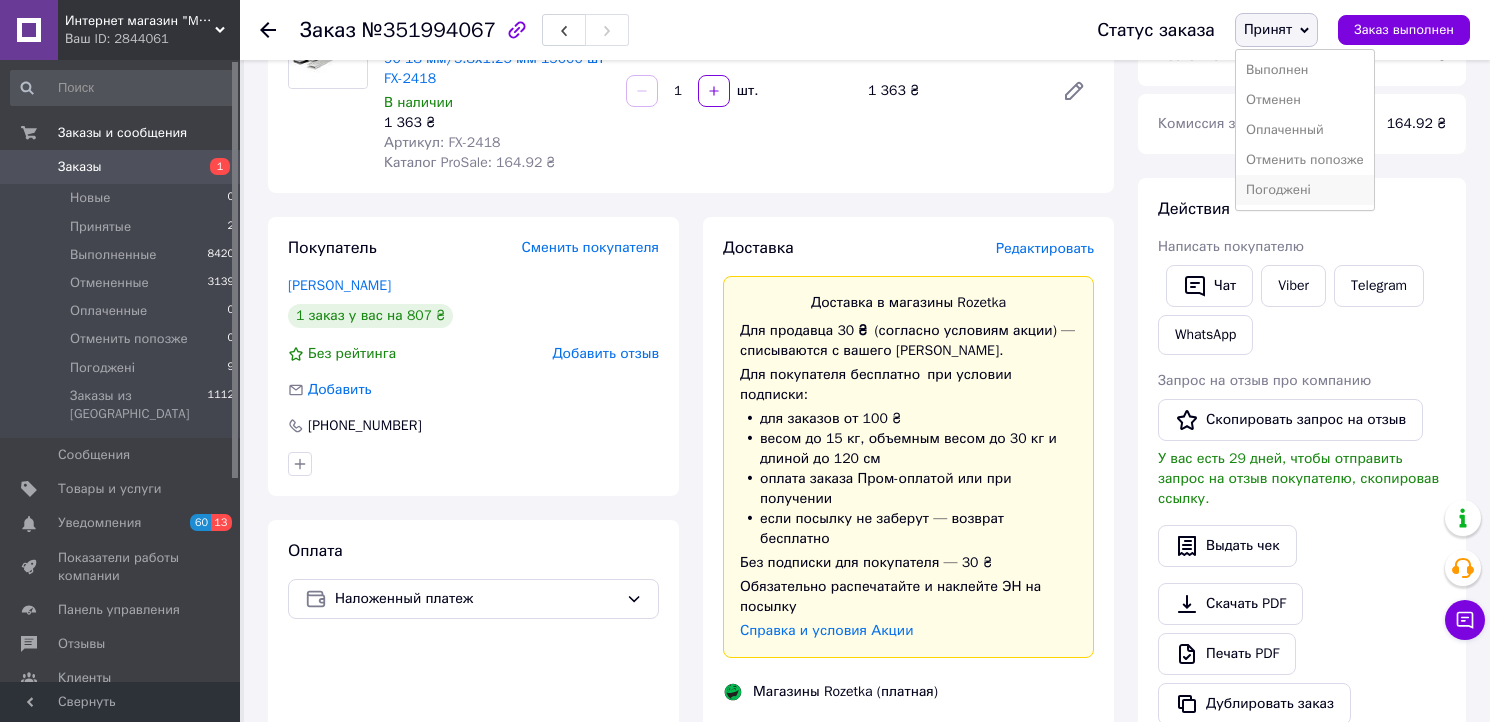 click on "Погоджені" at bounding box center (1305, 190) 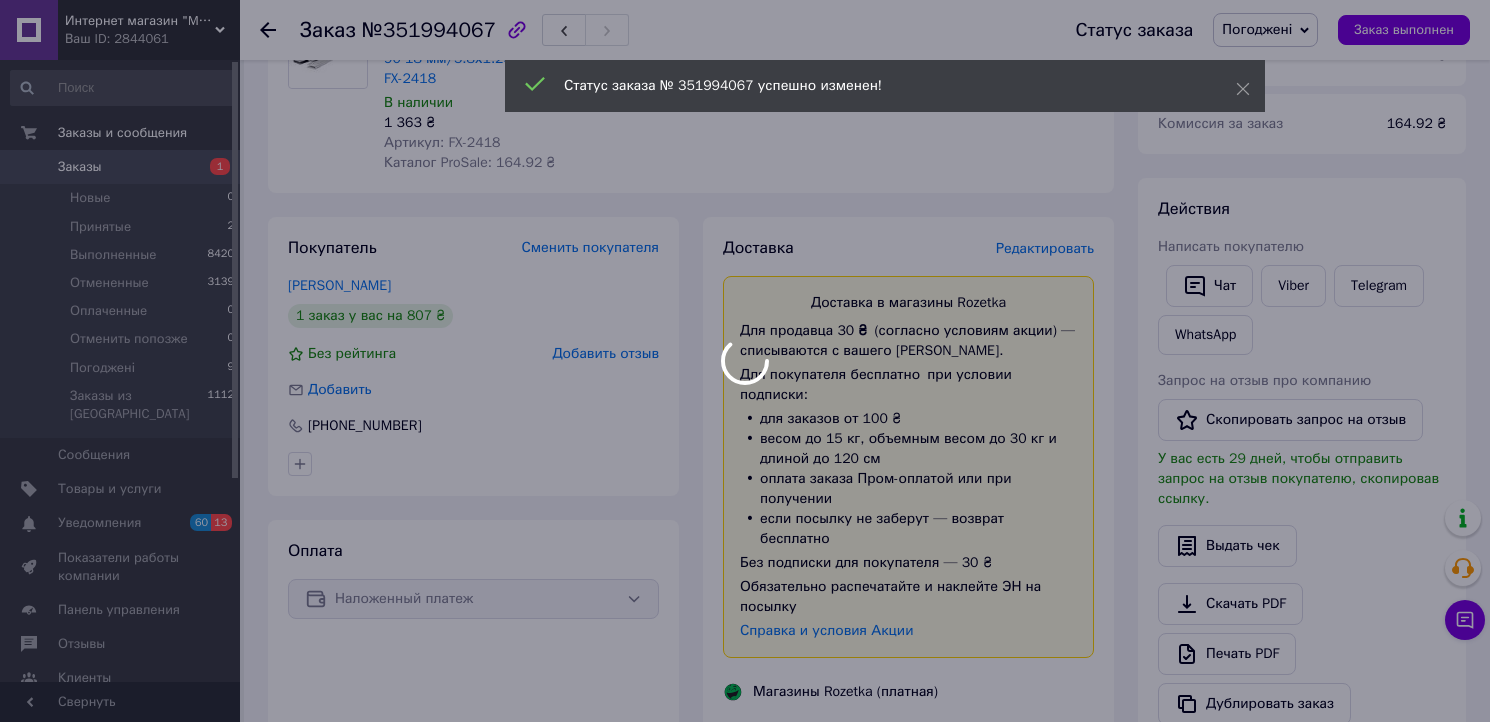 click at bounding box center (745, 361) 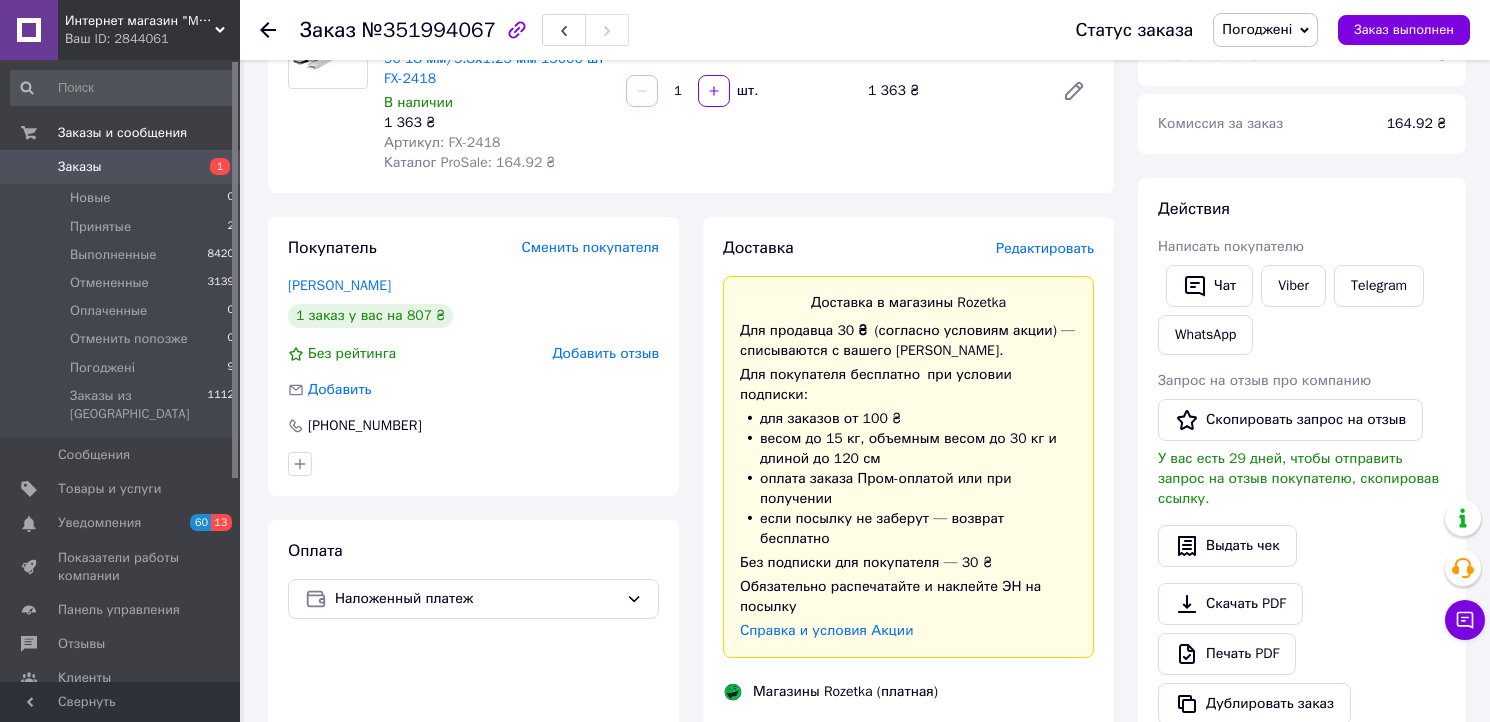 click 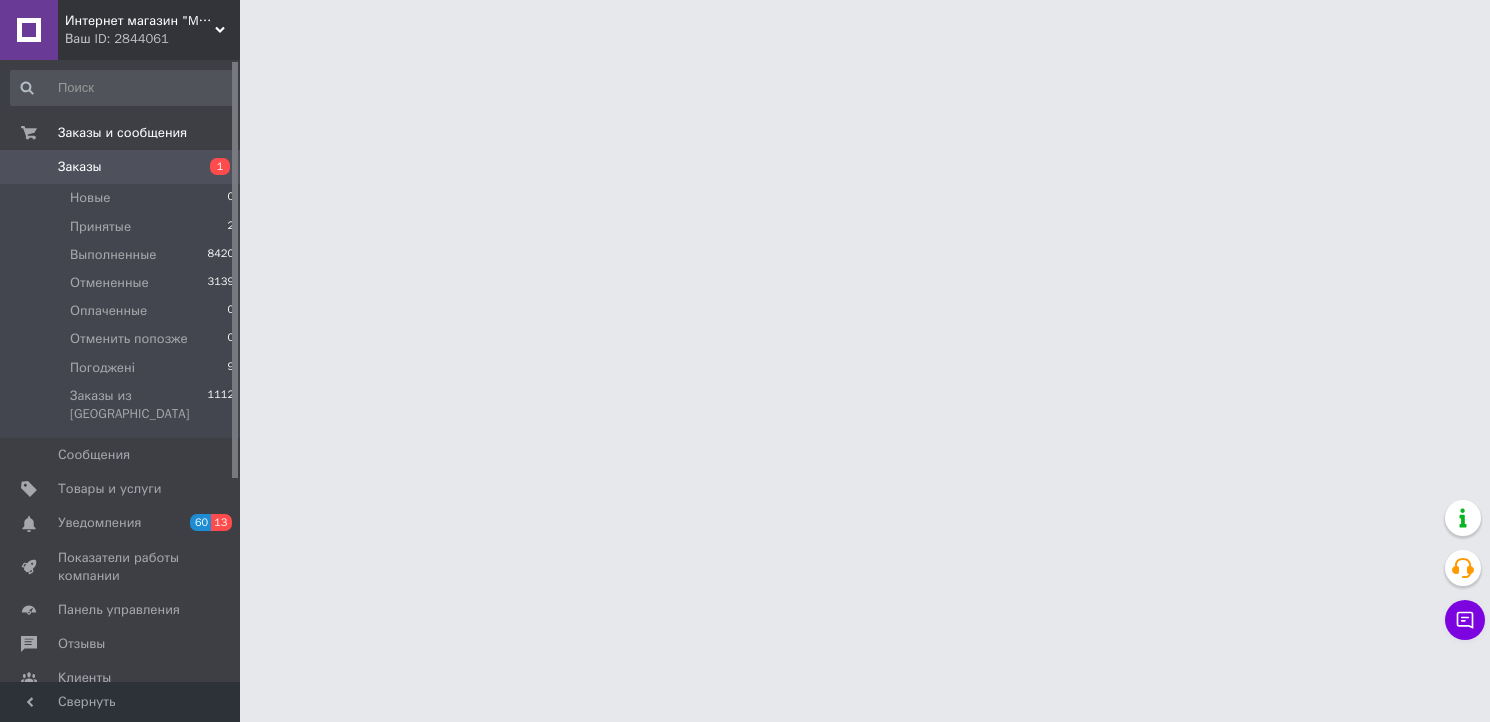 scroll, scrollTop: 0, scrollLeft: 0, axis: both 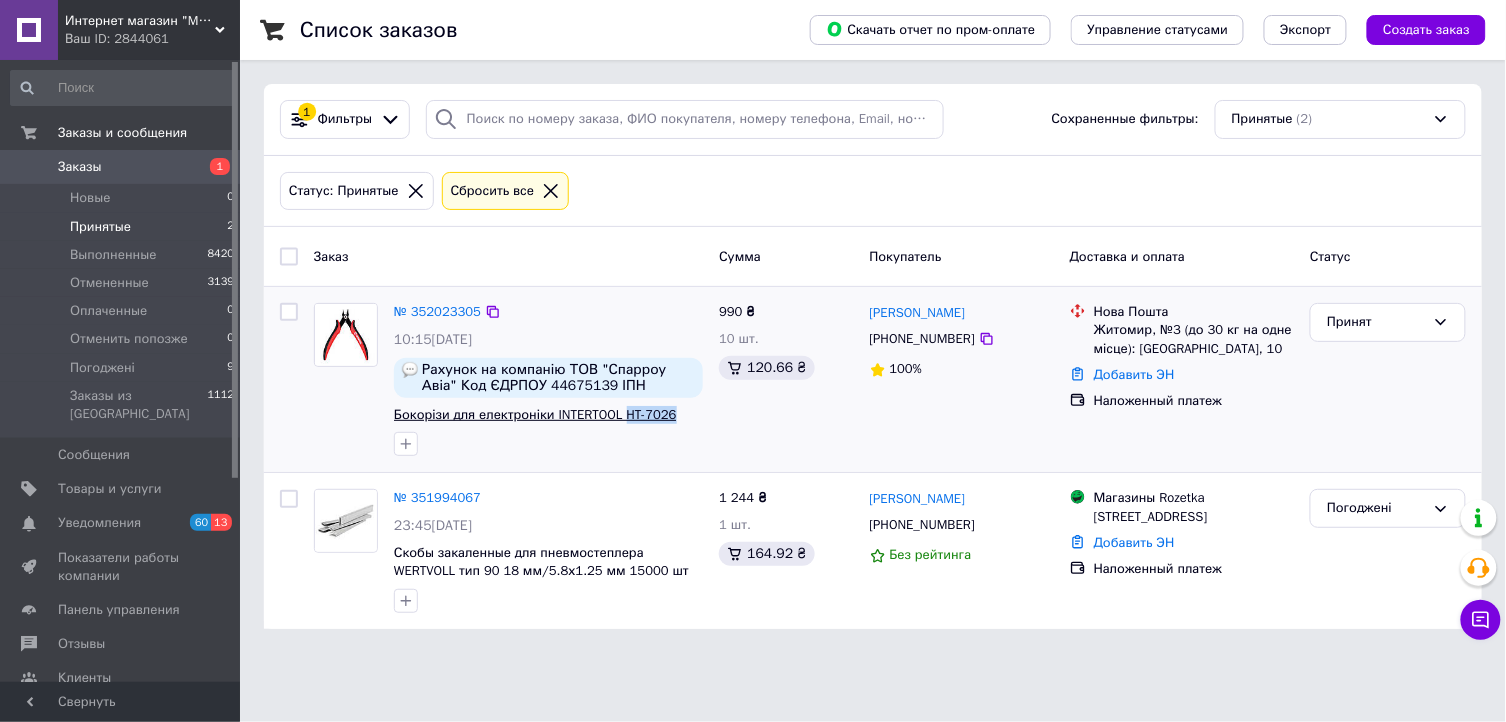 drag, startPoint x: 678, startPoint y: 420, endPoint x: 622, endPoint y: 416, distance: 56.142673 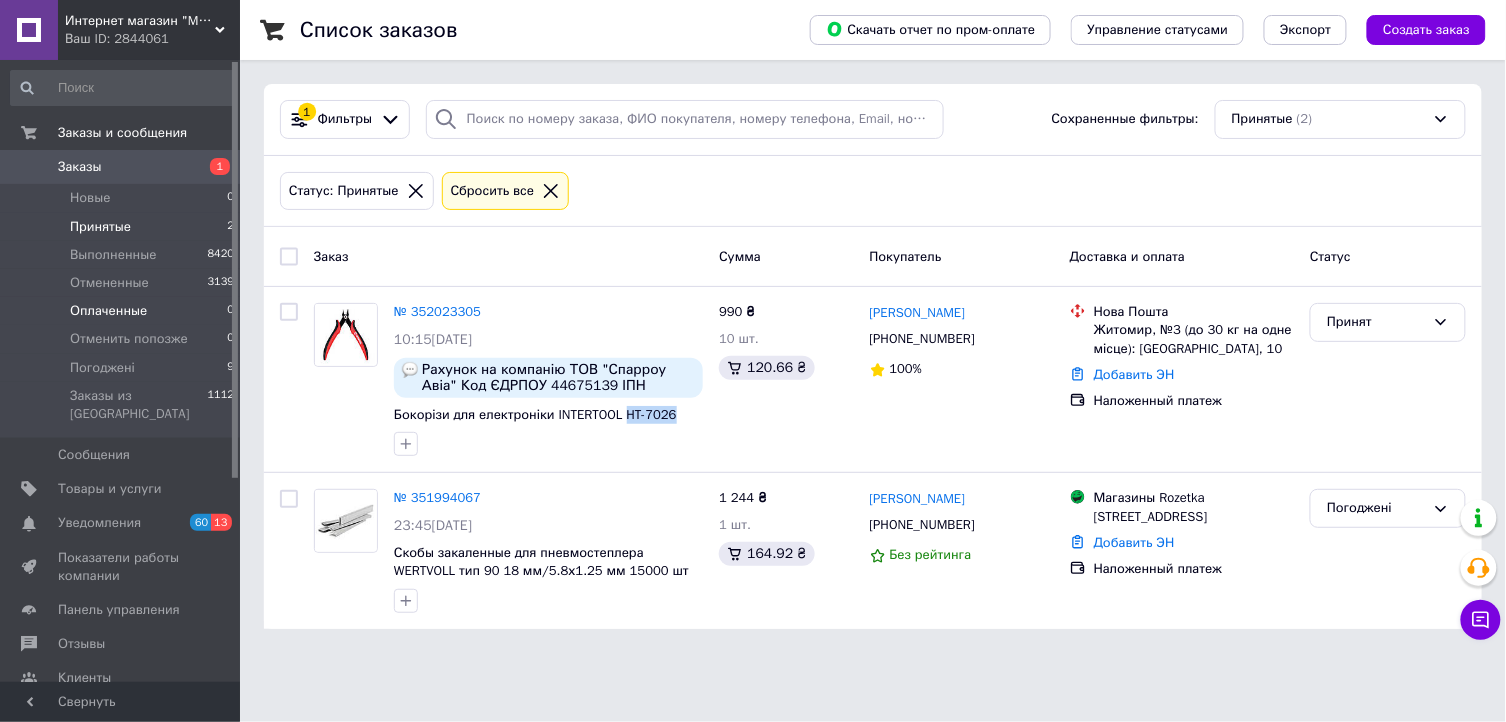 click on "Оплаченные" at bounding box center (108, 311) 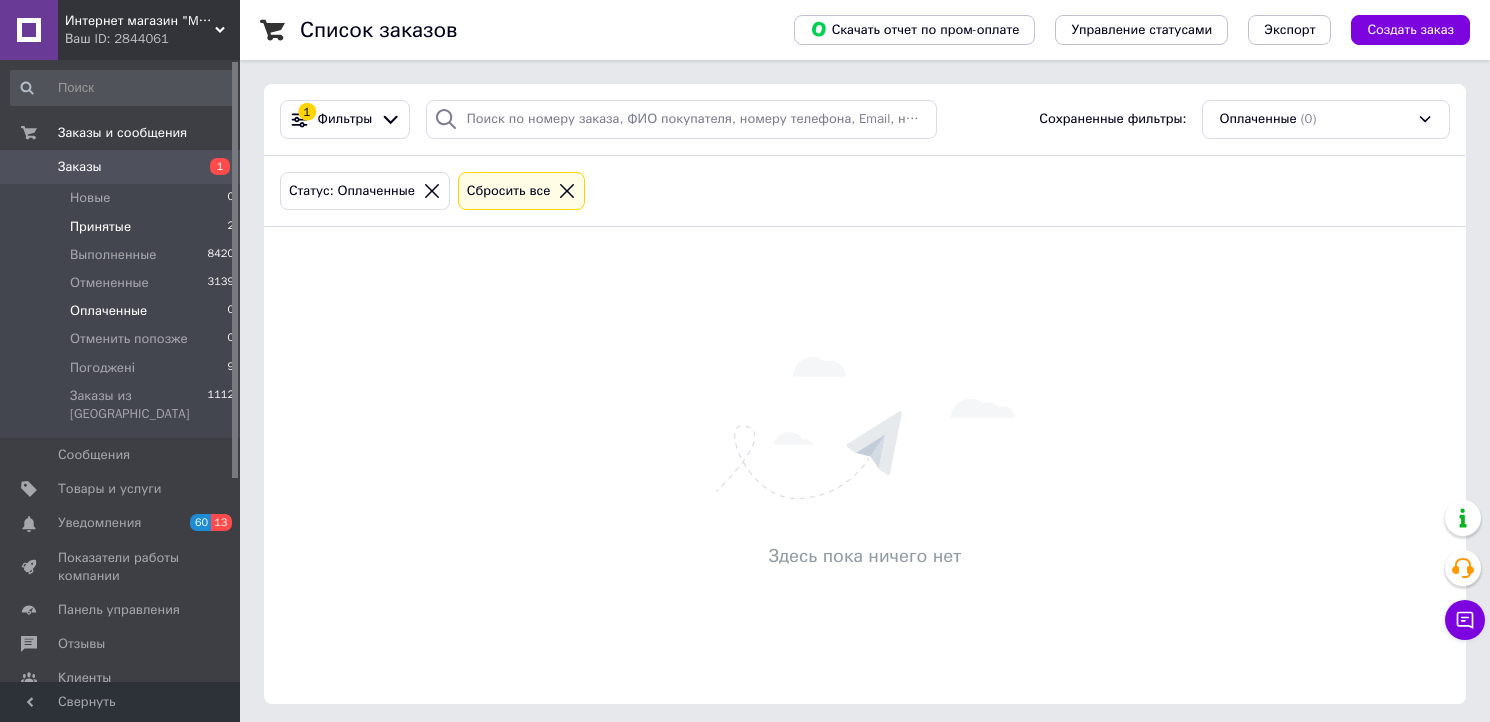 click on "Принятые" at bounding box center [100, 227] 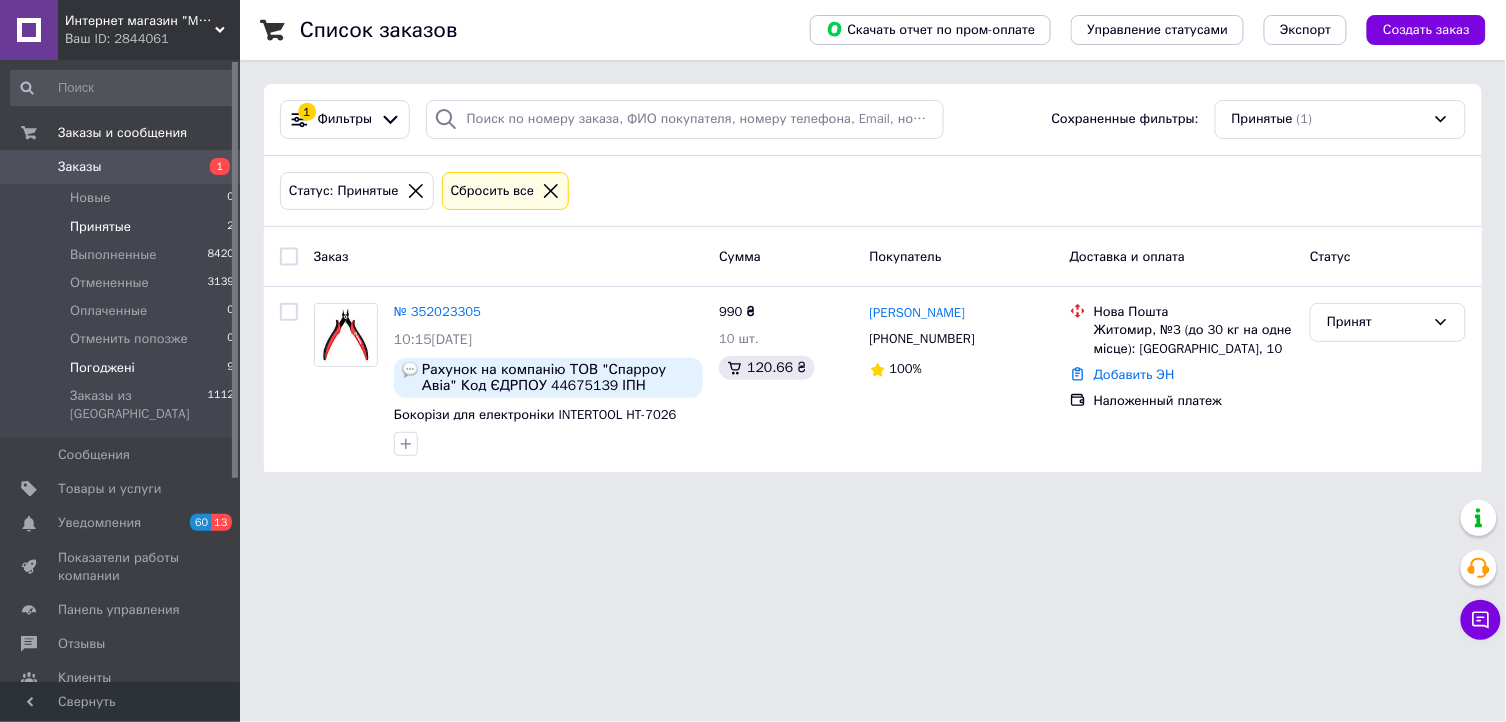 click on "Погоджені" at bounding box center (102, 368) 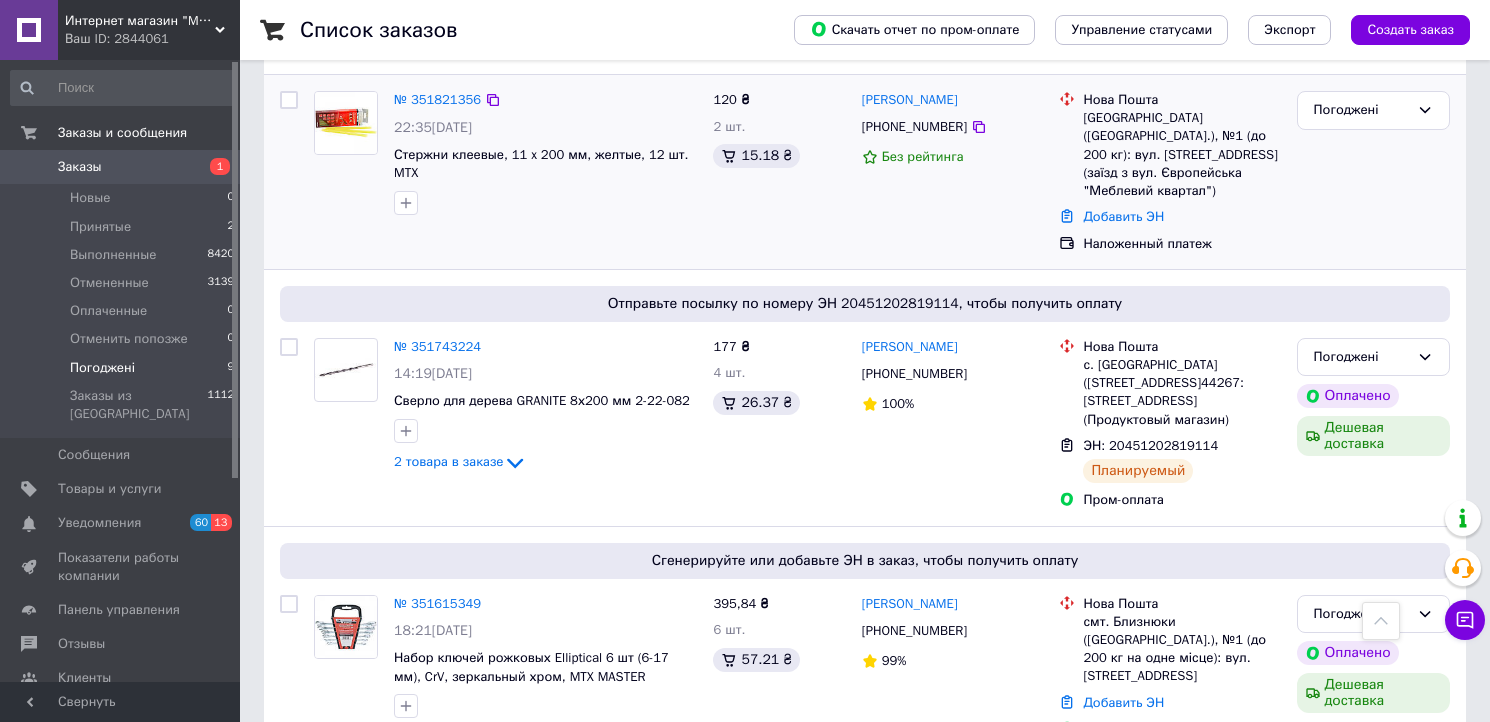 scroll, scrollTop: 1000, scrollLeft: 0, axis: vertical 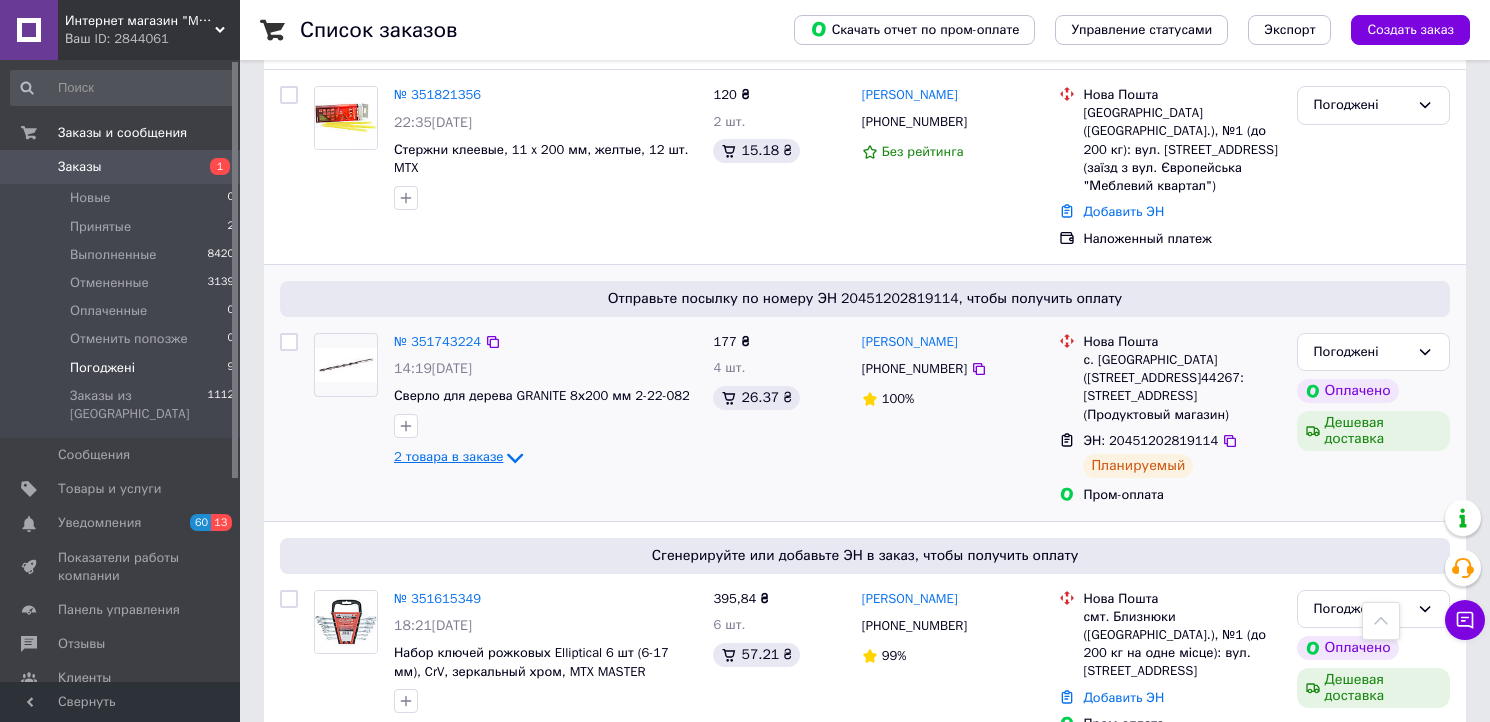 click on "2 товара в заказе" at bounding box center [448, 457] 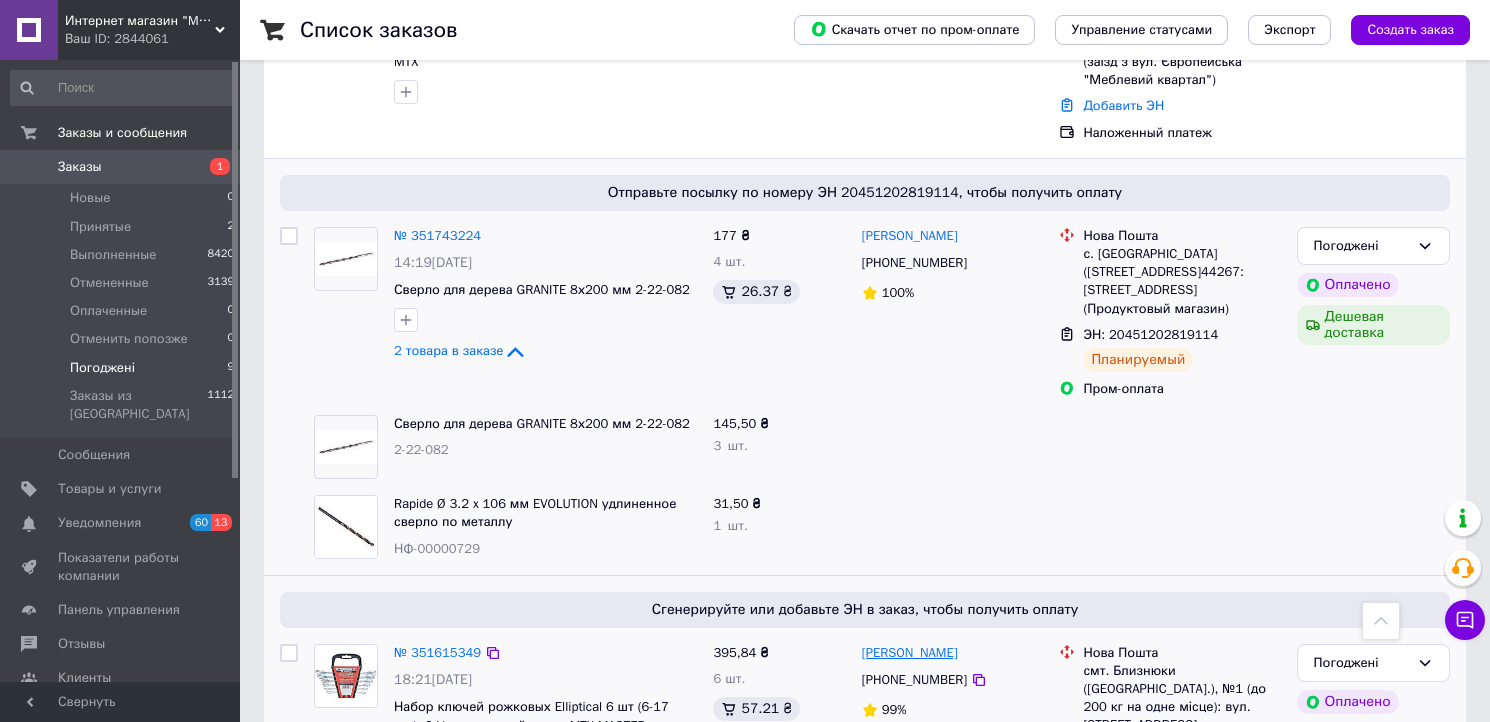 scroll, scrollTop: 1111, scrollLeft: 0, axis: vertical 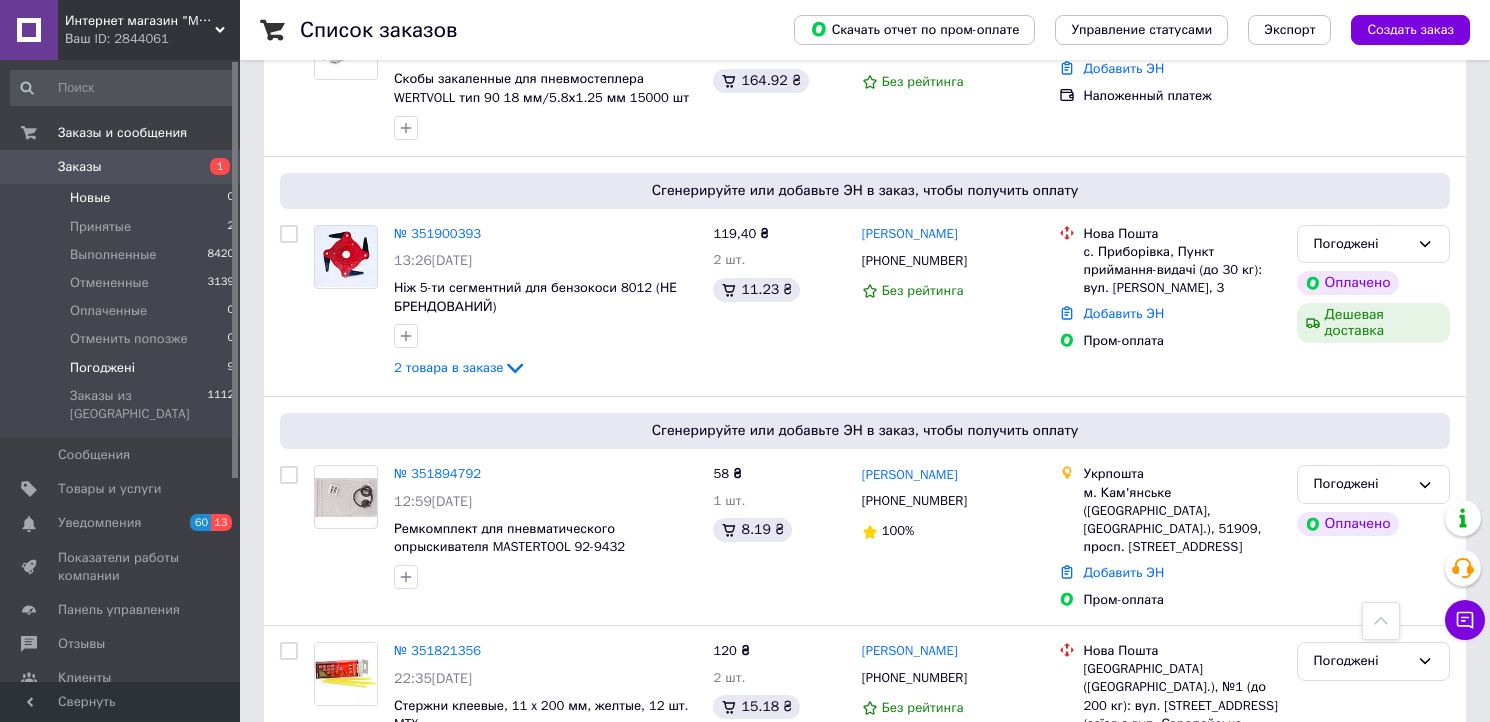 click on "Новые 0" at bounding box center [123, 198] 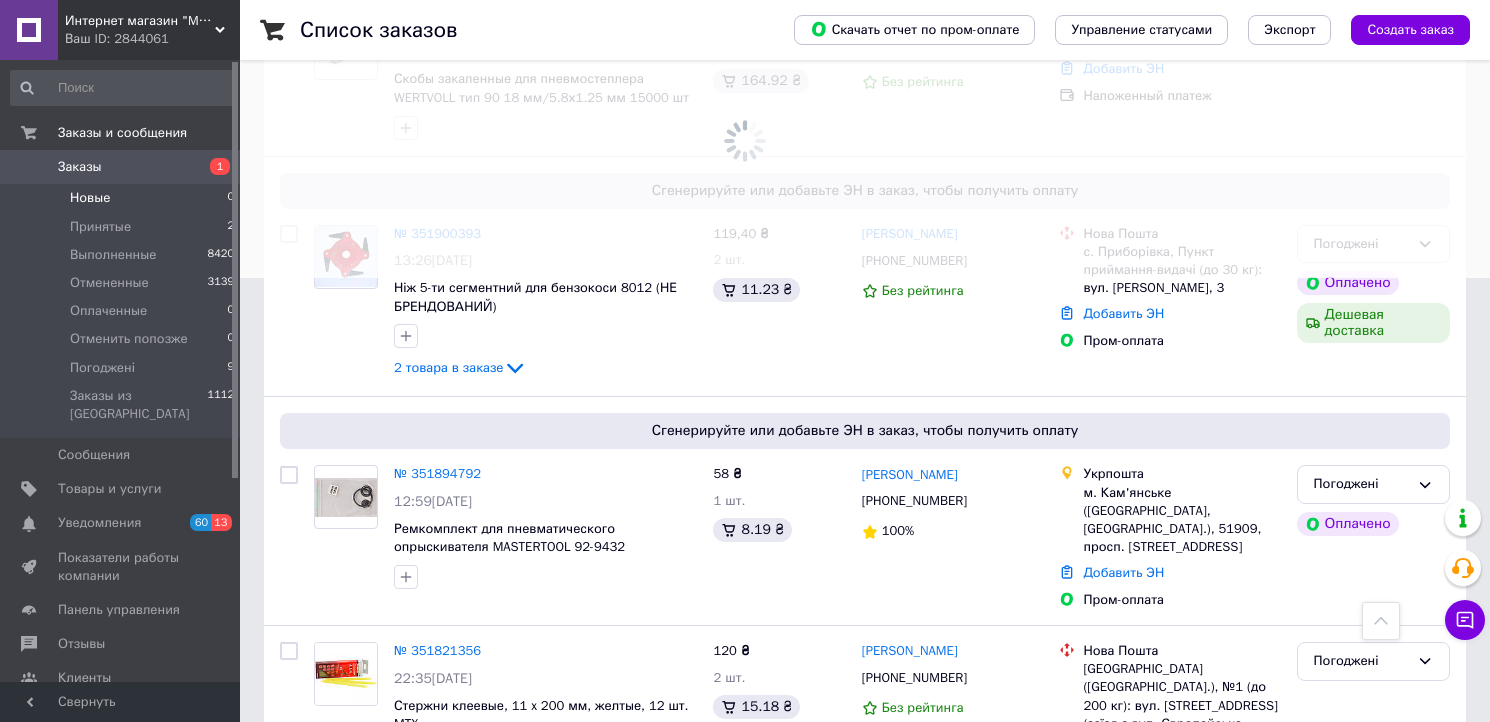 scroll, scrollTop: 0, scrollLeft: 0, axis: both 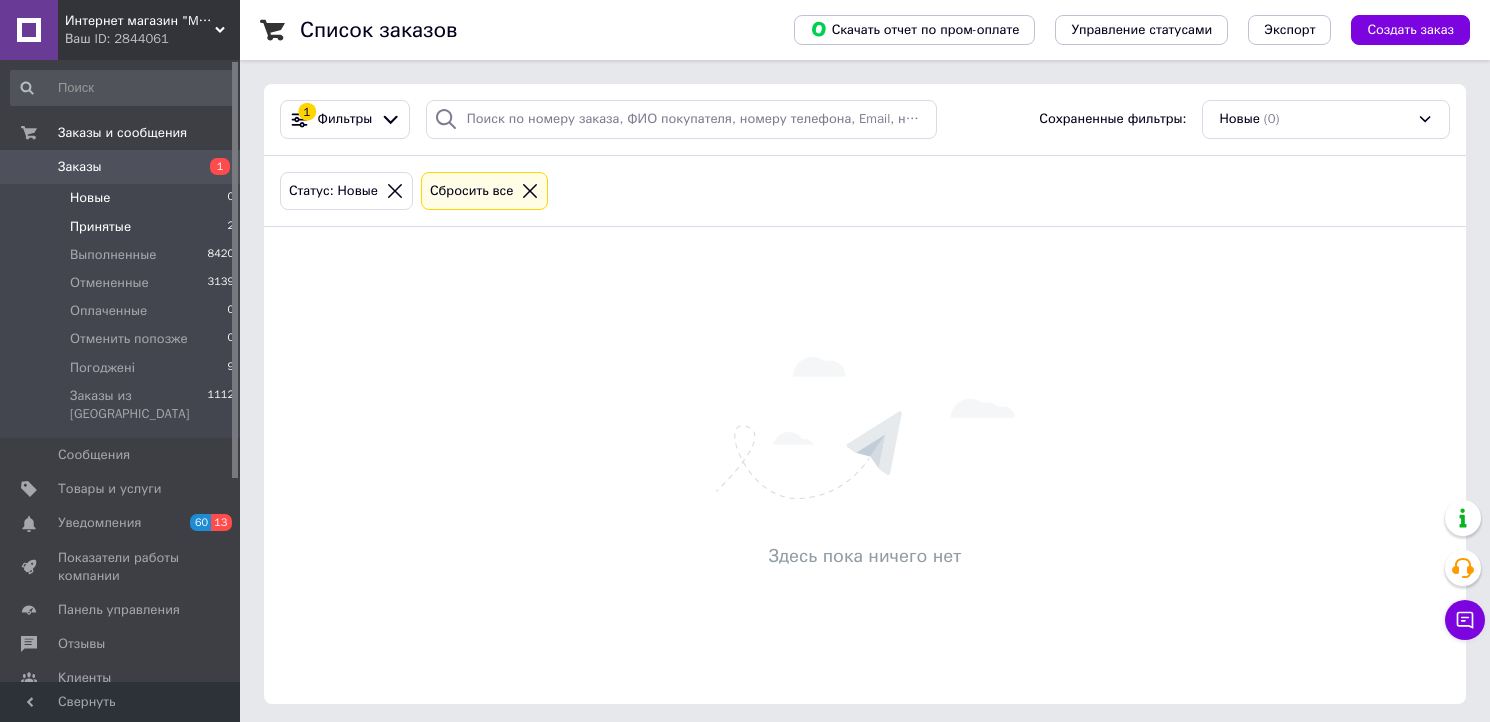 click on "Принятые" at bounding box center (100, 227) 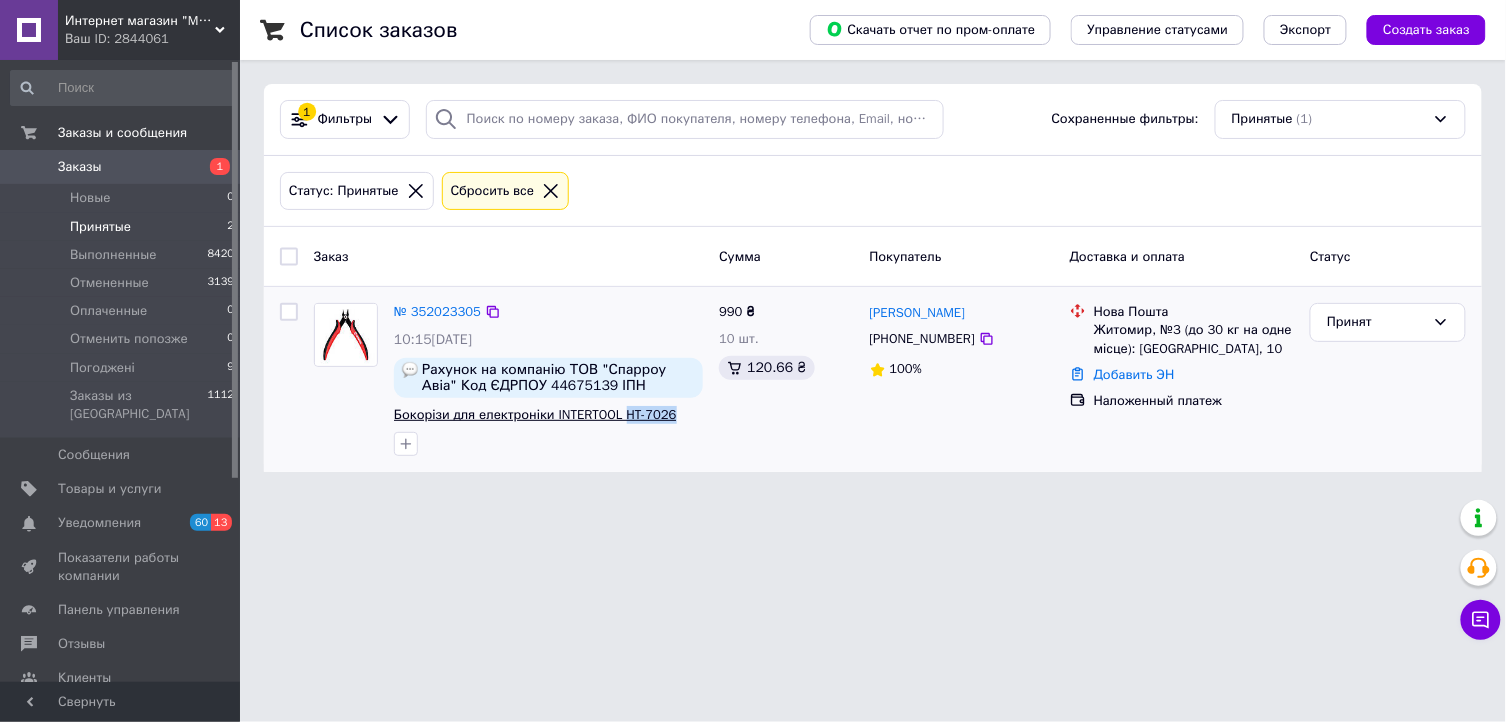 drag, startPoint x: 696, startPoint y: 422, endPoint x: 621, endPoint y: 421, distance: 75.00667 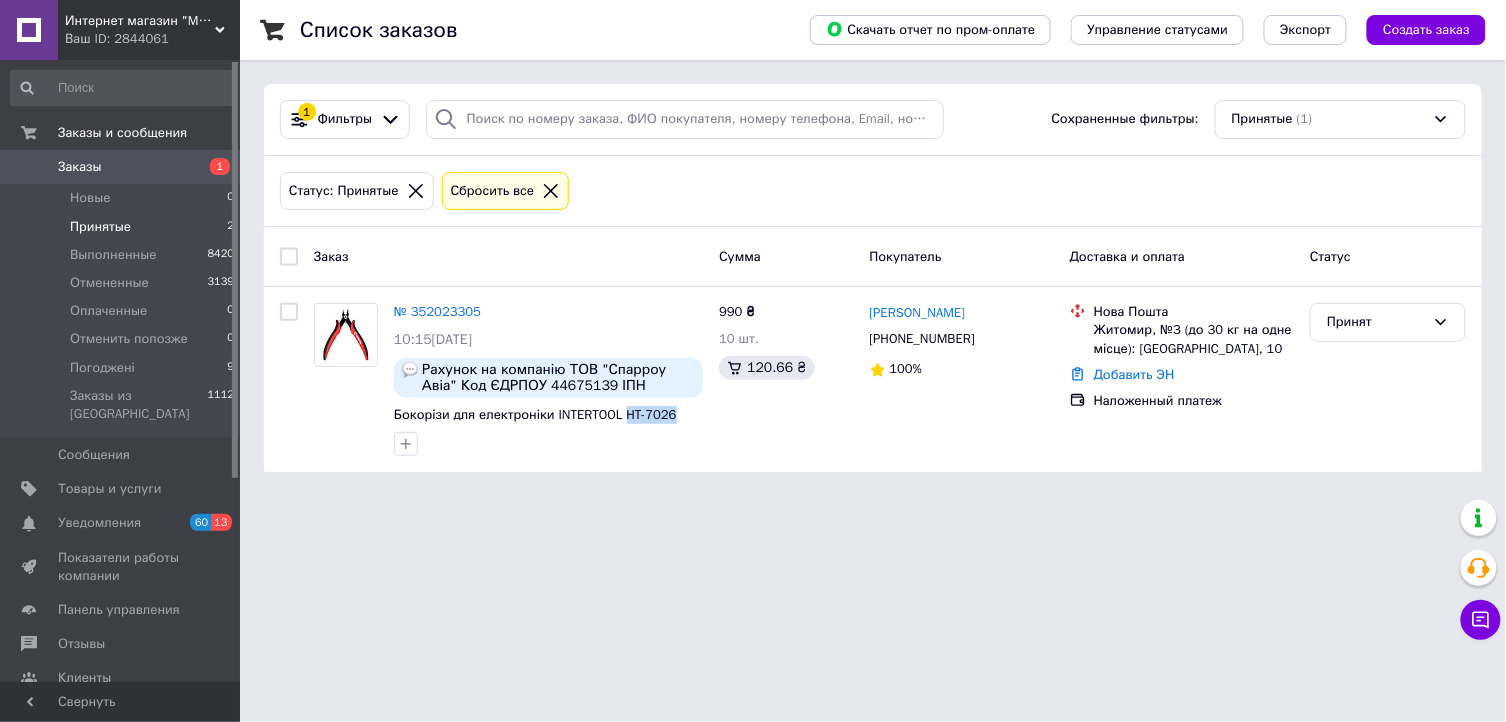 copy on "HT-7026" 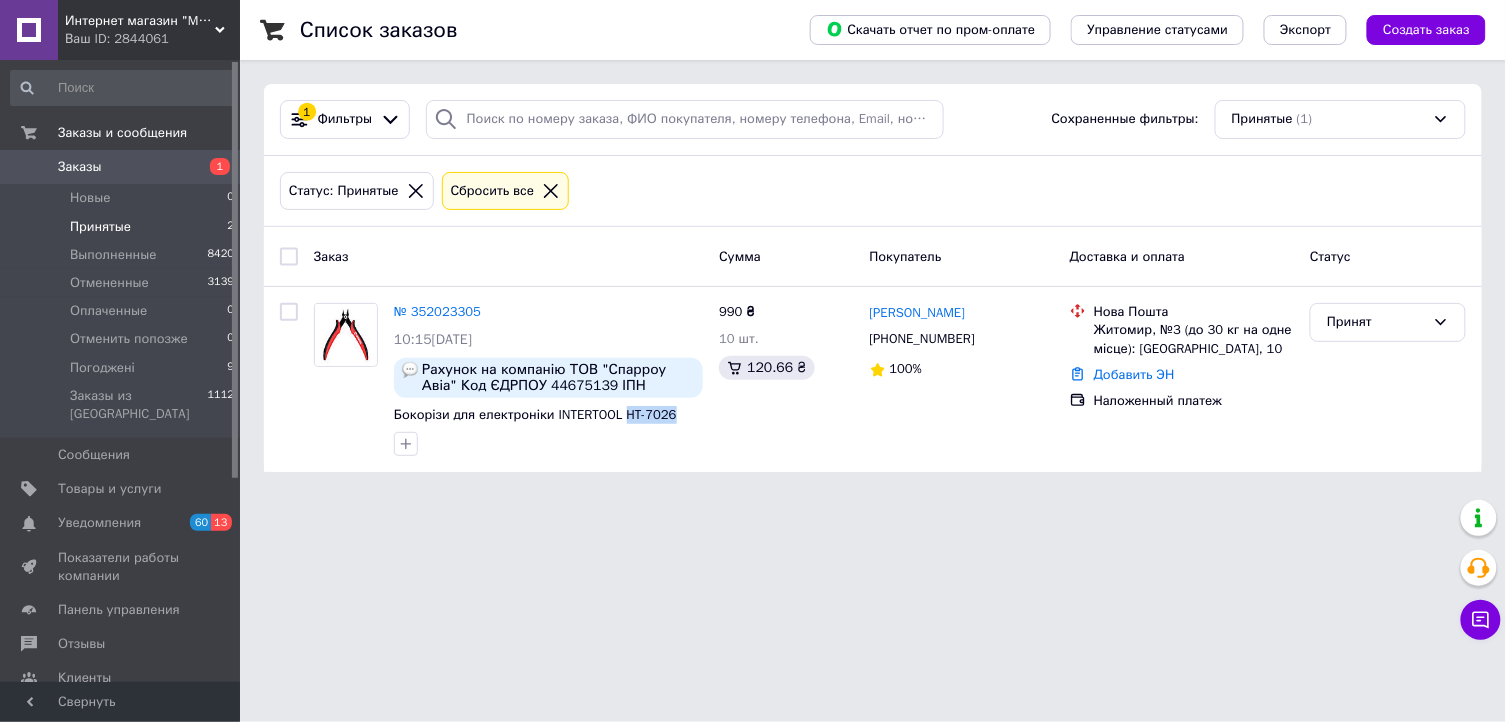 copy on "HT-7026" 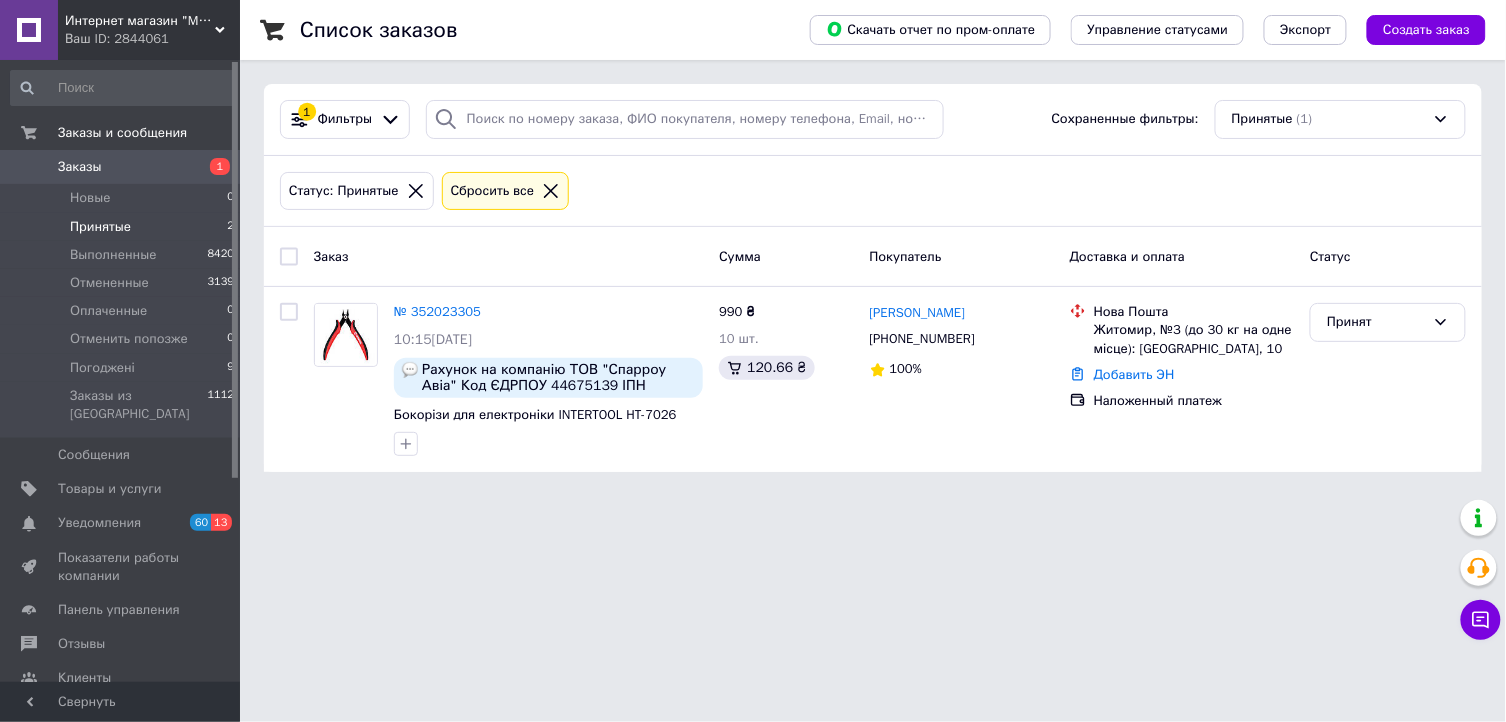 click on "Ваш ID: 2844061" at bounding box center [152, 39] 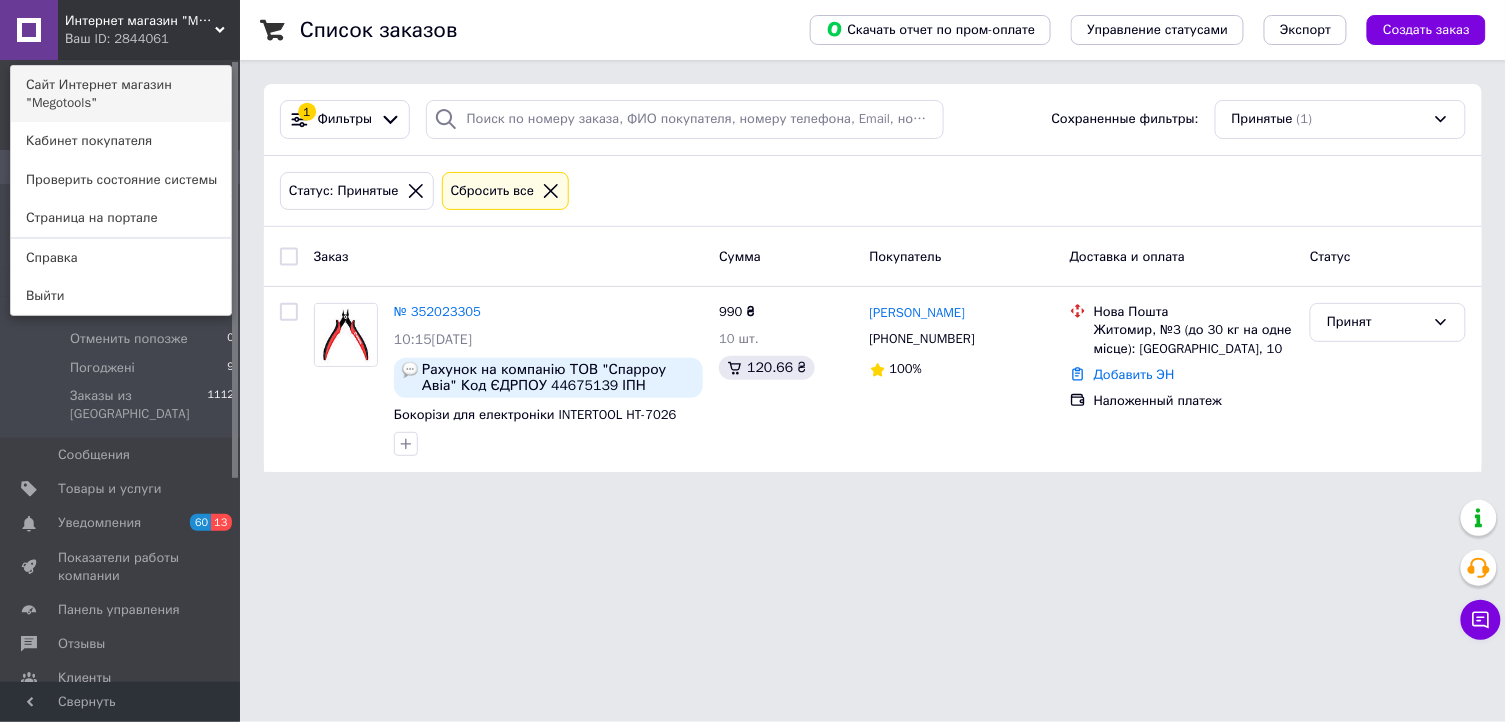 click on "Сайт Интернет магазин "Megotools"" at bounding box center (121, 94) 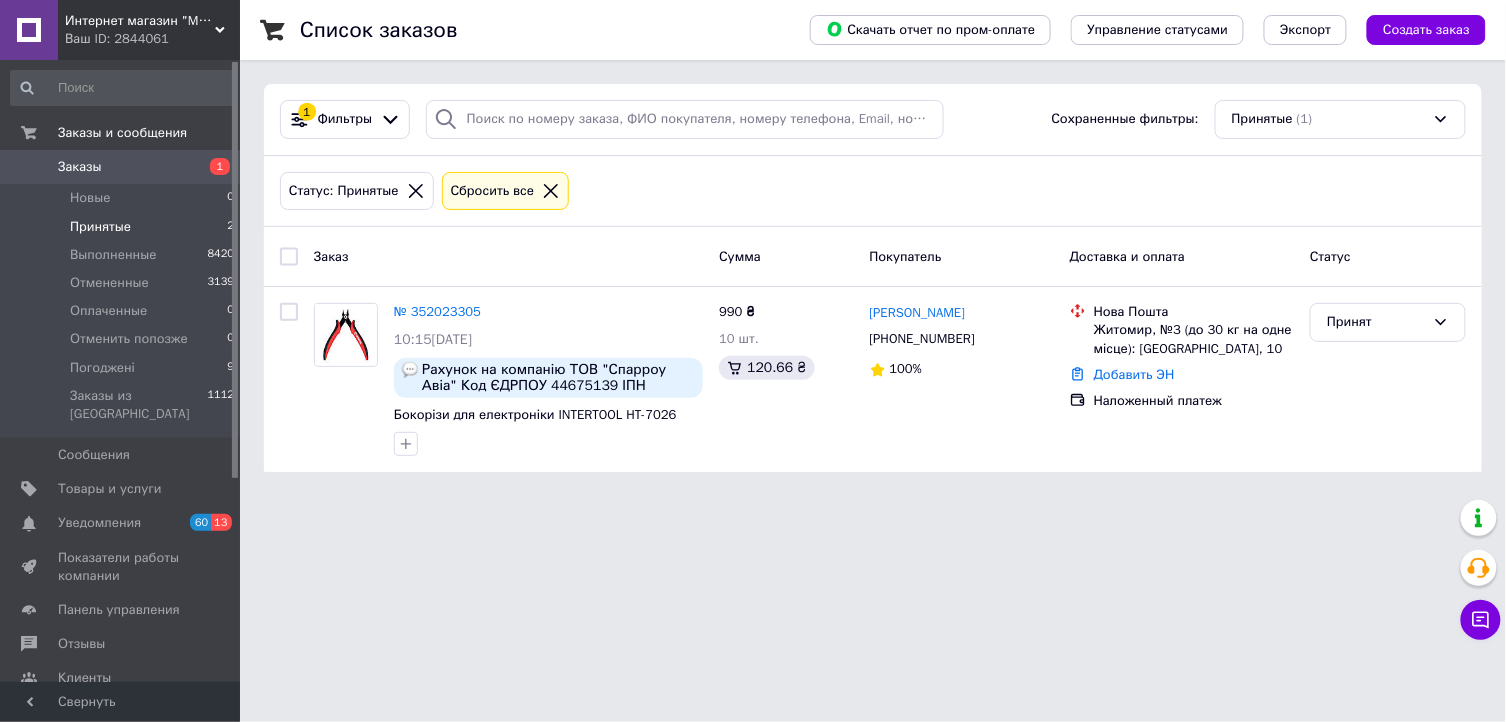 click on "Интернет магазин "Megotools" Ваш ID: 2844061" at bounding box center (149, 30) 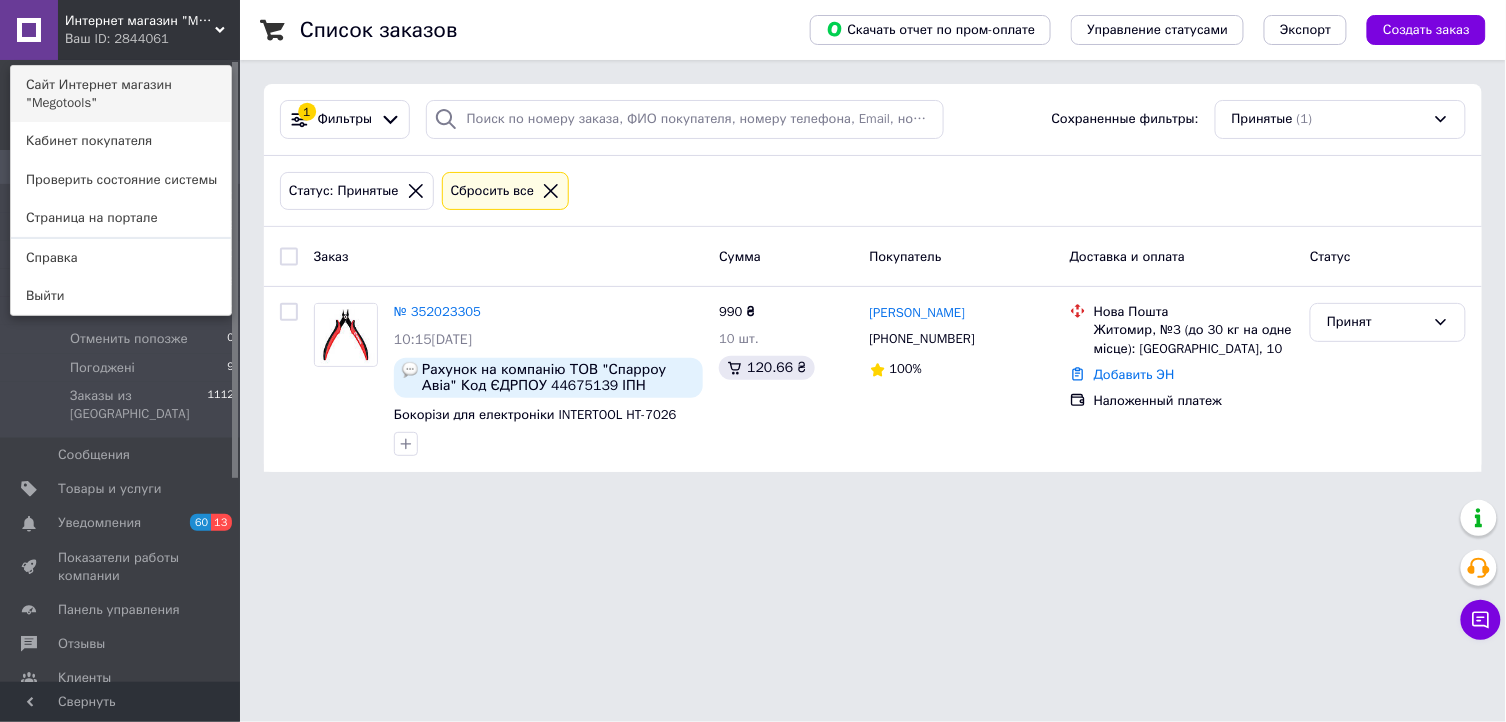click on "Сайт Интернет магазин "Megotools"" at bounding box center (121, 94) 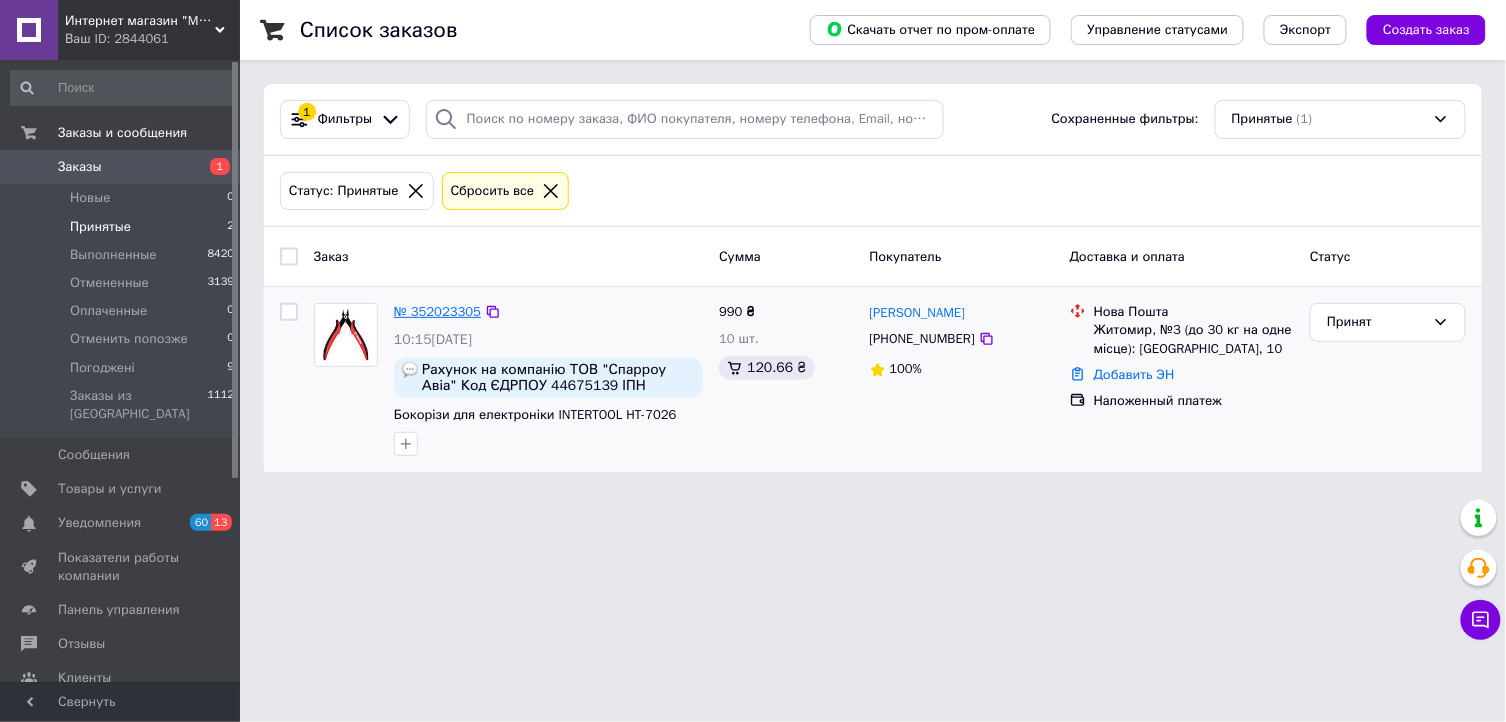 click on "№ 352023305" at bounding box center [437, 311] 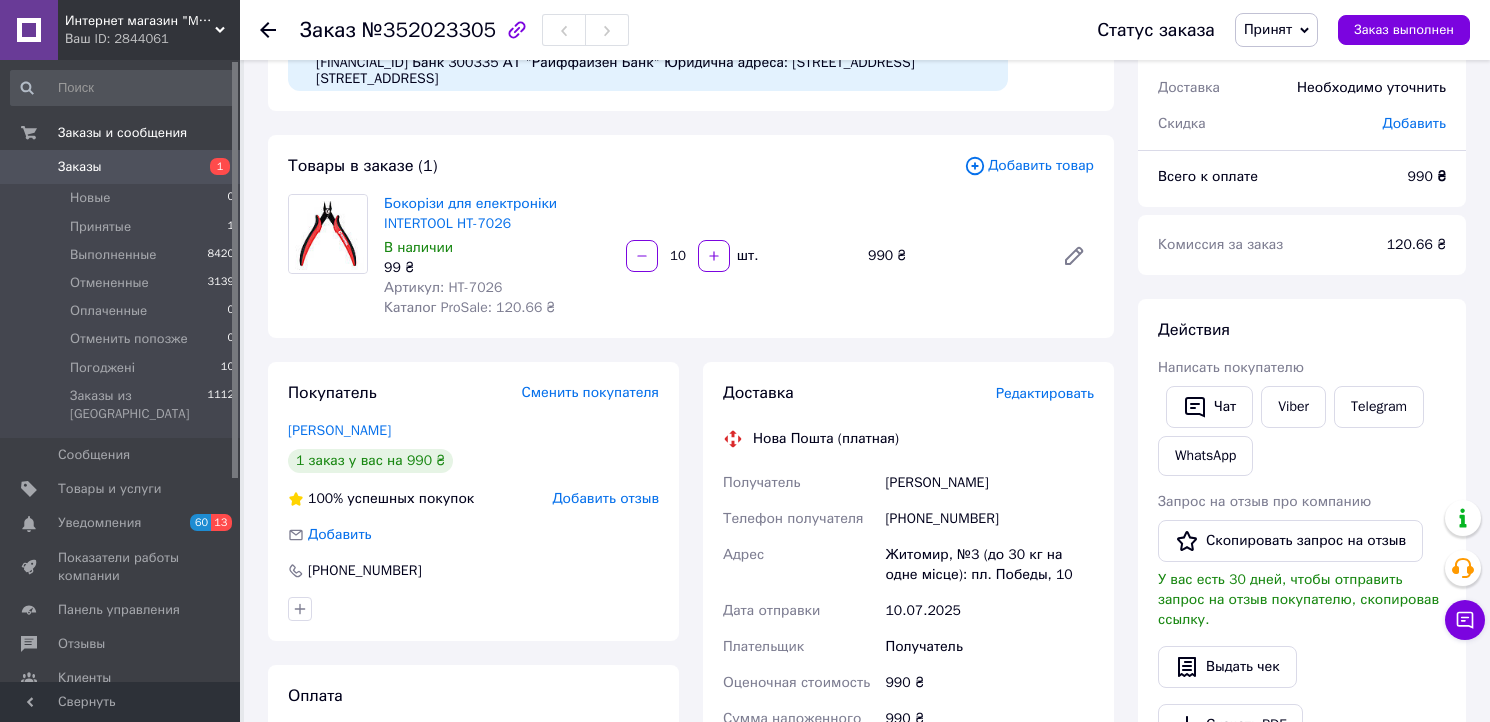 scroll, scrollTop: 111, scrollLeft: 0, axis: vertical 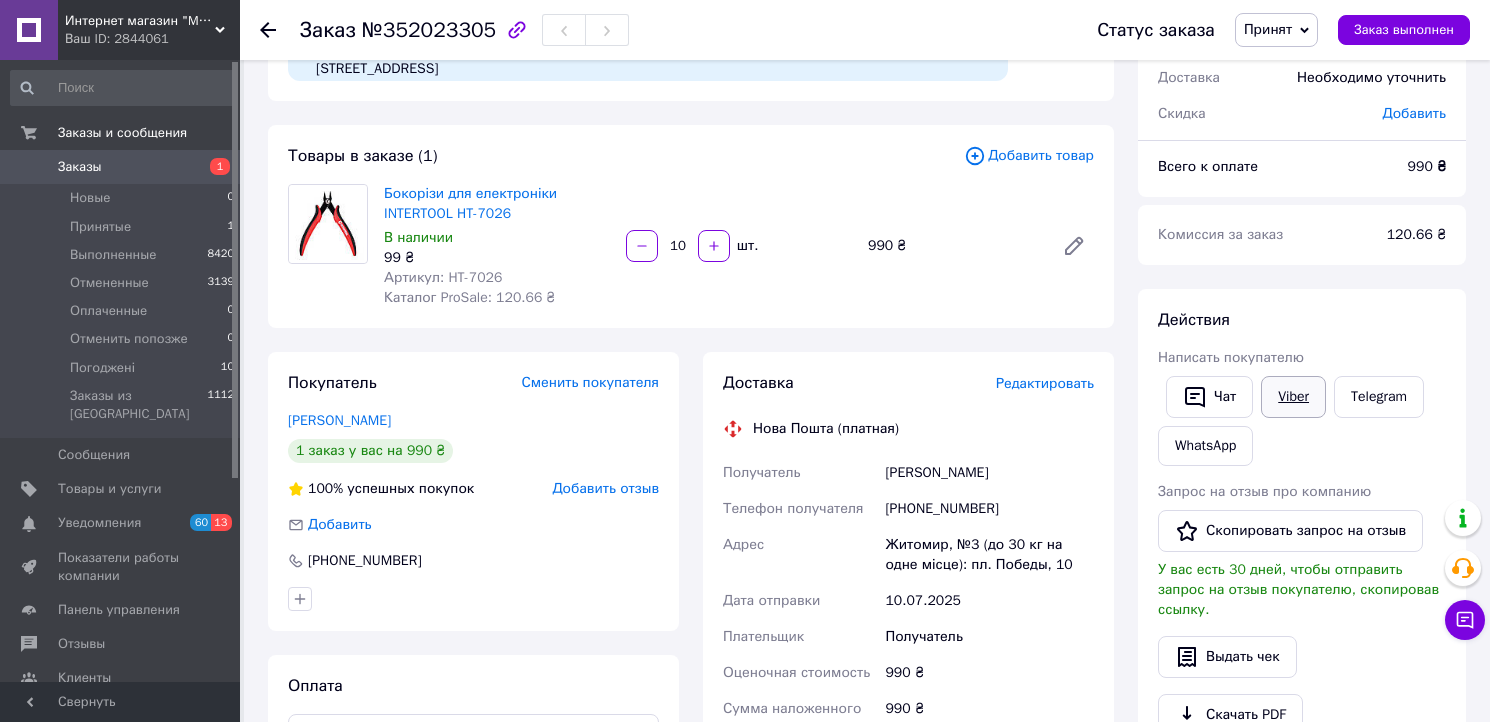 click on "Viber" at bounding box center [1293, 397] 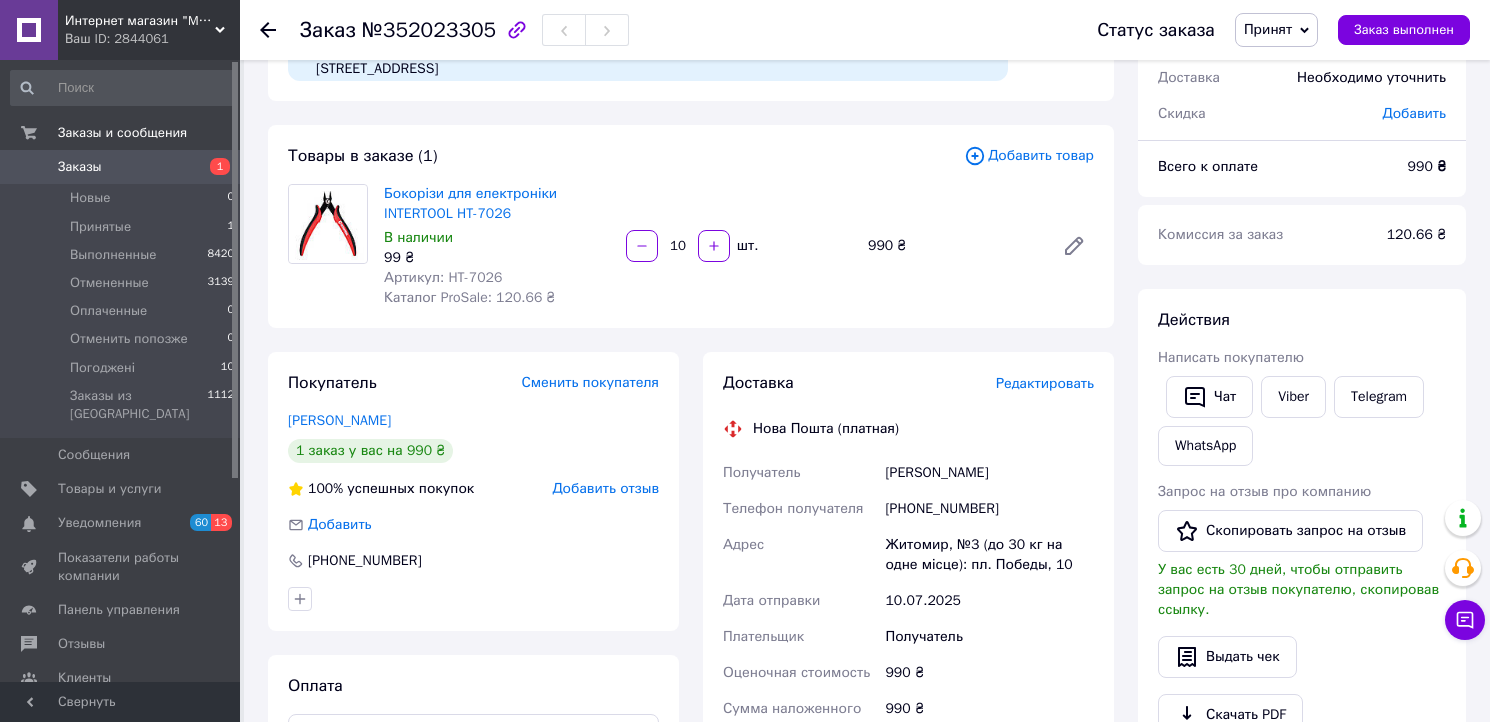 click 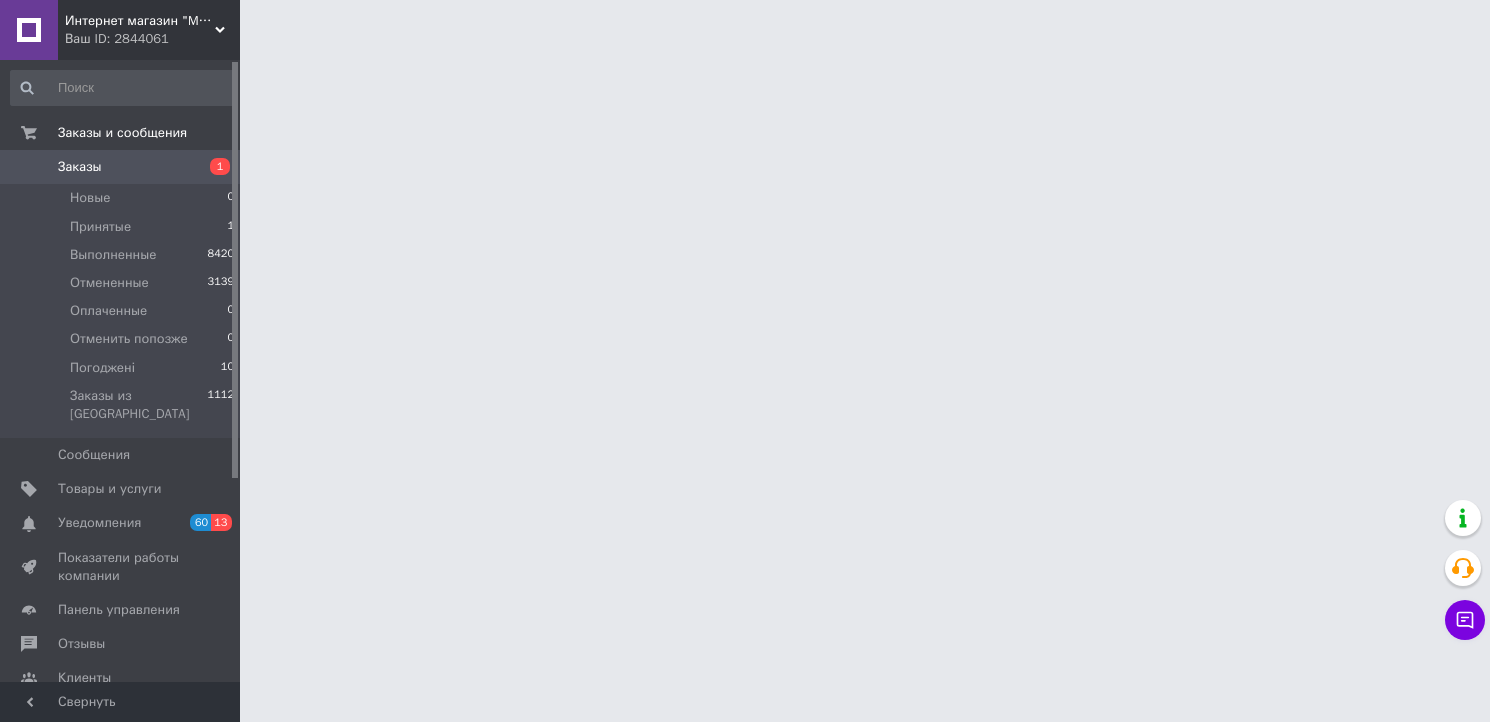 scroll, scrollTop: 0, scrollLeft: 0, axis: both 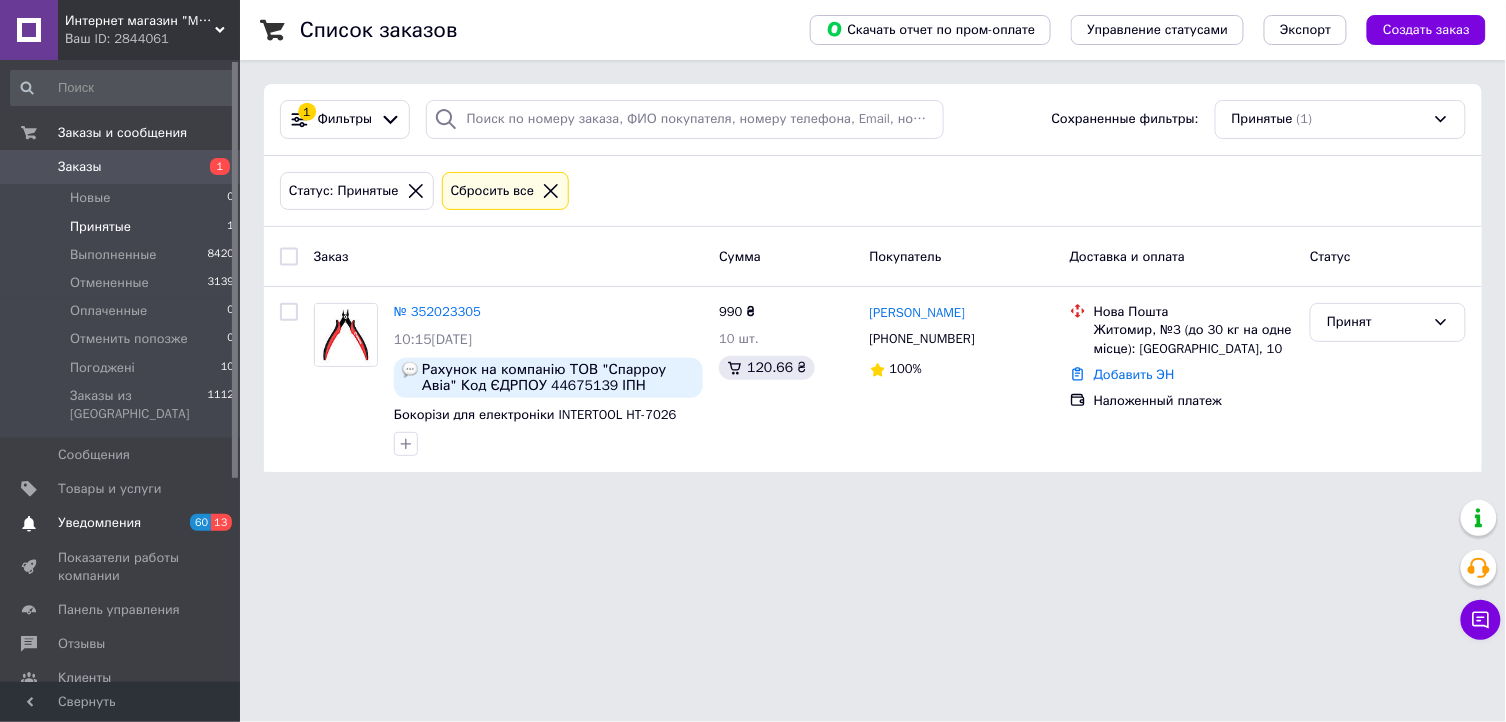 click on "Уведомления 60 13" at bounding box center [123, 523] 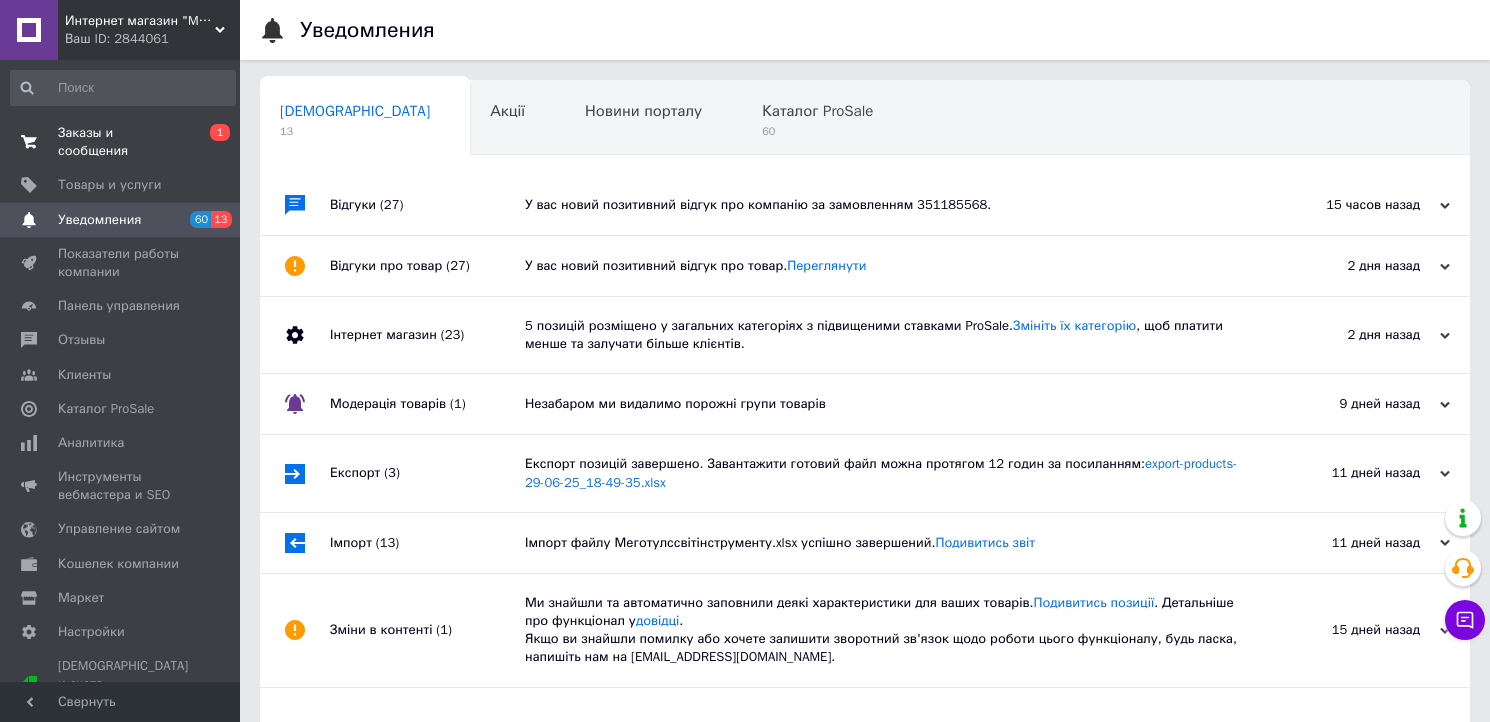 click on "Заказы и сообщения" at bounding box center [121, 142] 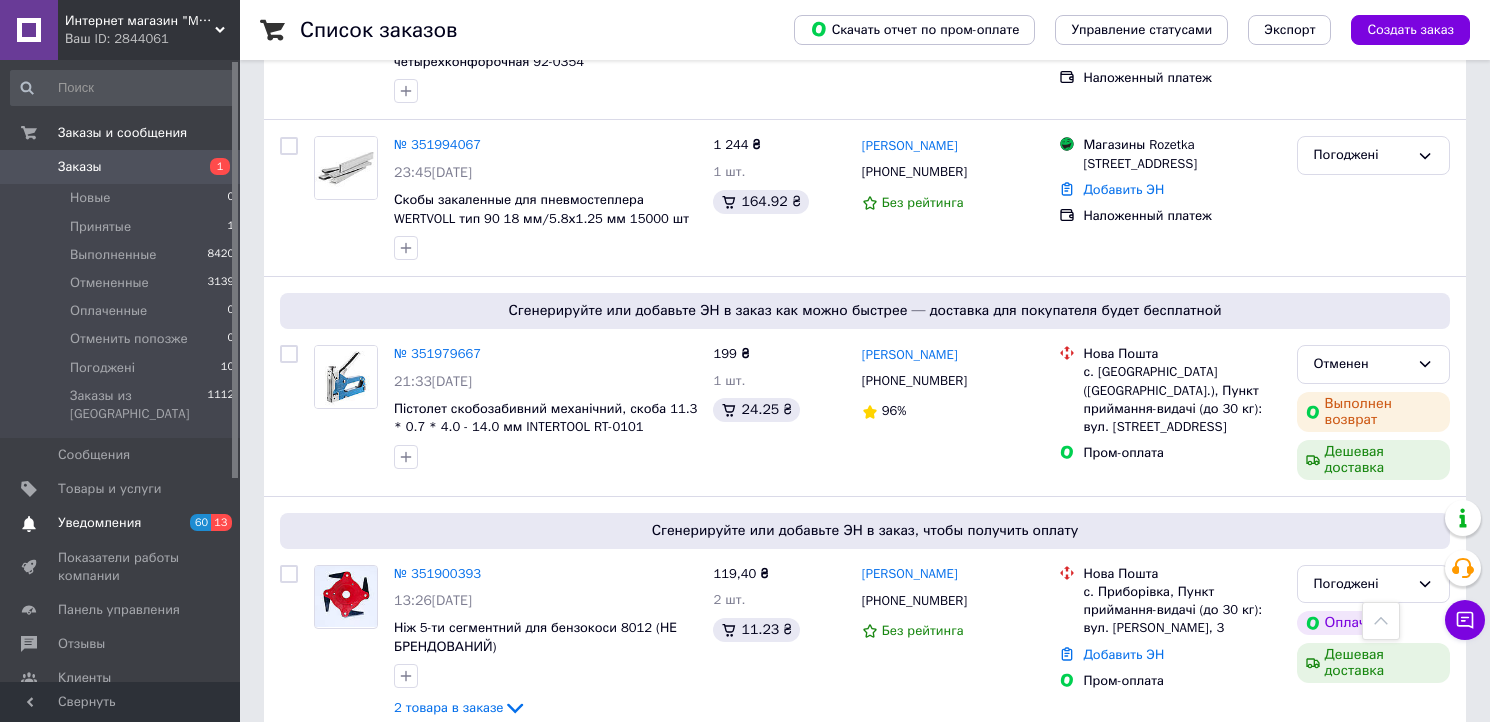 scroll, scrollTop: 444, scrollLeft: 0, axis: vertical 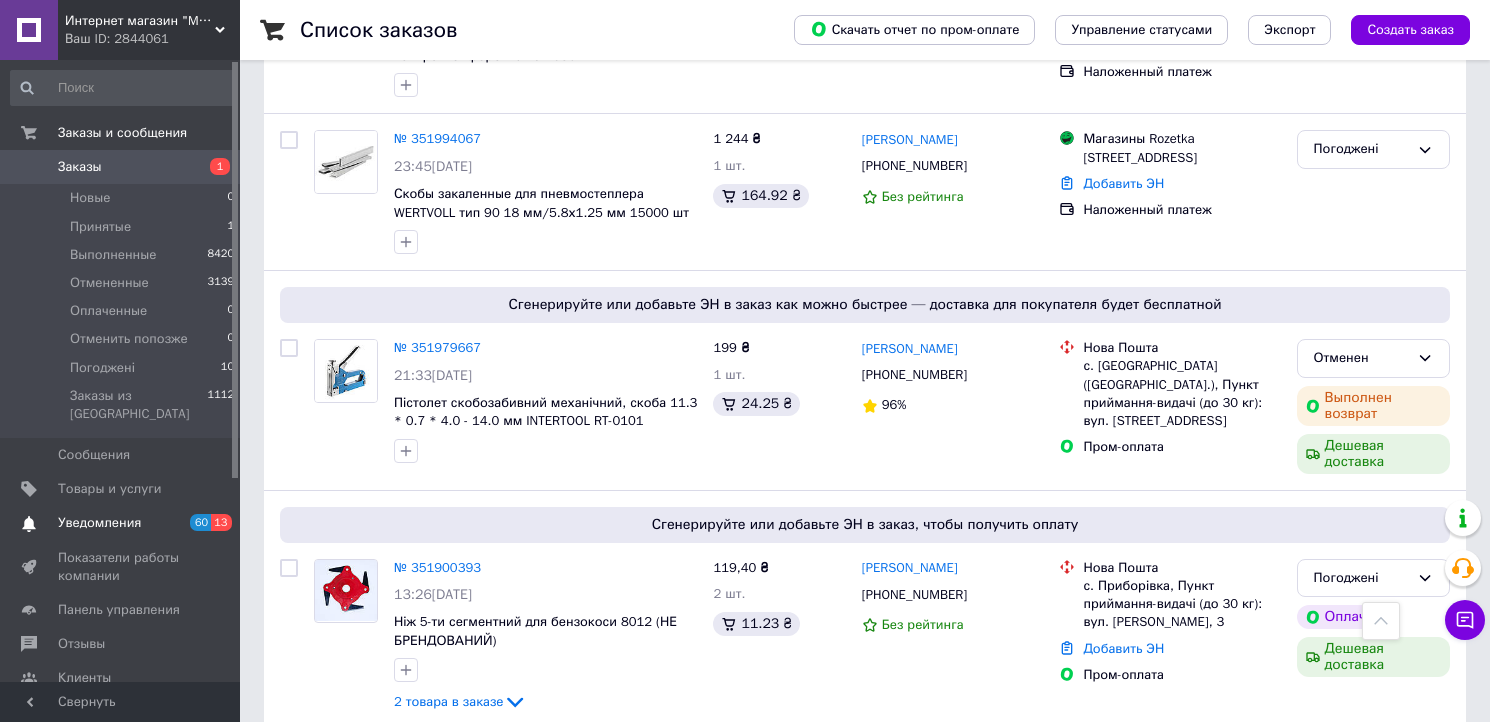 click on "Уведомления" at bounding box center (99, 523) 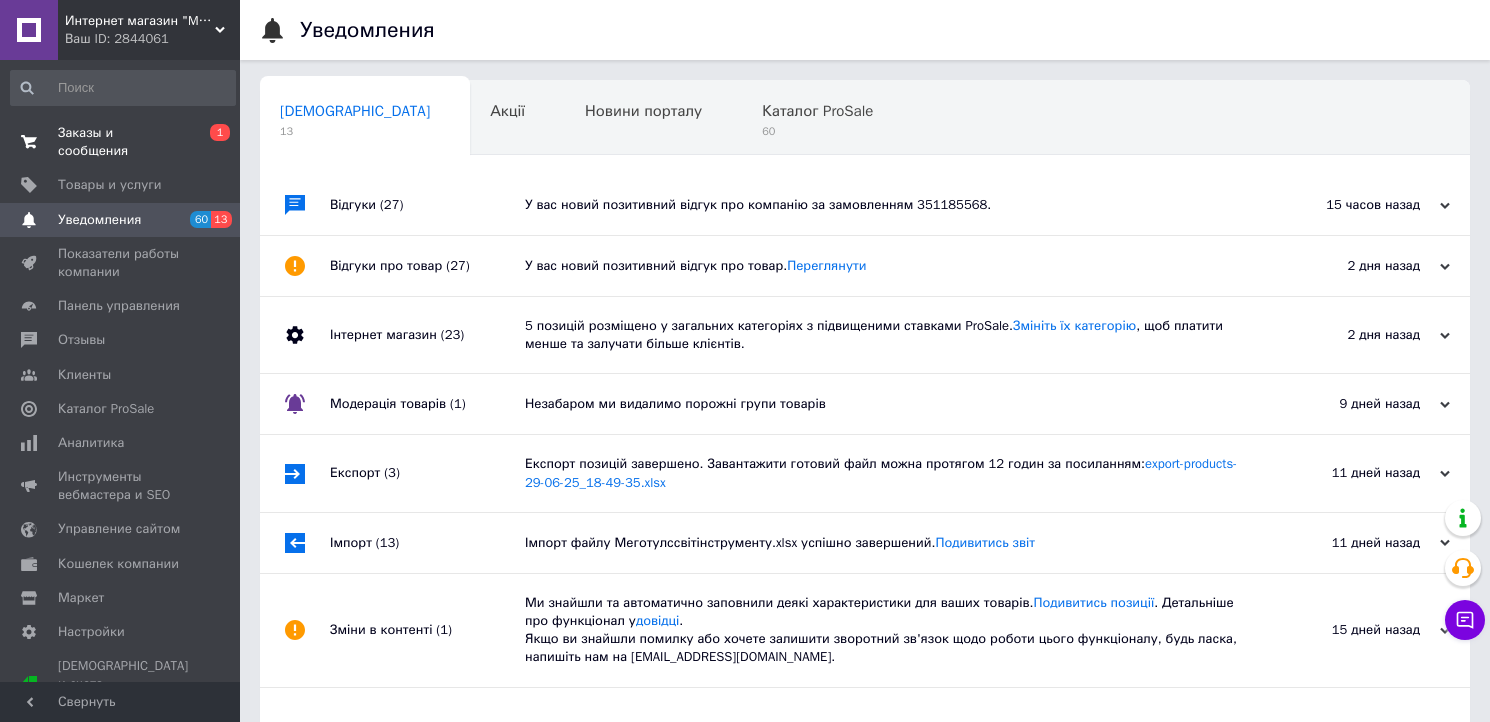 click on "Заказы и сообщения" at bounding box center [121, 142] 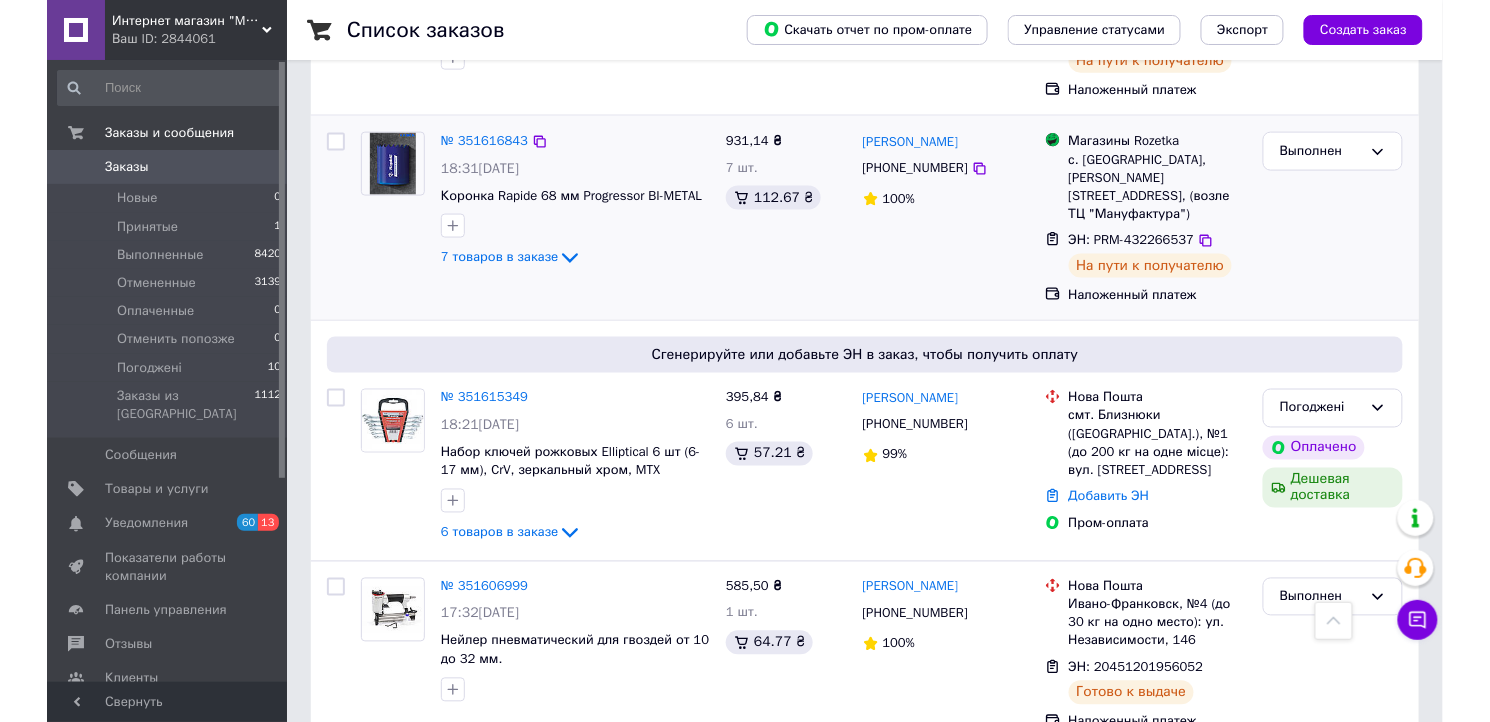 scroll, scrollTop: 2726, scrollLeft: 0, axis: vertical 